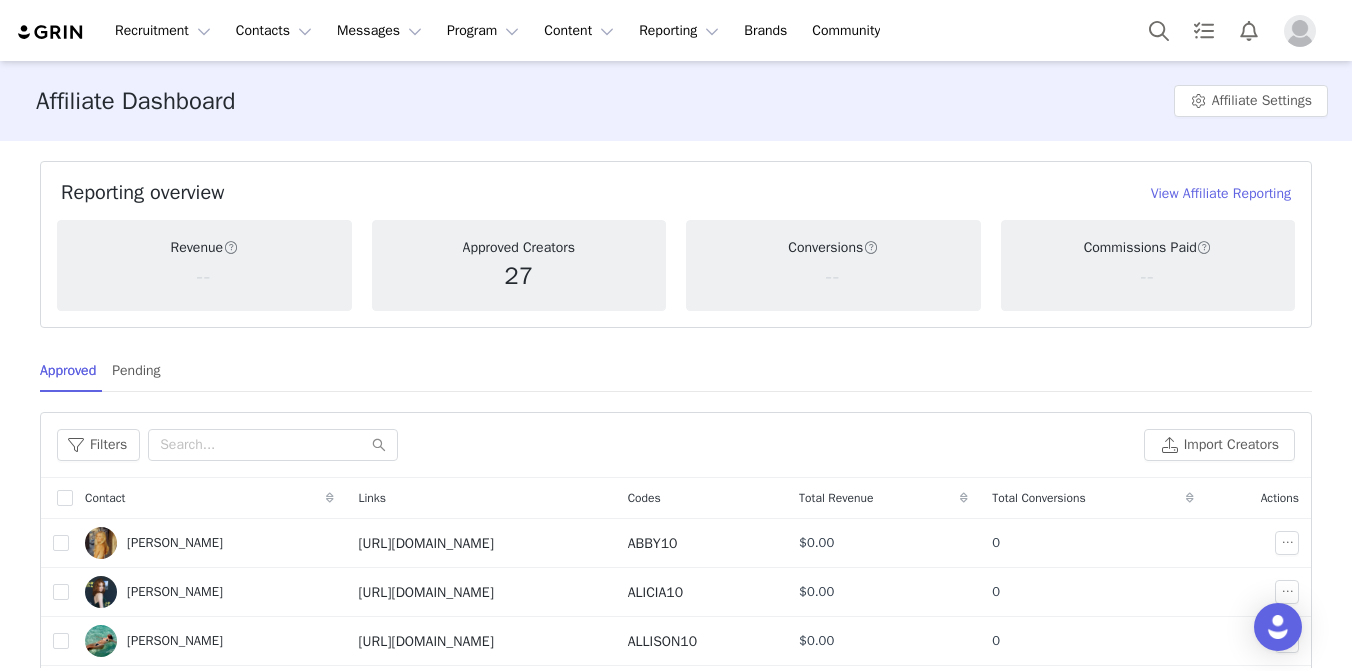 scroll, scrollTop: 0, scrollLeft: 0, axis: both 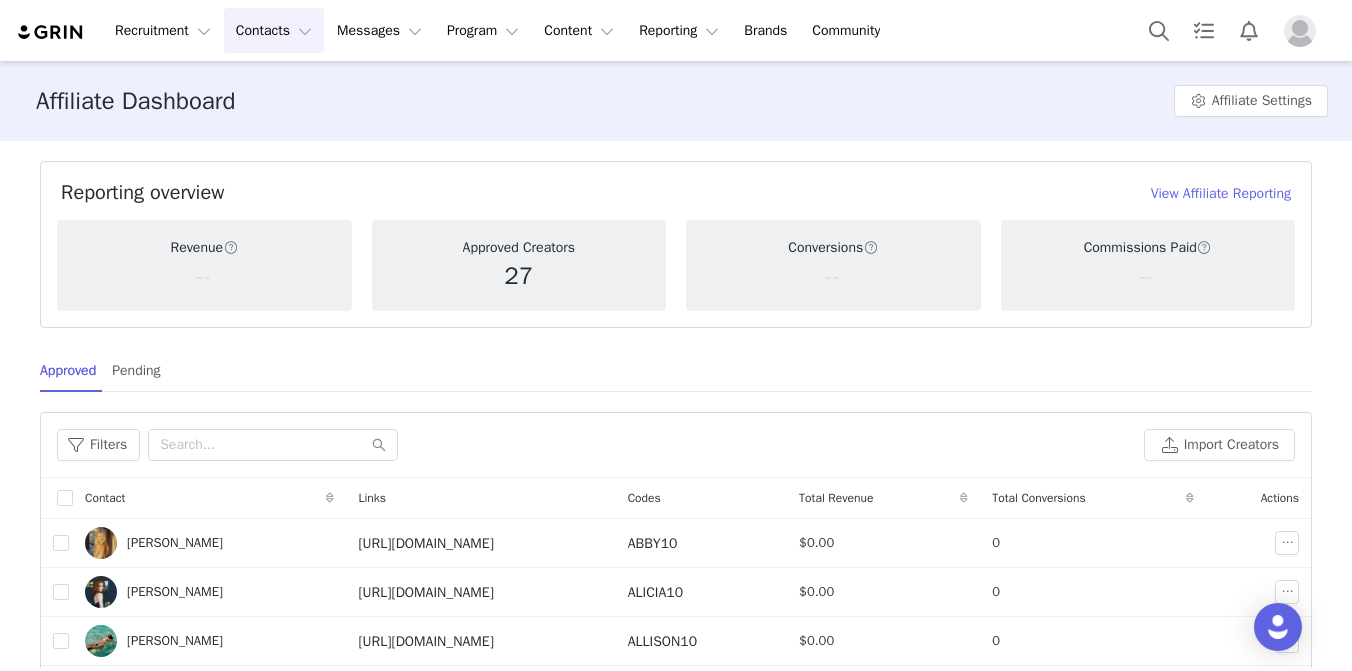 click on "Contacts Contacts" at bounding box center (274, 30) 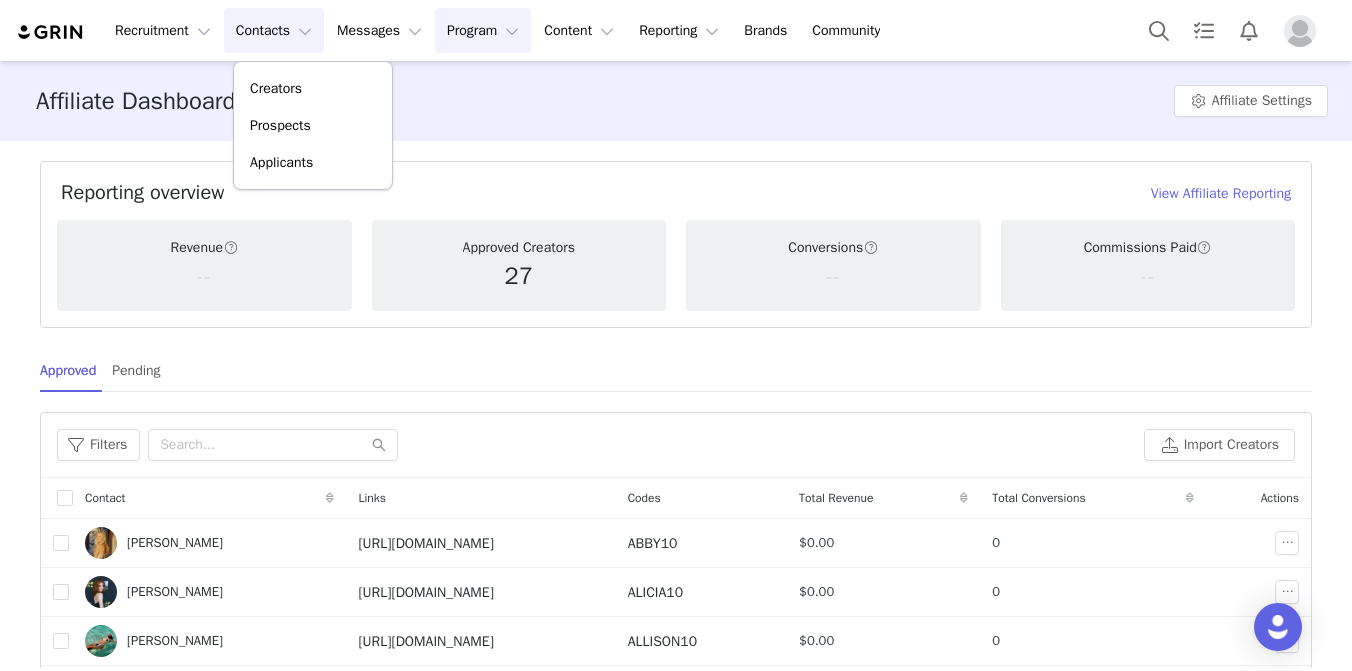 click on "Program Program" at bounding box center [483, 30] 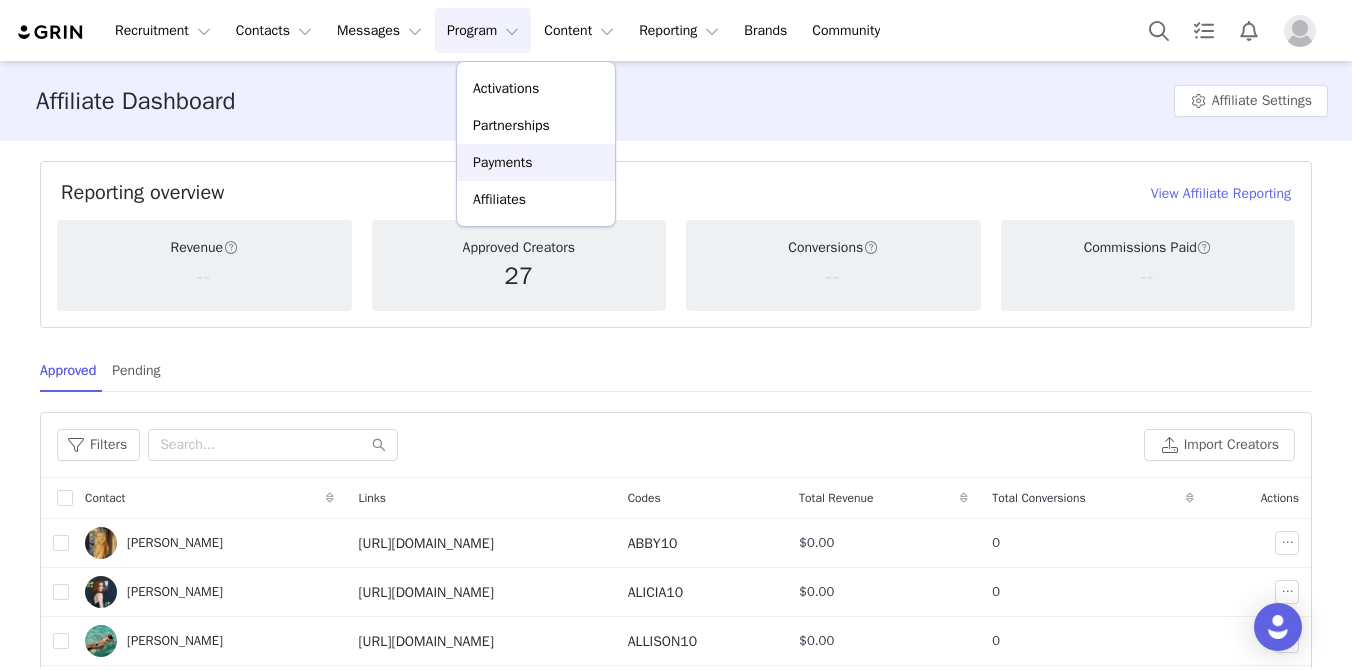 click on "Payments" at bounding box center (503, 162) 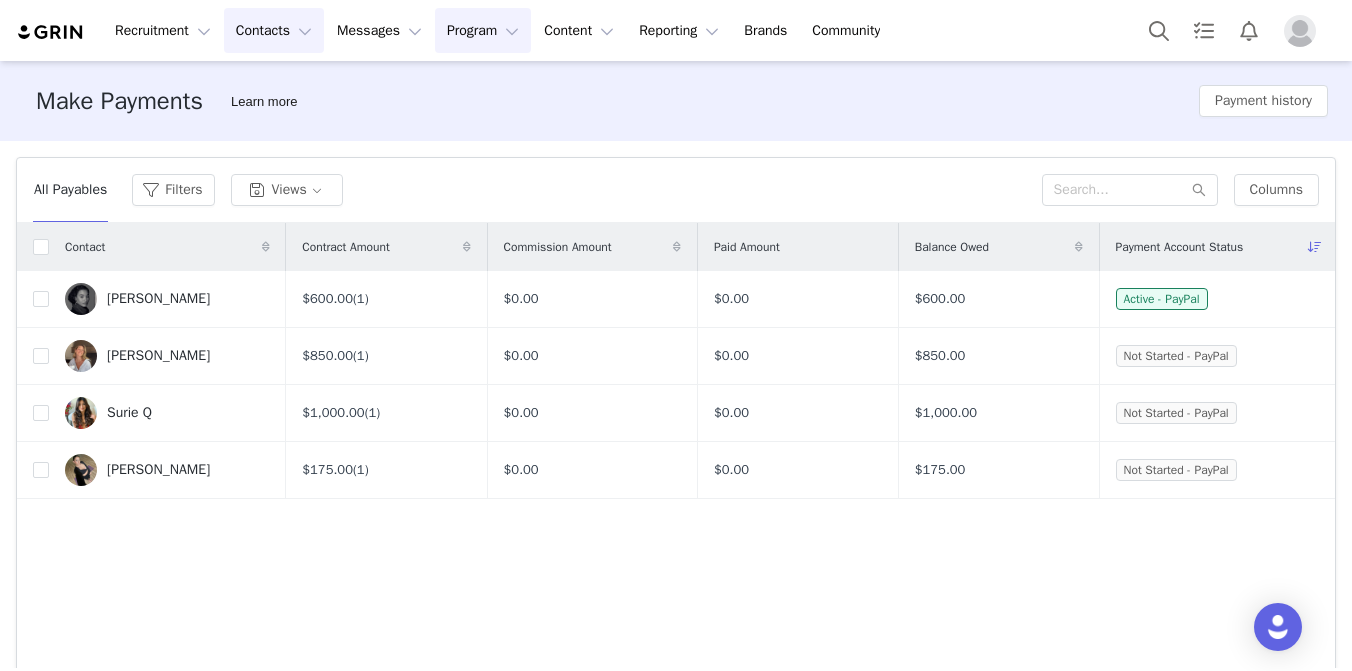 click on "Contacts Contacts" at bounding box center [274, 30] 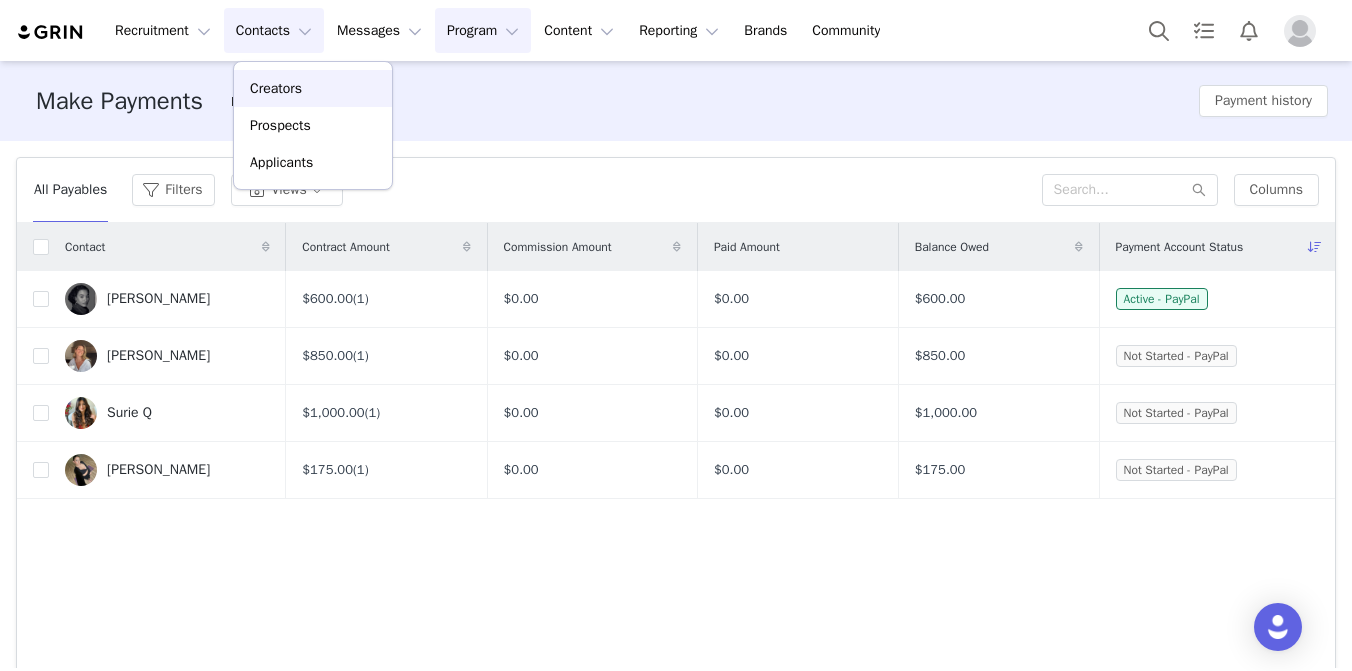 click on "Creators" at bounding box center (276, 88) 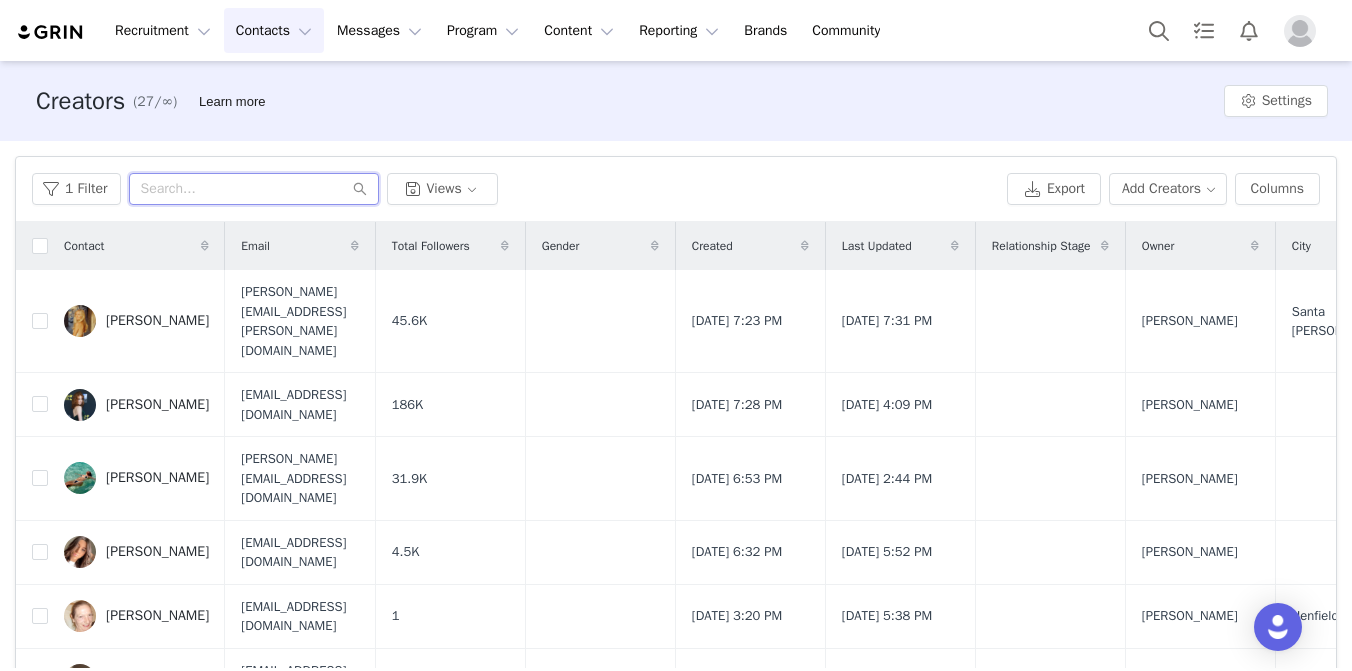 click at bounding box center (254, 189) 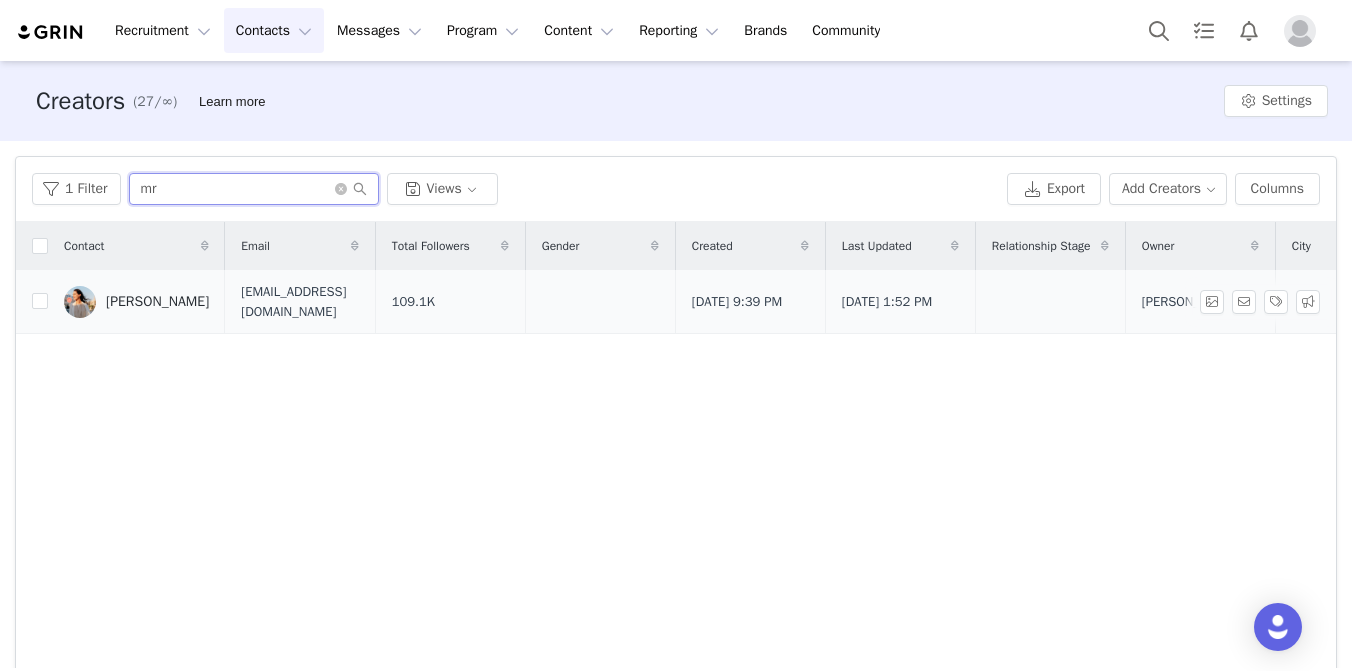 type on "mr" 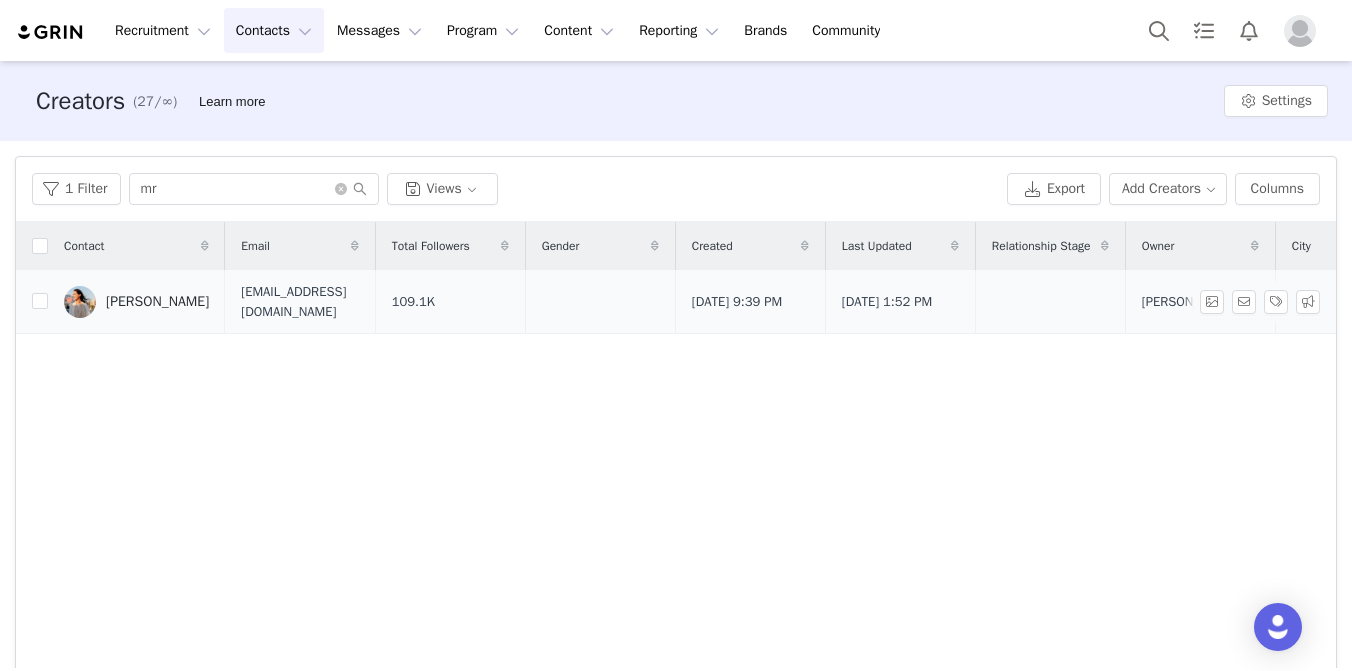 click on "[PERSON_NAME]" at bounding box center [157, 302] 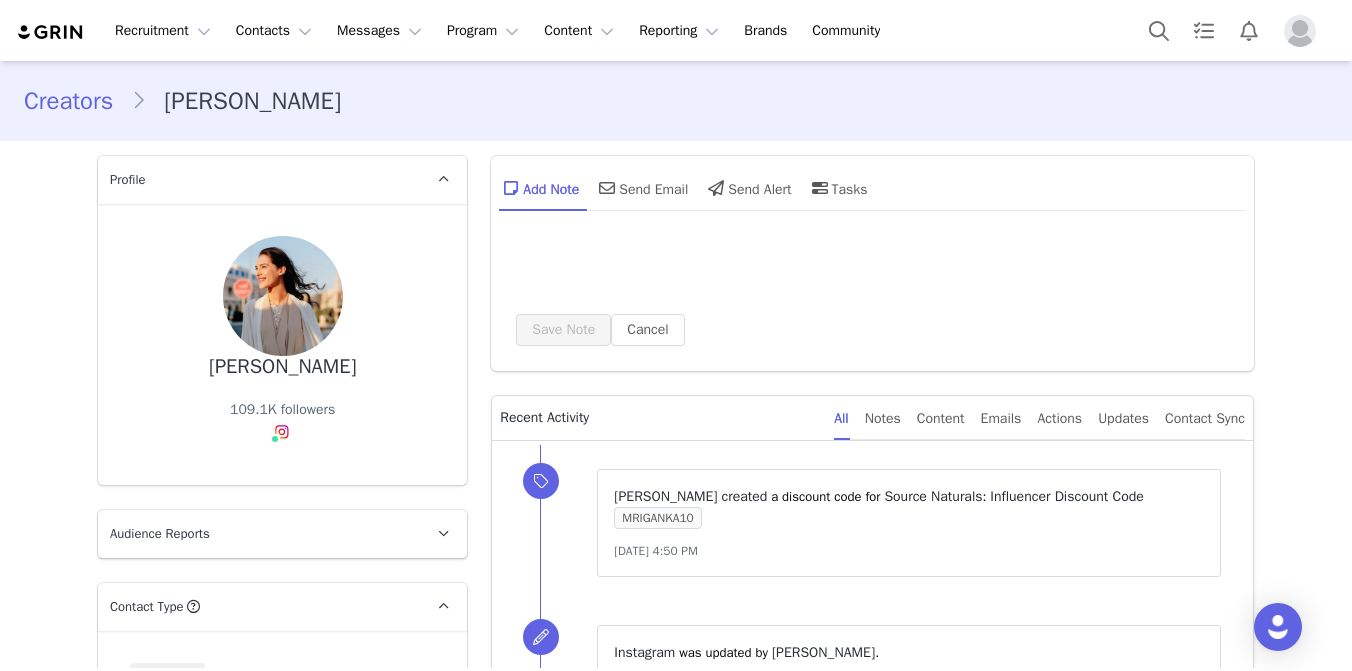 type on "+1 ([GEOGRAPHIC_DATA])" 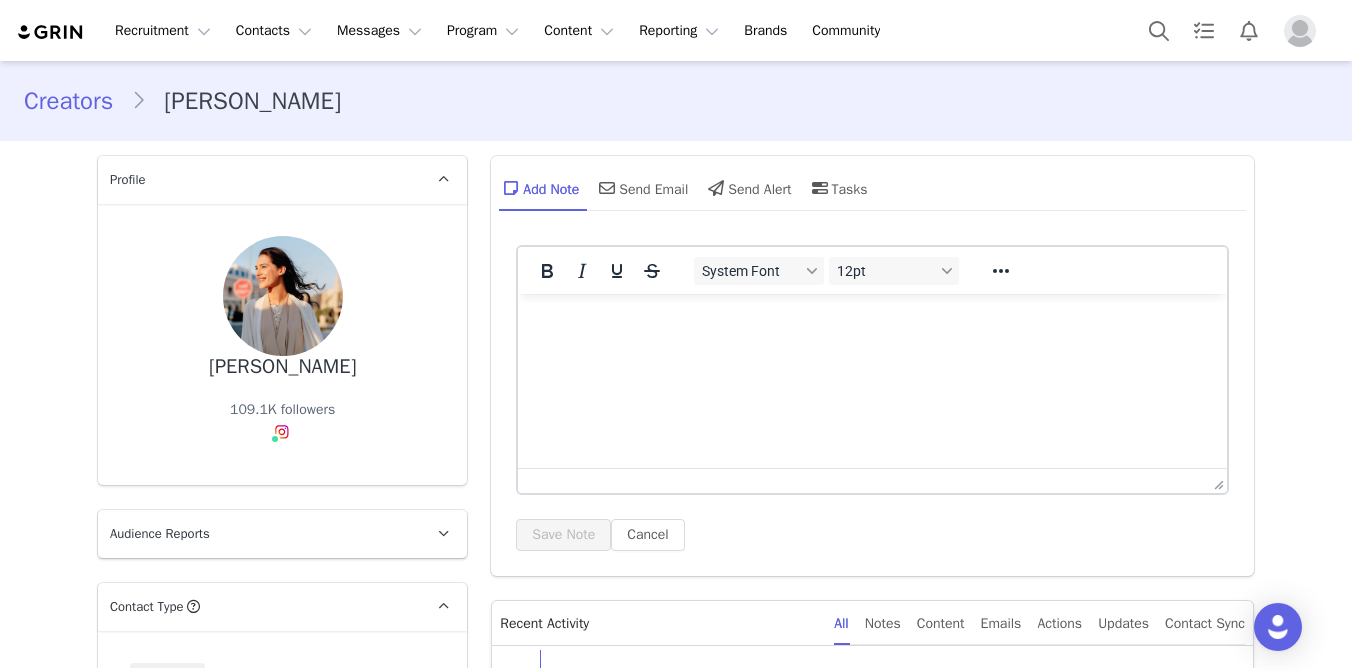 scroll, scrollTop: 0, scrollLeft: 0, axis: both 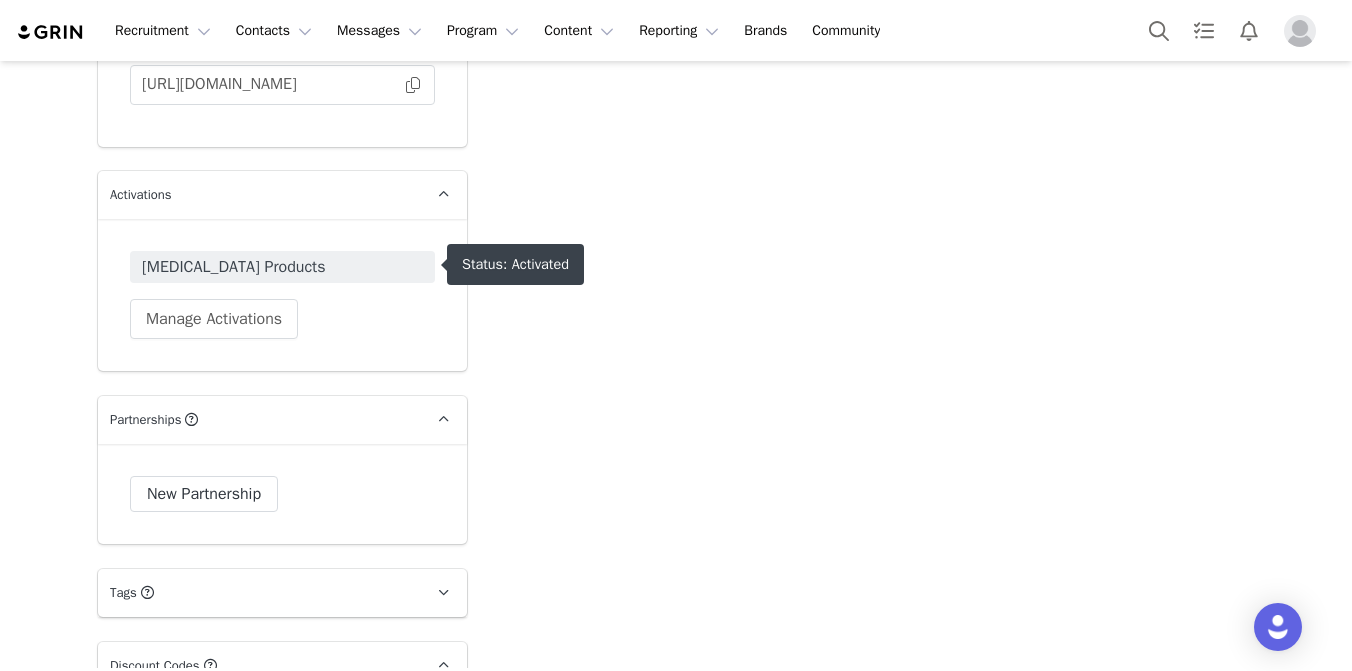 click on "[MEDICAL_DATA] Products" at bounding box center (282, 267) 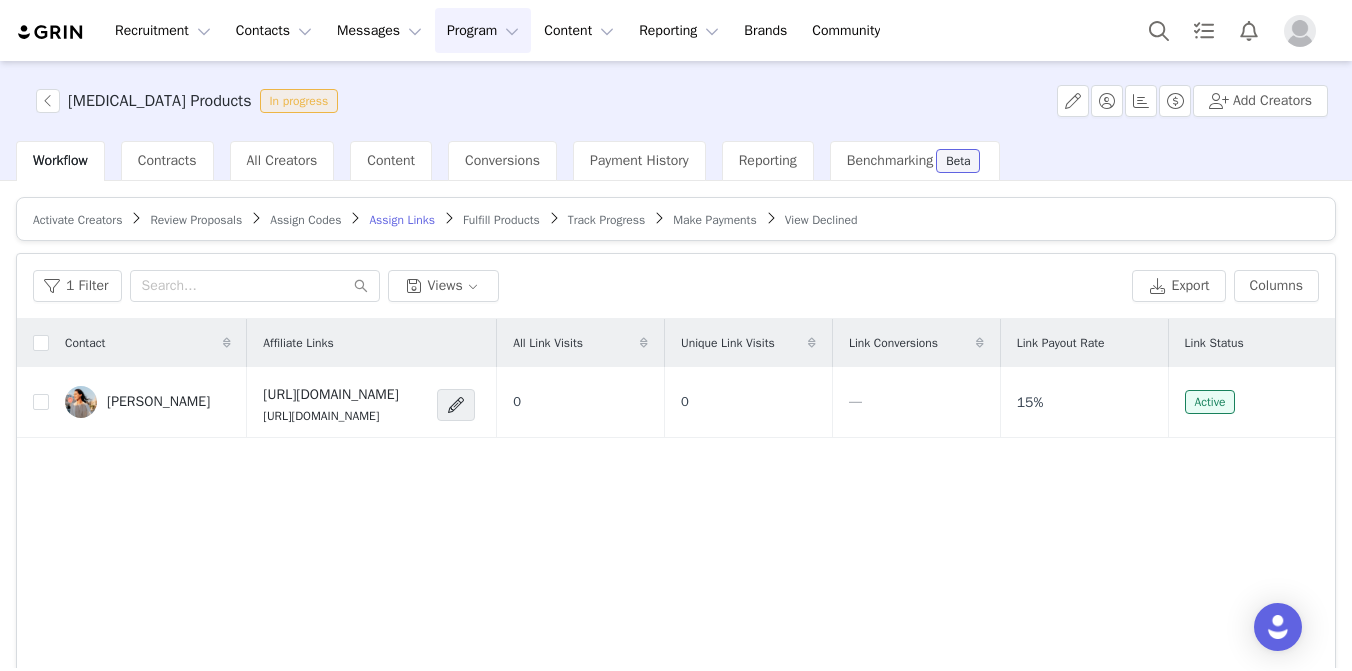 click on "Fulfill Products" at bounding box center (501, 220) 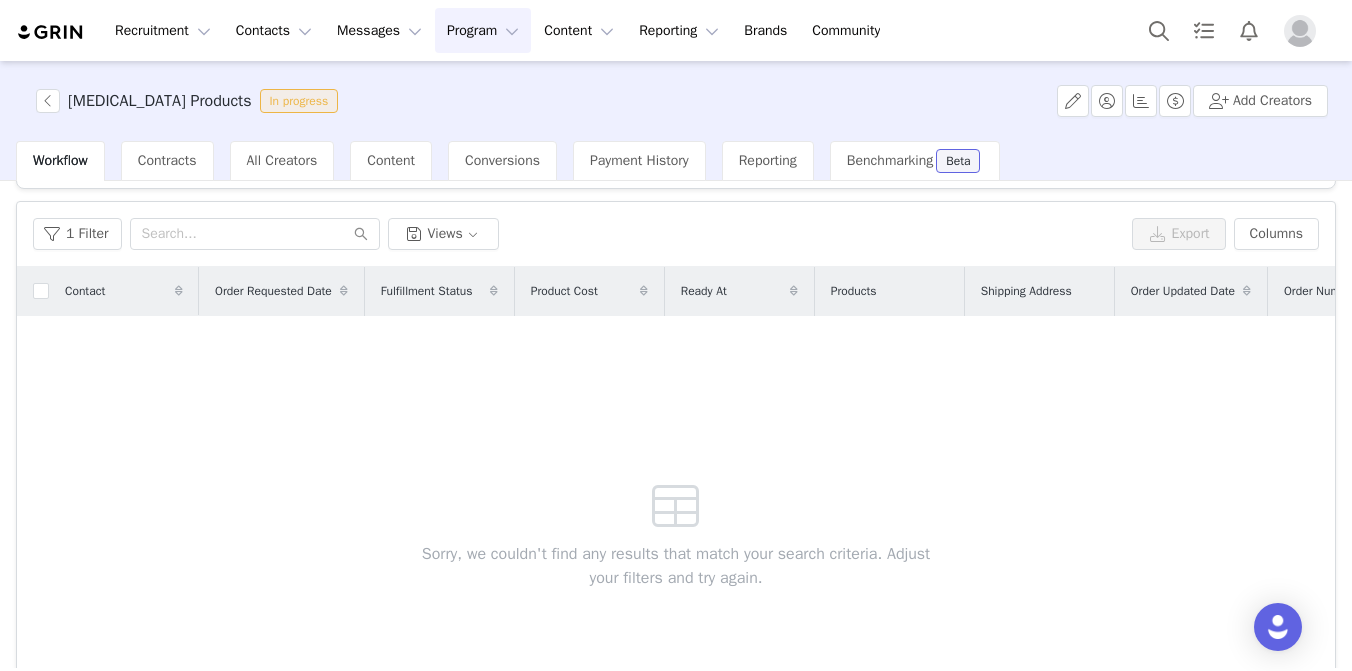 scroll, scrollTop: 0, scrollLeft: 0, axis: both 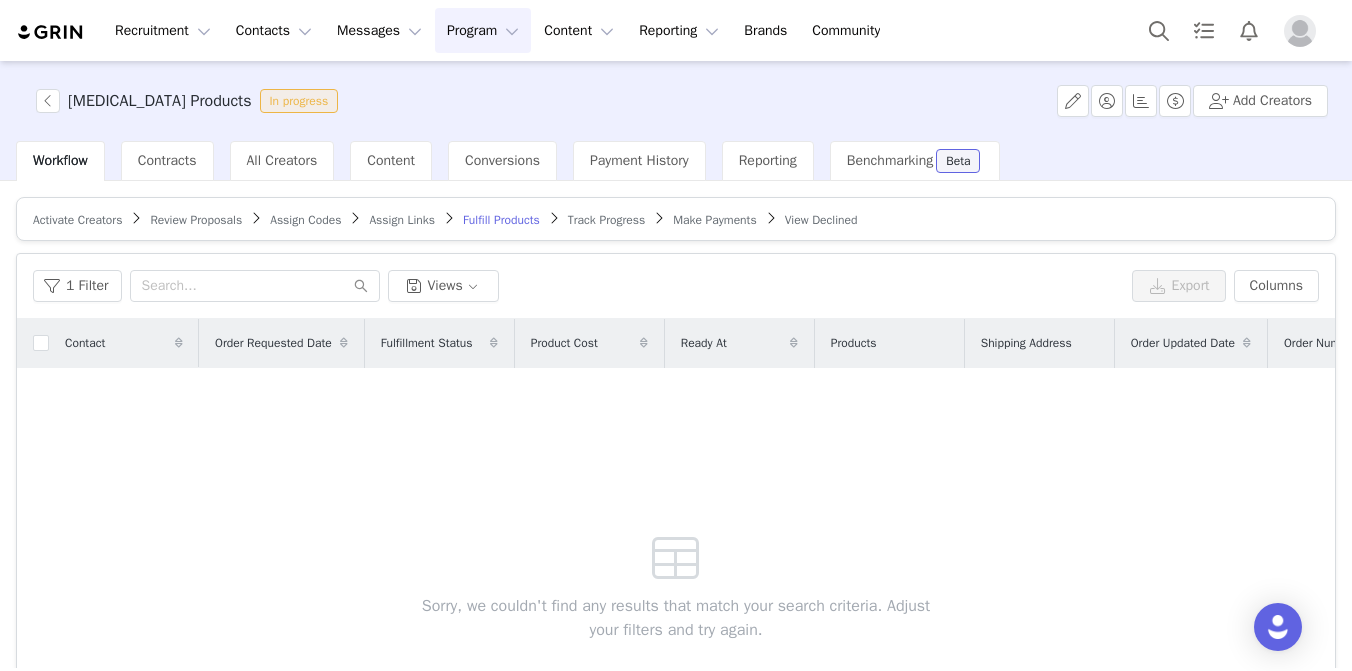 click on "Make Payments" at bounding box center (714, 220) 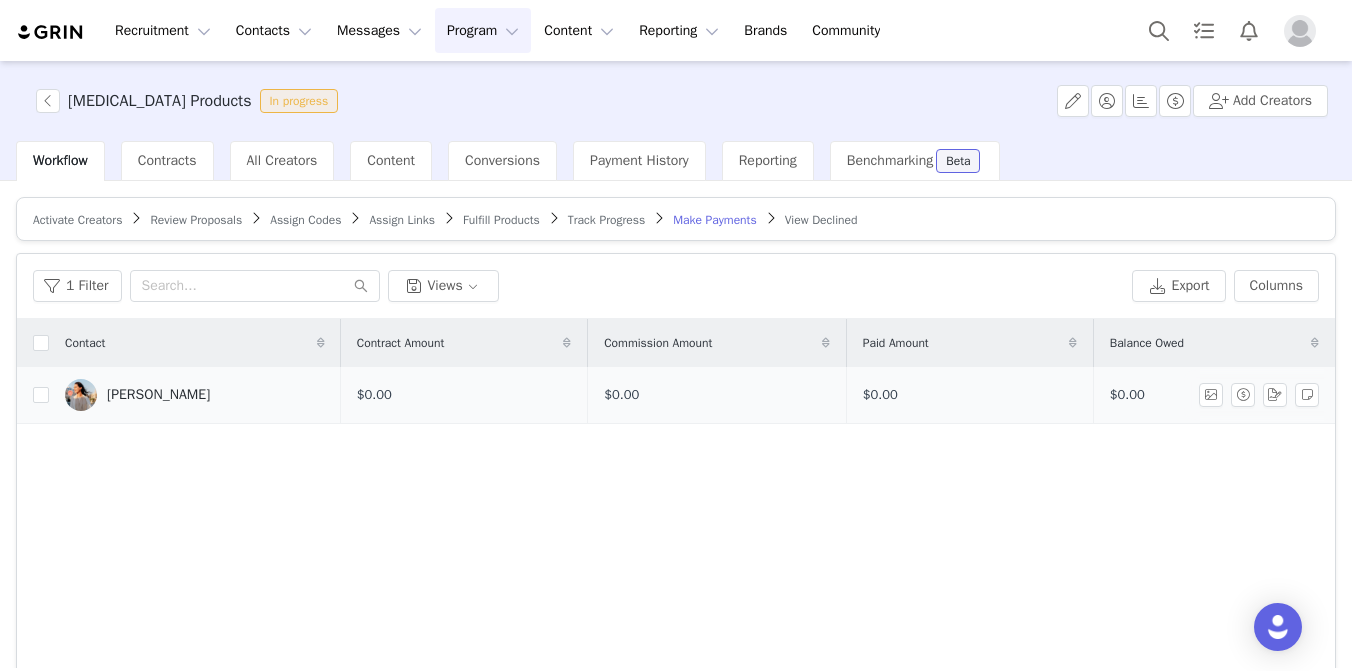 click on "[PERSON_NAME]" at bounding box center [195, 395] 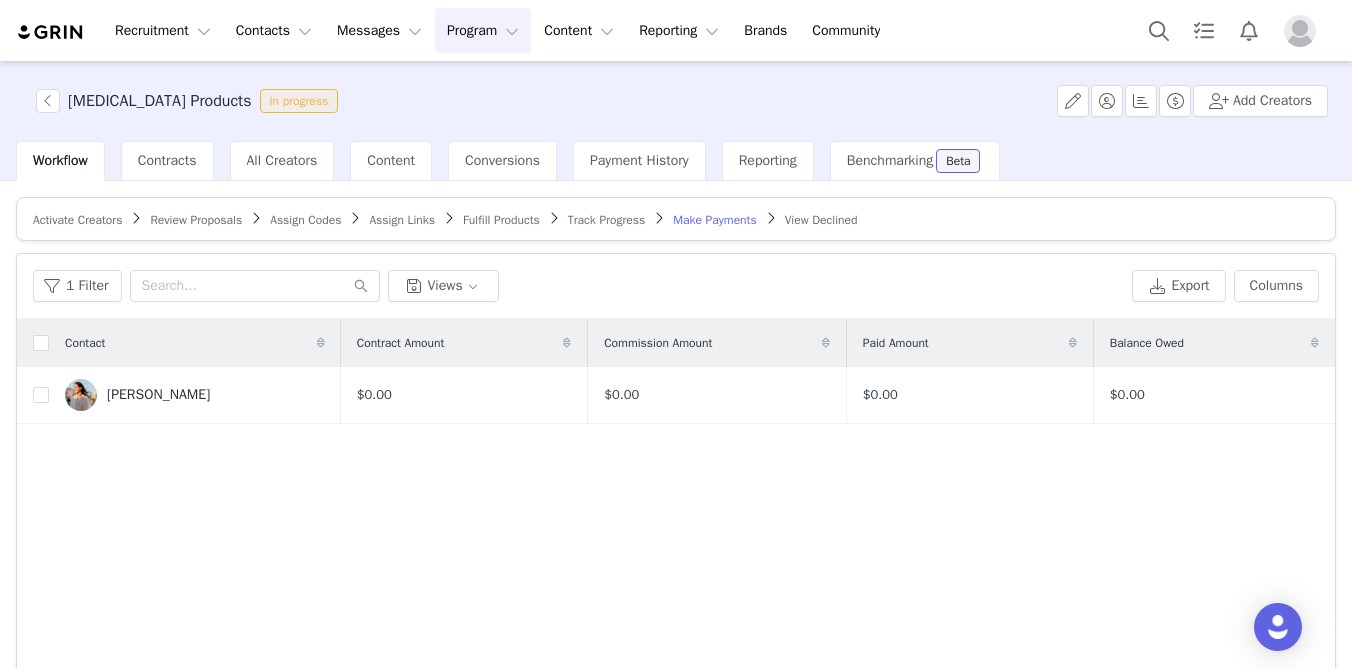 click on "Review Proposals" at bounding box center (196, 220) 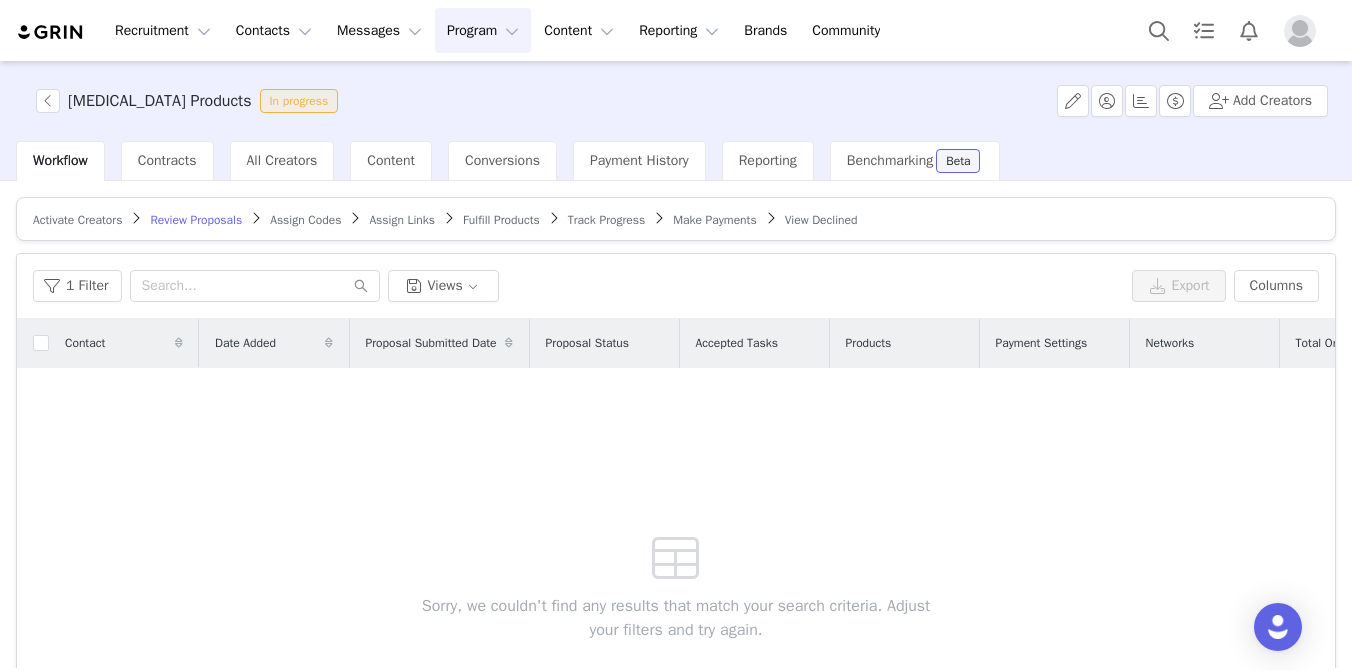 click on "Activate Creators" at bounding box center [77, 220] 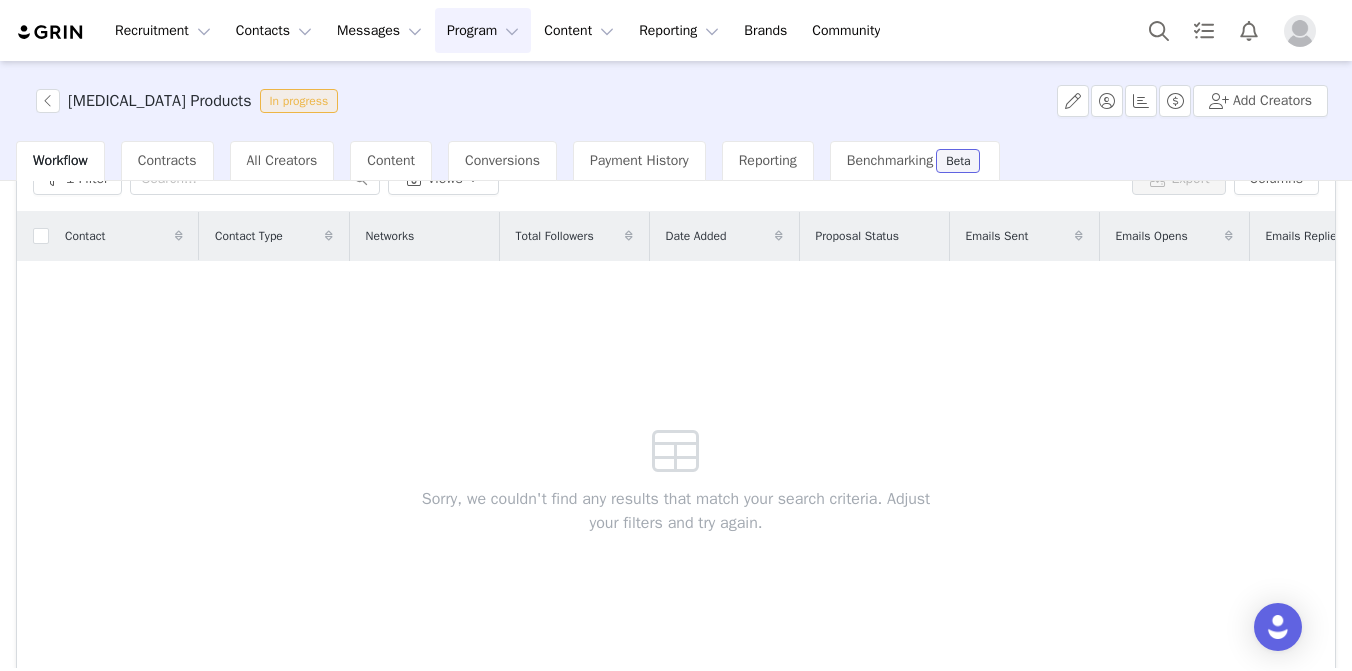 scroll, scrollTop: 0, scrollLeft: 0, axis: both 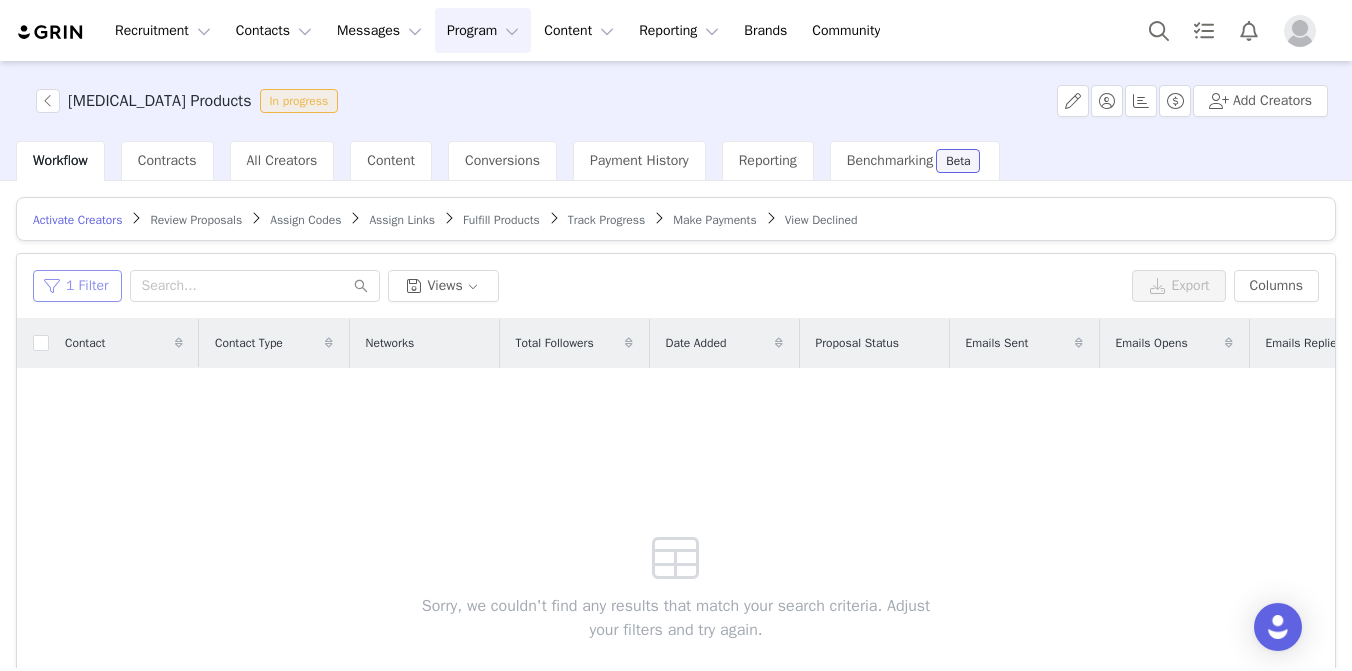click on "1 Filter" at bounding box center [77, 286] 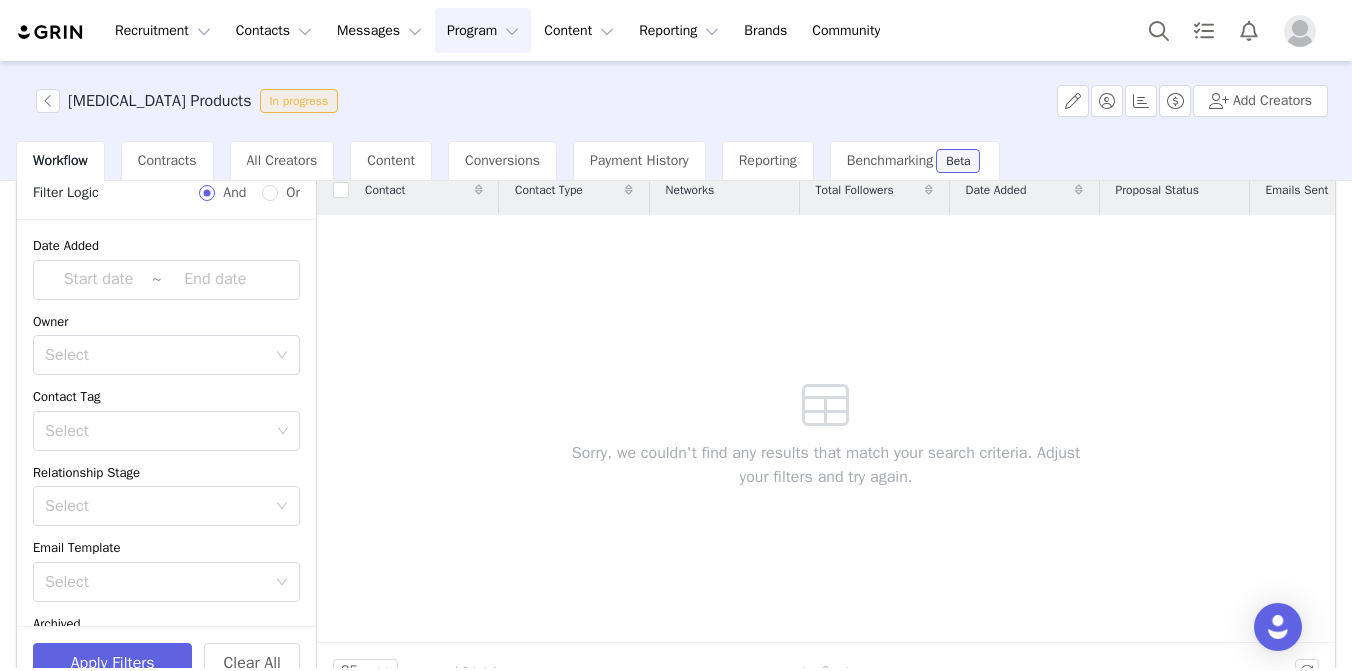 scroll, scrollTop: 200, scrollLeft: 0, axis: vertical 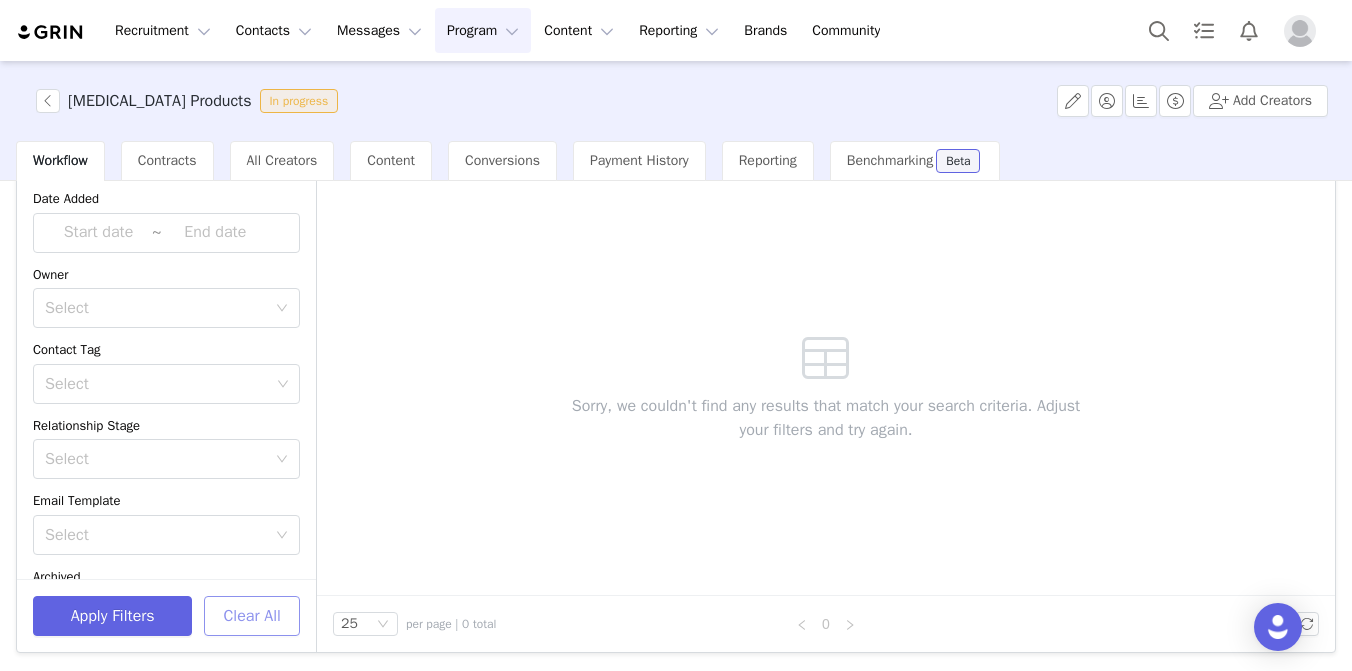 click on "Clear All" at bounding box center [252, 616] 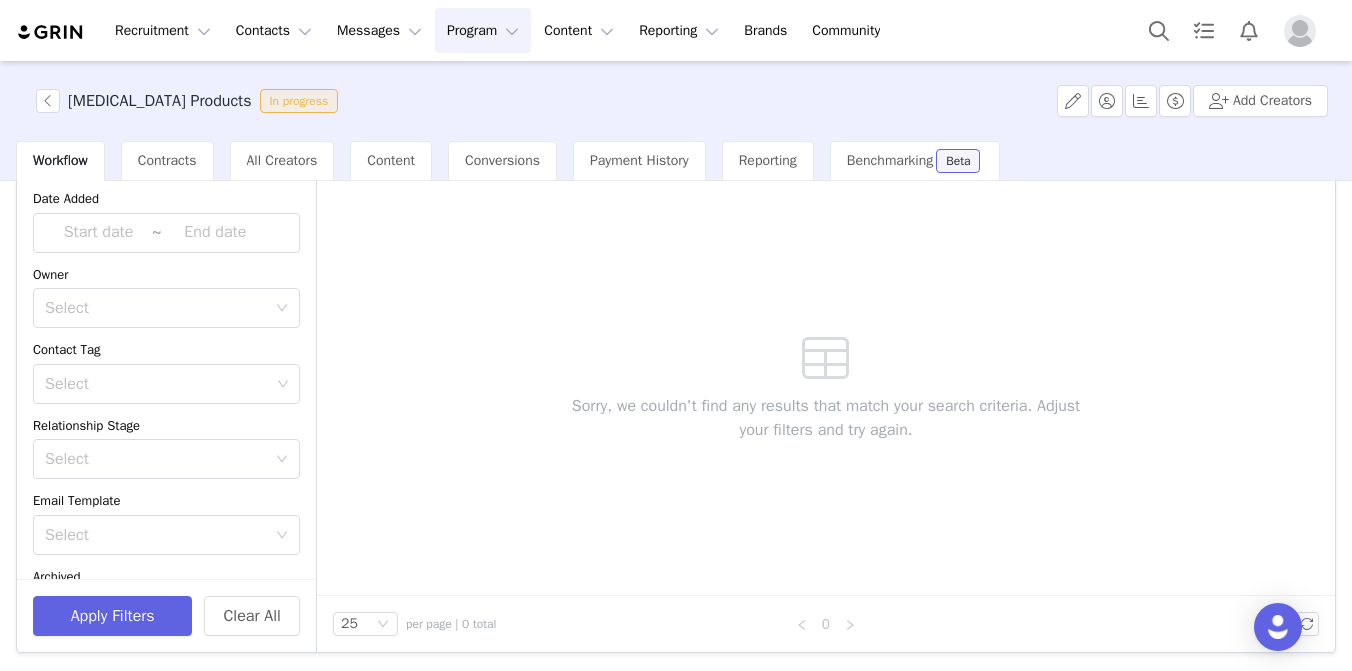 click on "Sorry, we couldn't find any results that match your search criteria. Adjust your filters and try again." at bounding box center (826, 382) 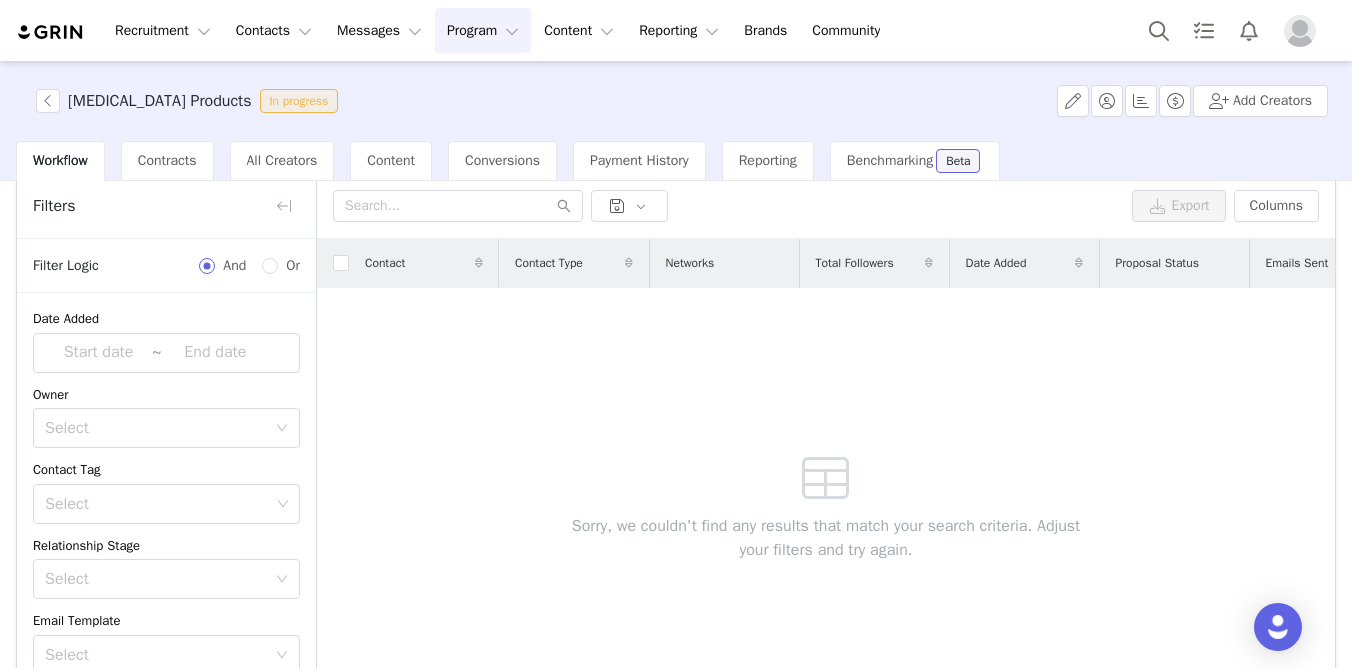 scroll, scrollTop: 0, scrollLeft: 0, axis: both 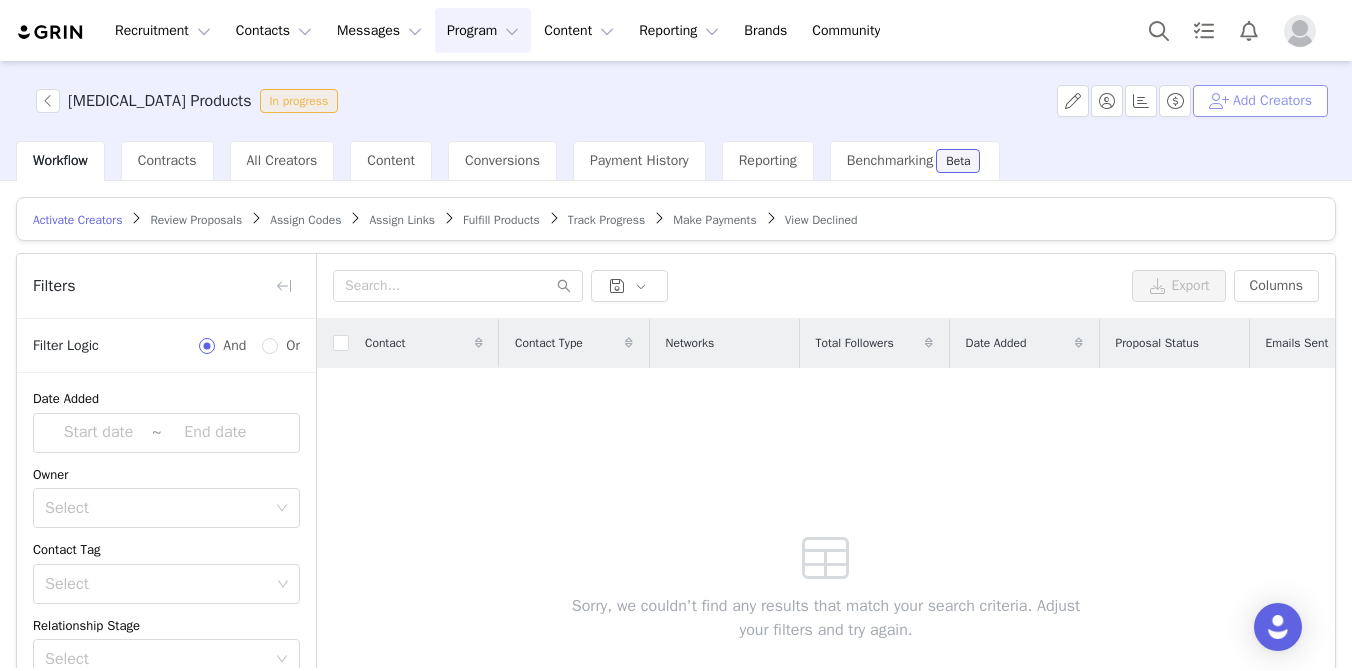 click on "Add Creators" at bounding box center [1260, 101] 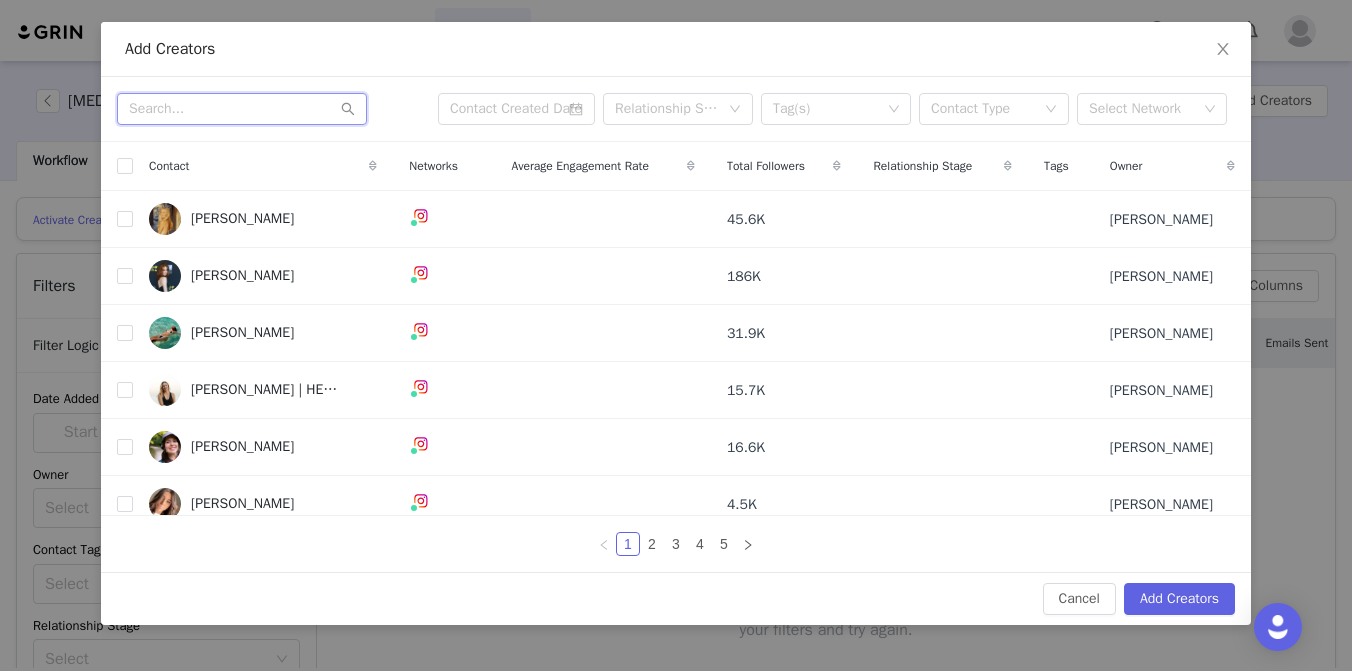 click at bounding box center (242, 109) 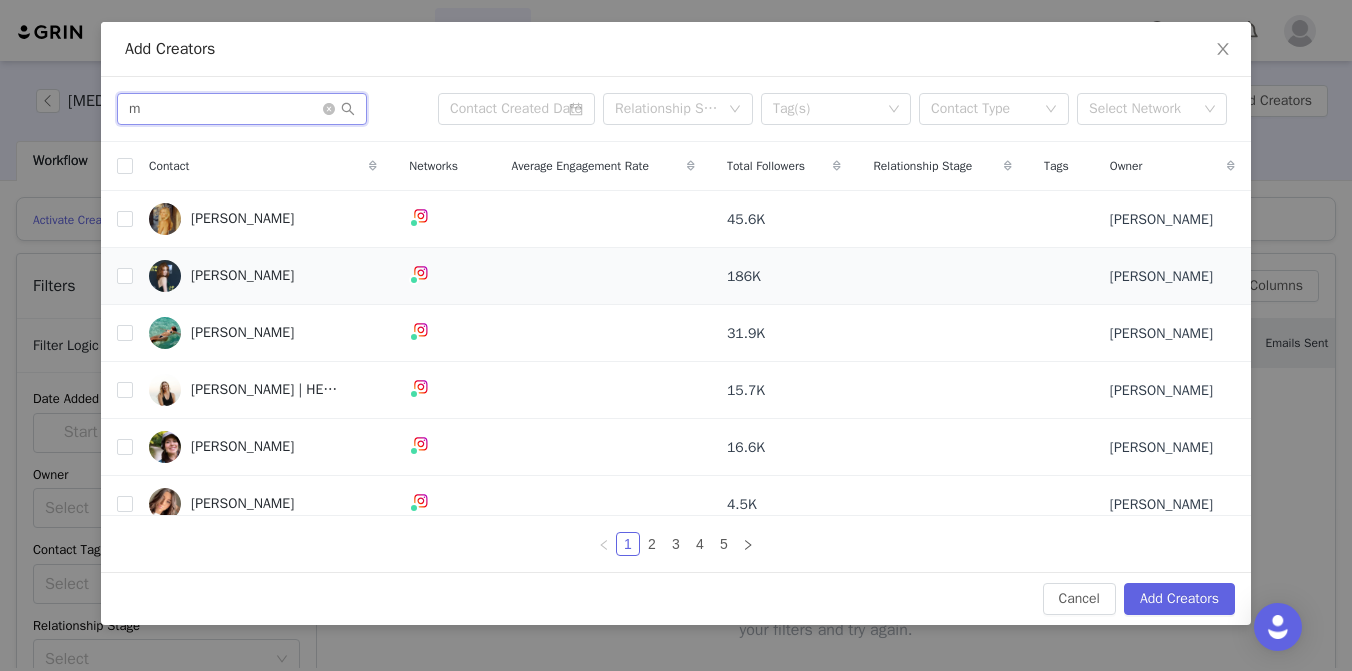 scroll, scrollTop: 131, scrollLeft: 0, axis: vertical 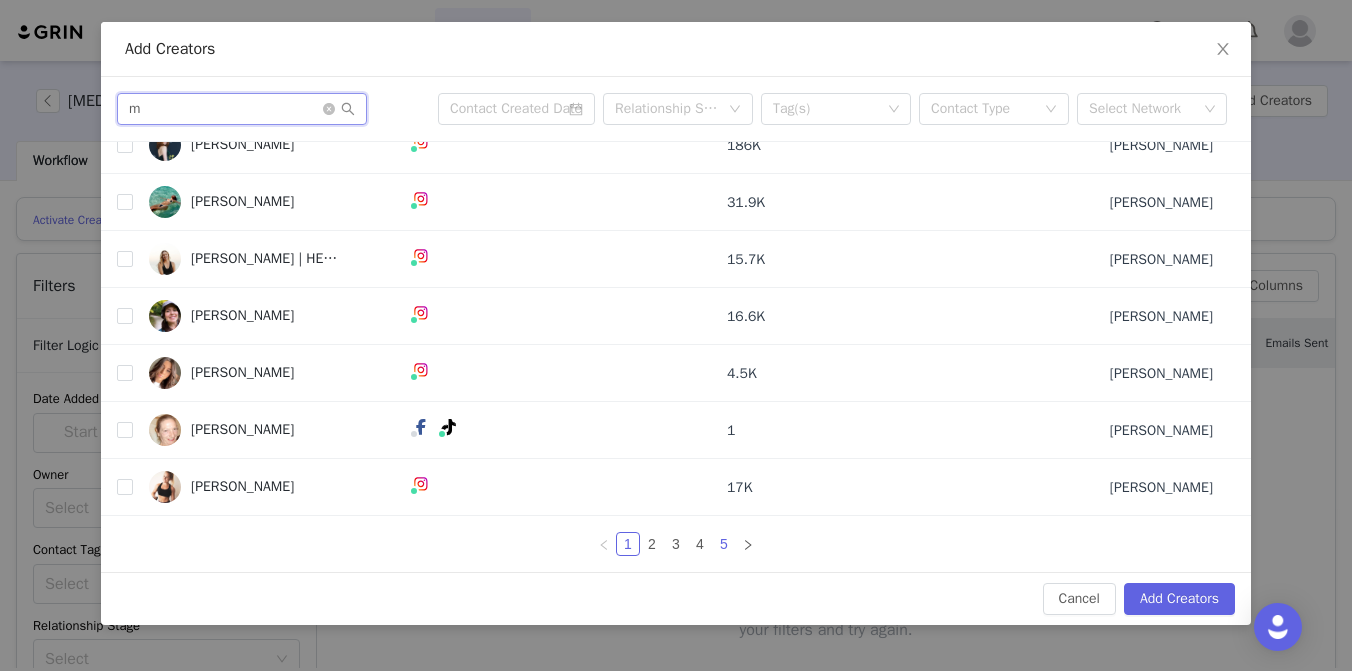 type on "m" 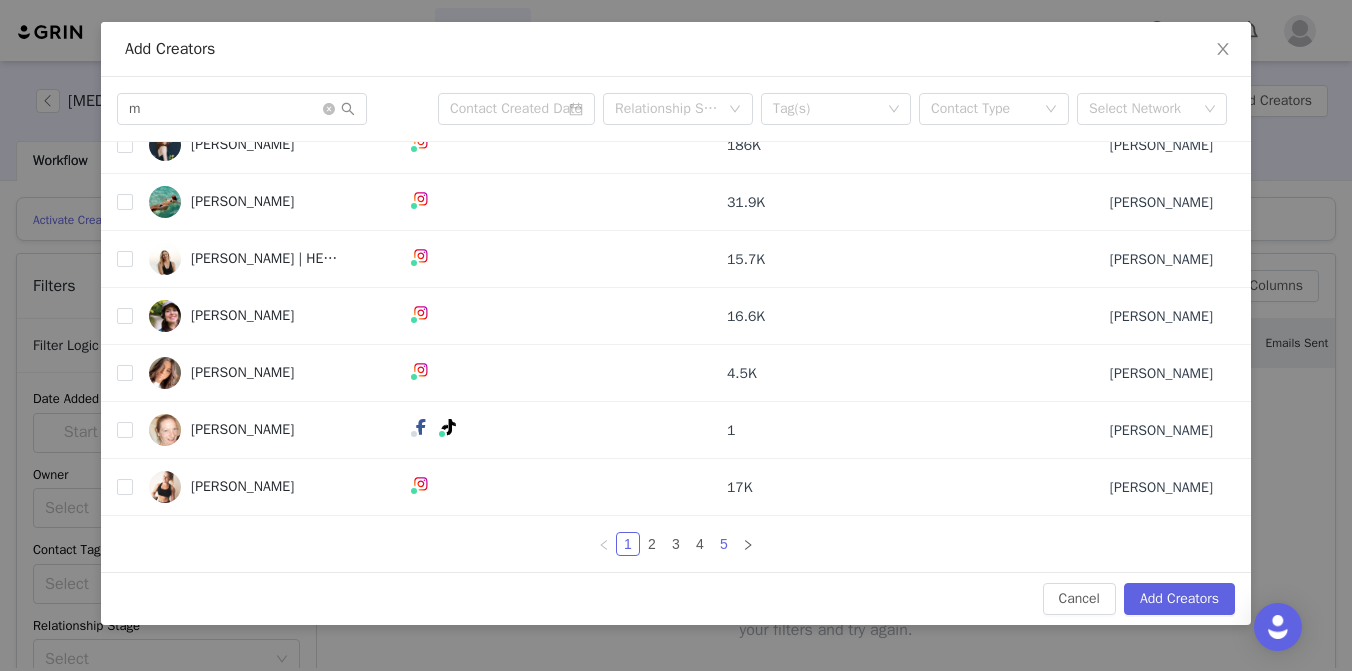 click on "5" at bounding box center (724, 544) 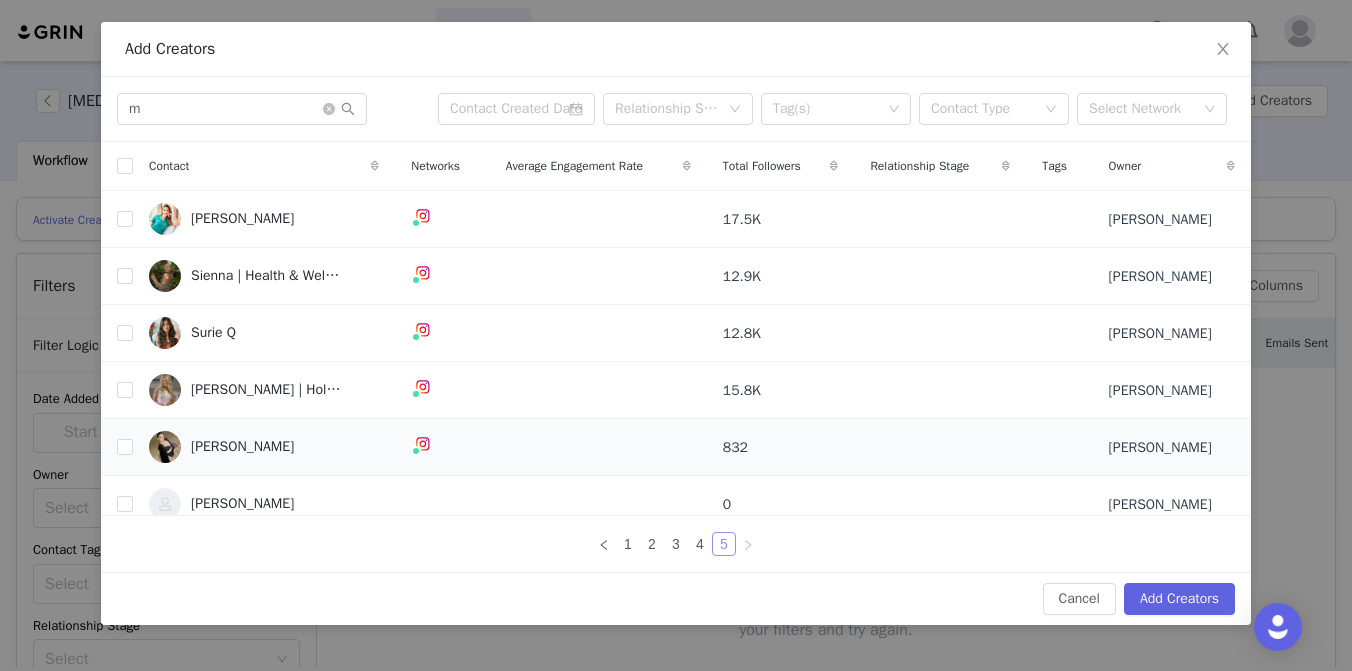 scroll, scrollTop: 74, scrollLeft: 0, axis: vertical 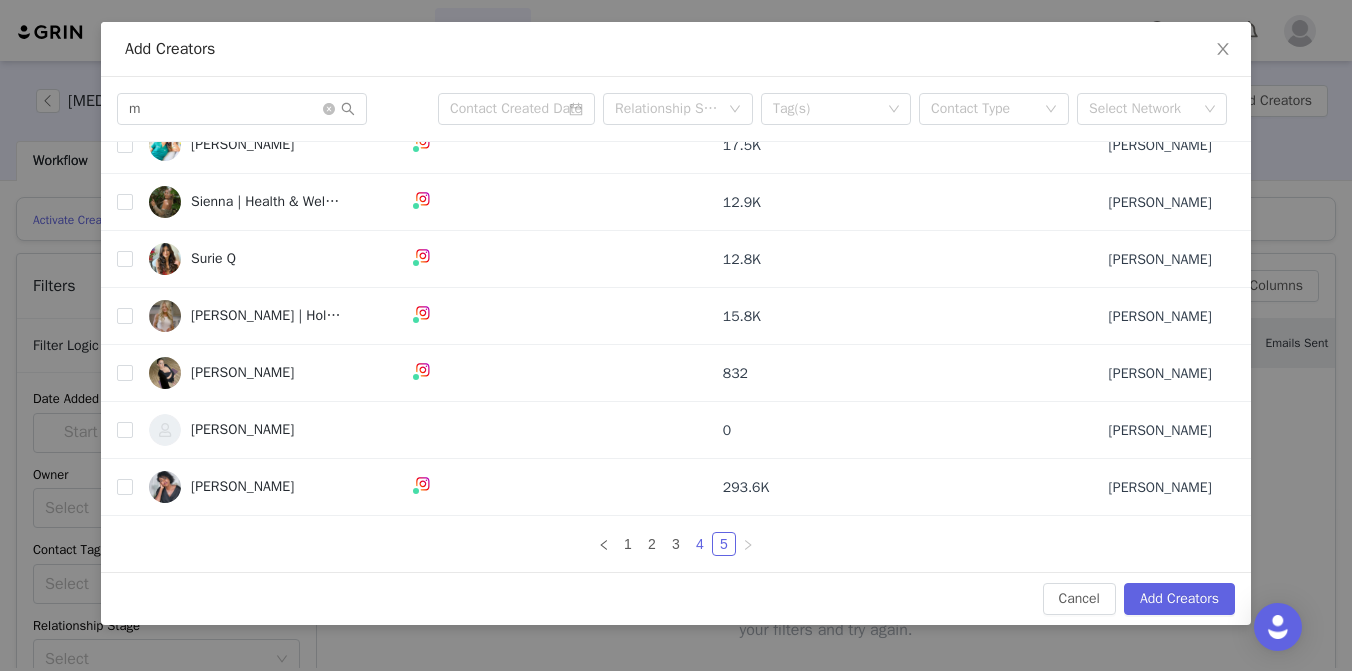 click on "4" at bounding box center (700, 544) 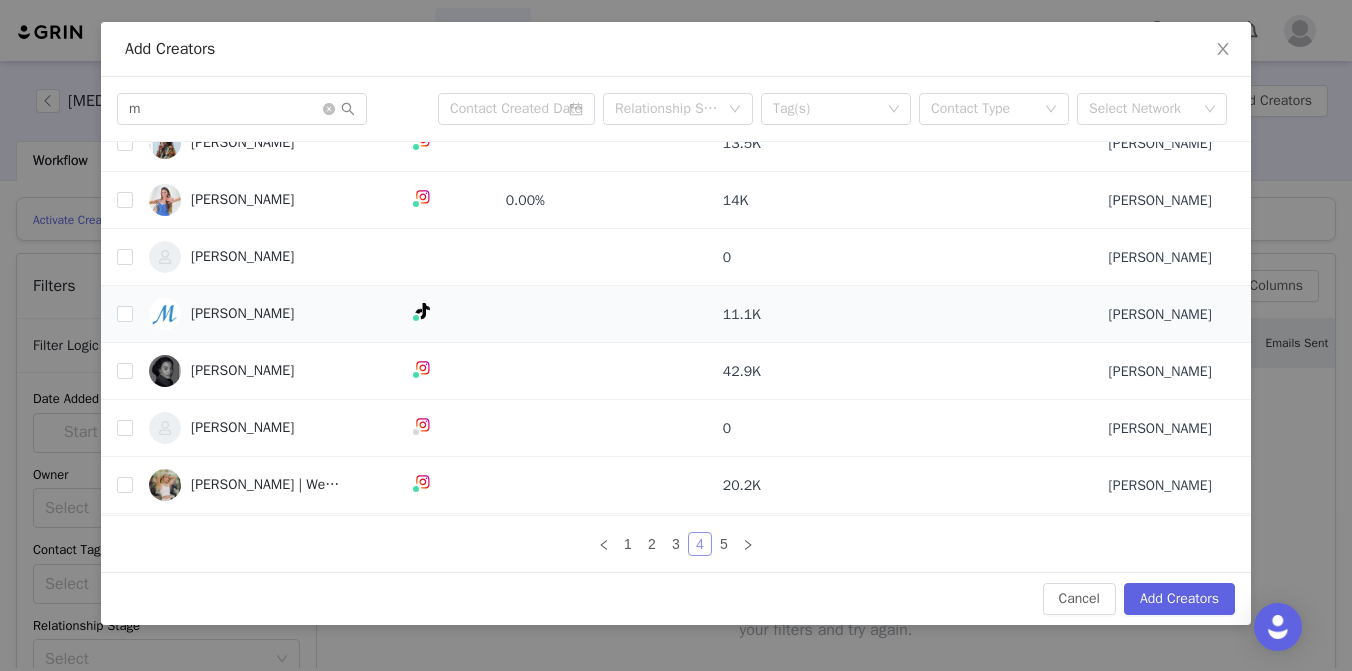 scroll, scrollTop: 131, scrollLeft: 0, axis: vertical 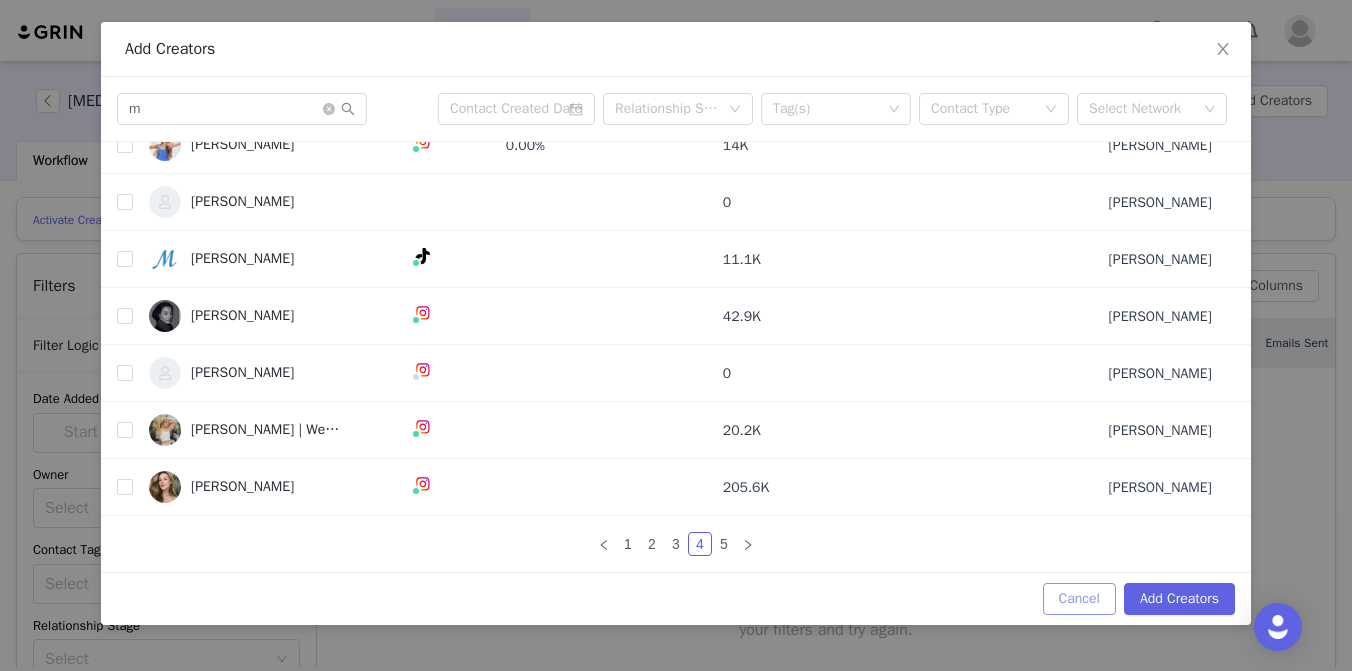 click on "Cancel" at bounding box center [1079, 599] 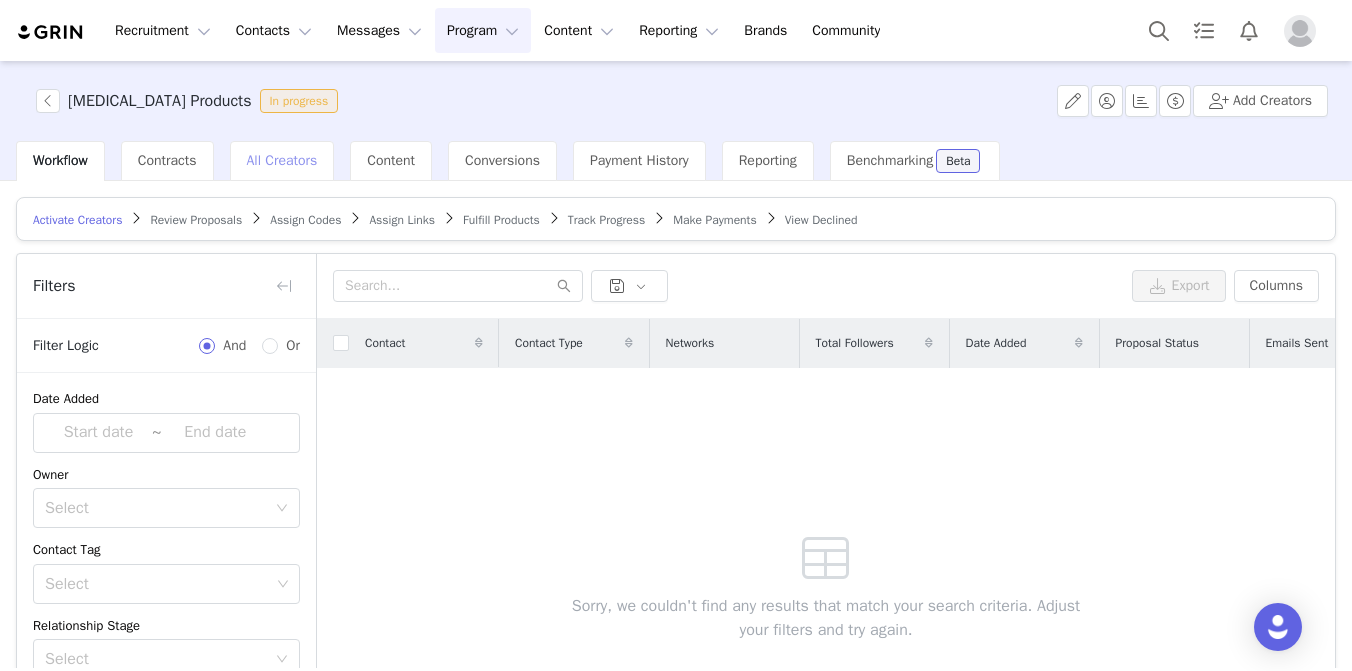 click on "All Creators" at bounding box center [282, 160] 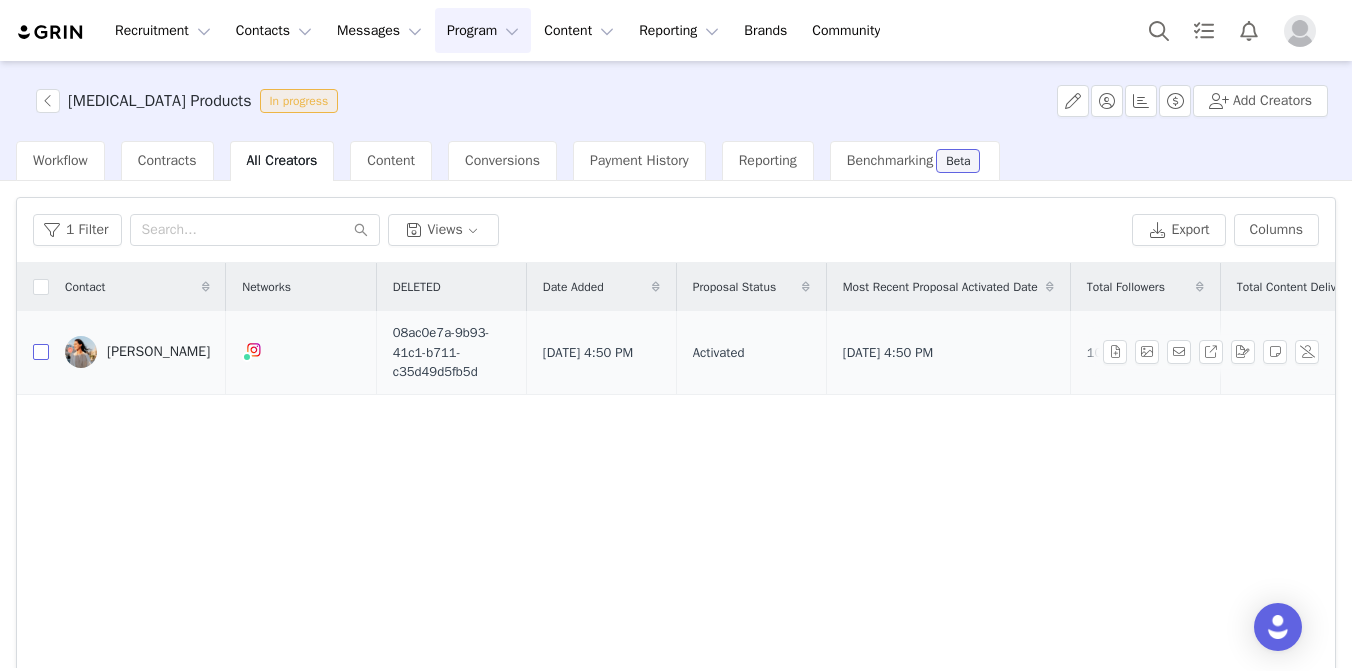 click at bounding box center (41, 352) 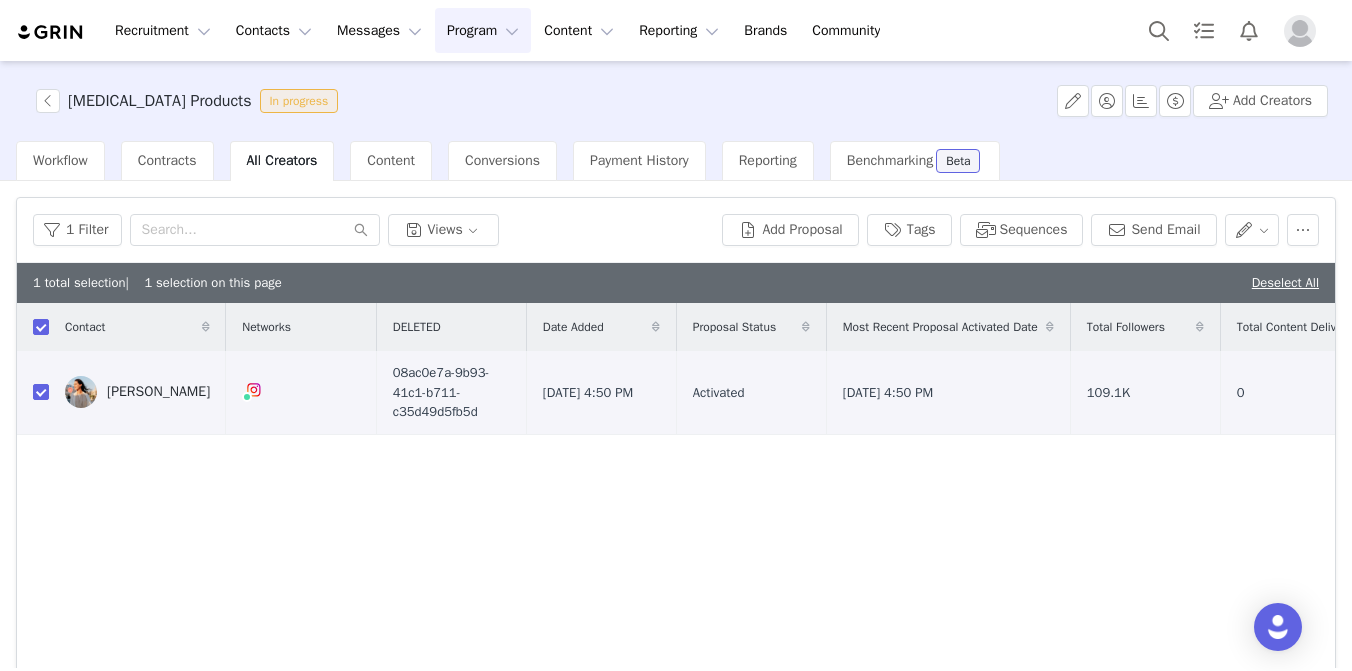 scroll, scrollTop: 0, scrollLeft: 116, axis: horizontal 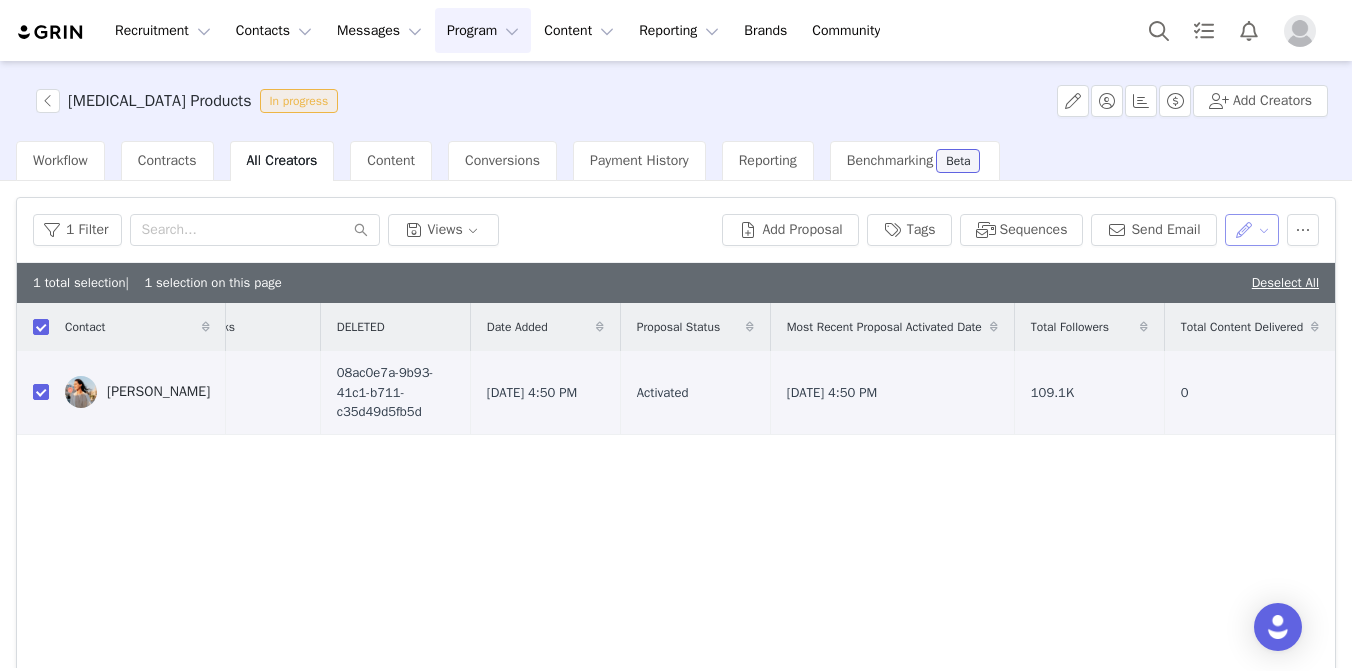 click at bounding box center (1252, 230) 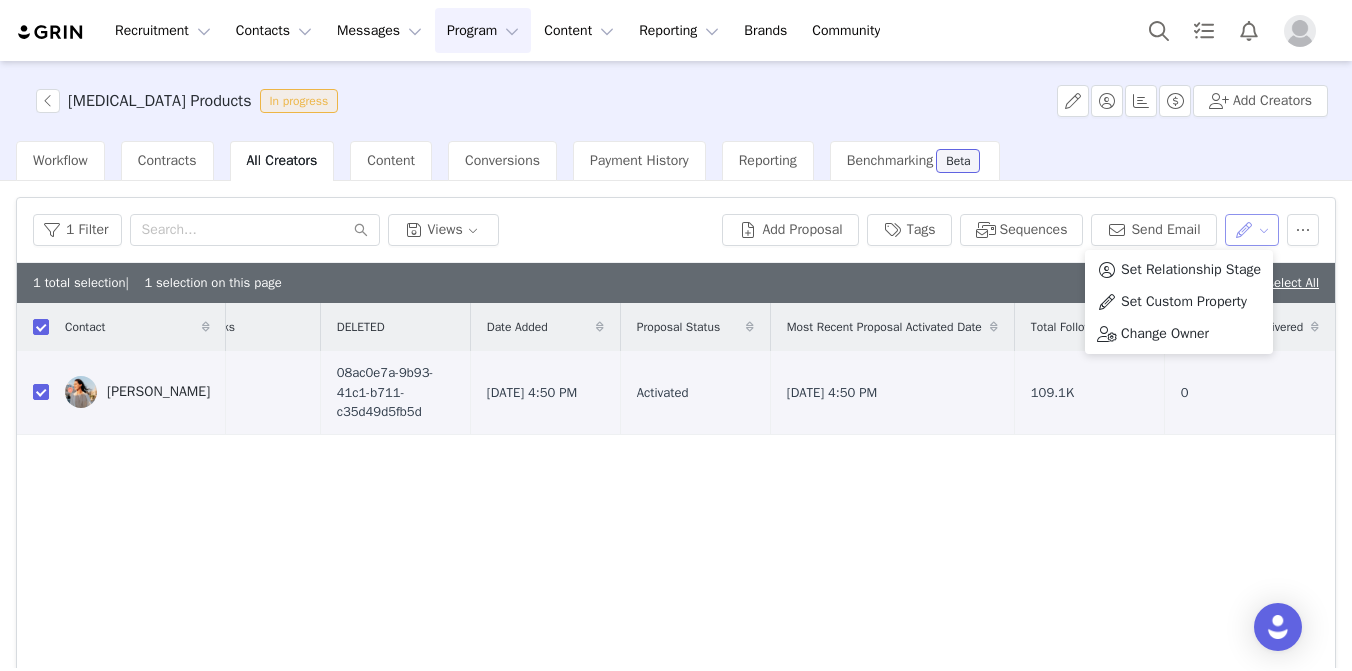 click at bounding box center (1252, 230) 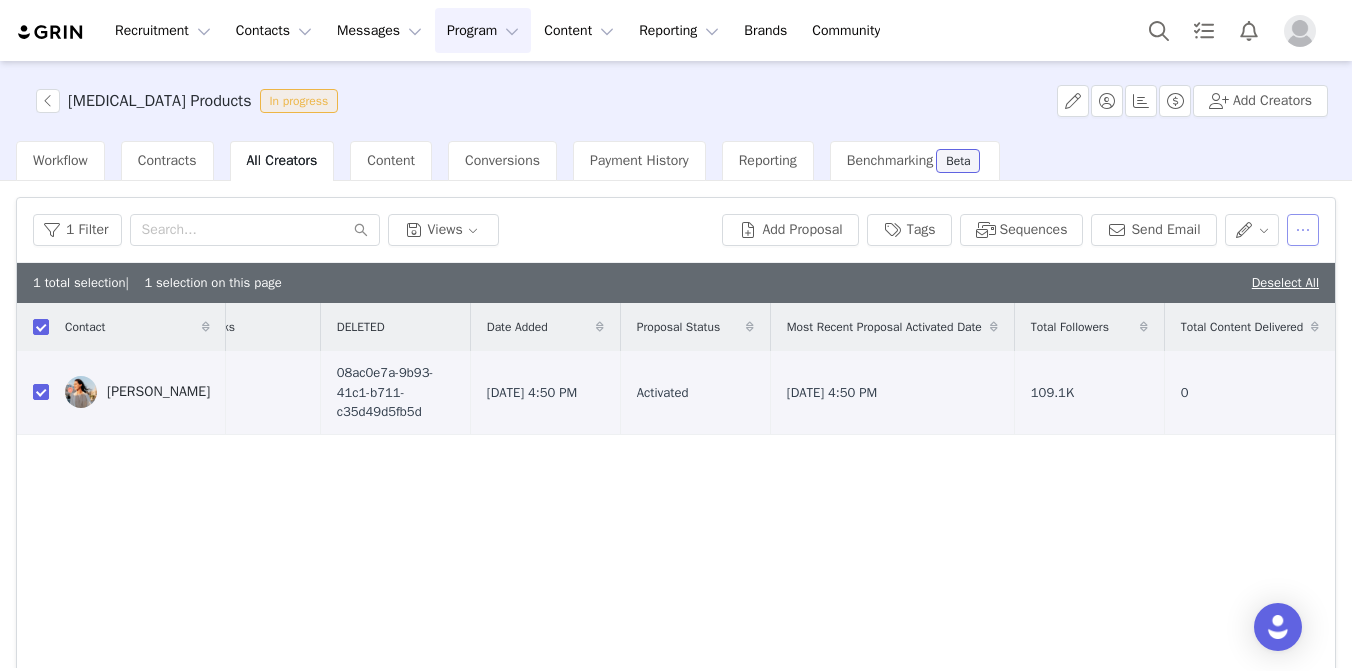 click at bounding box center (1303, 230) 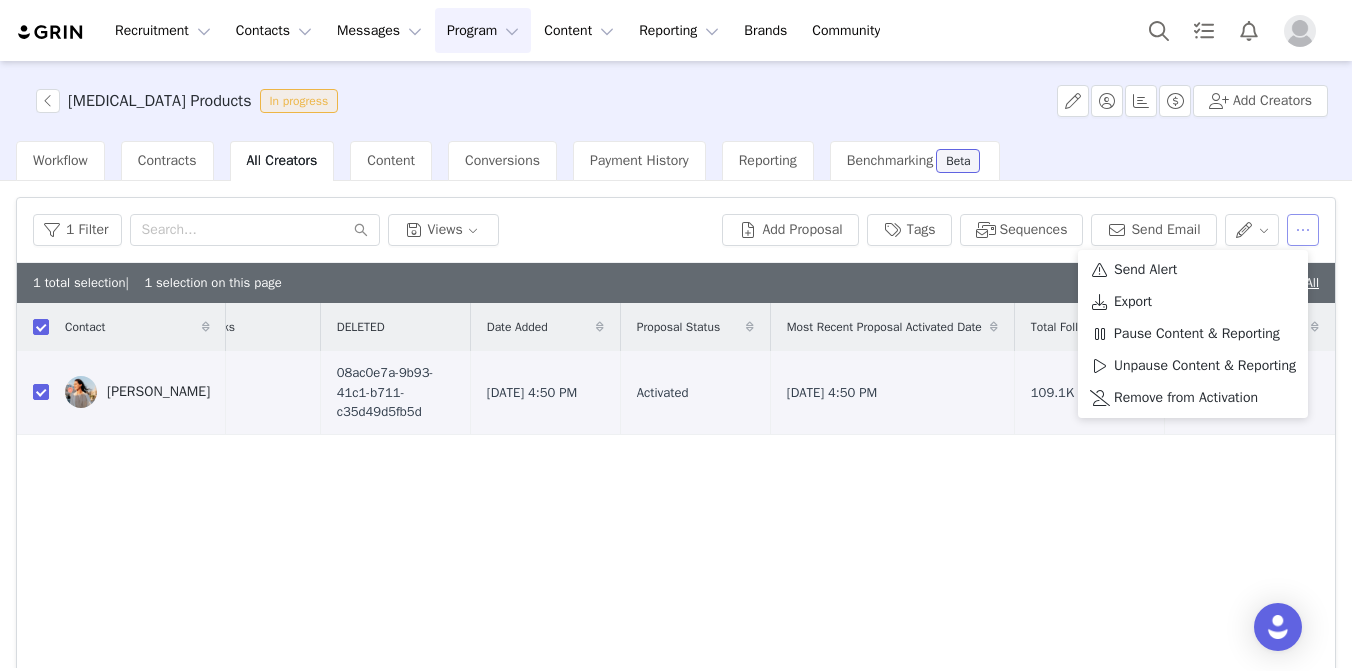click at bounding box center (1303, 230) 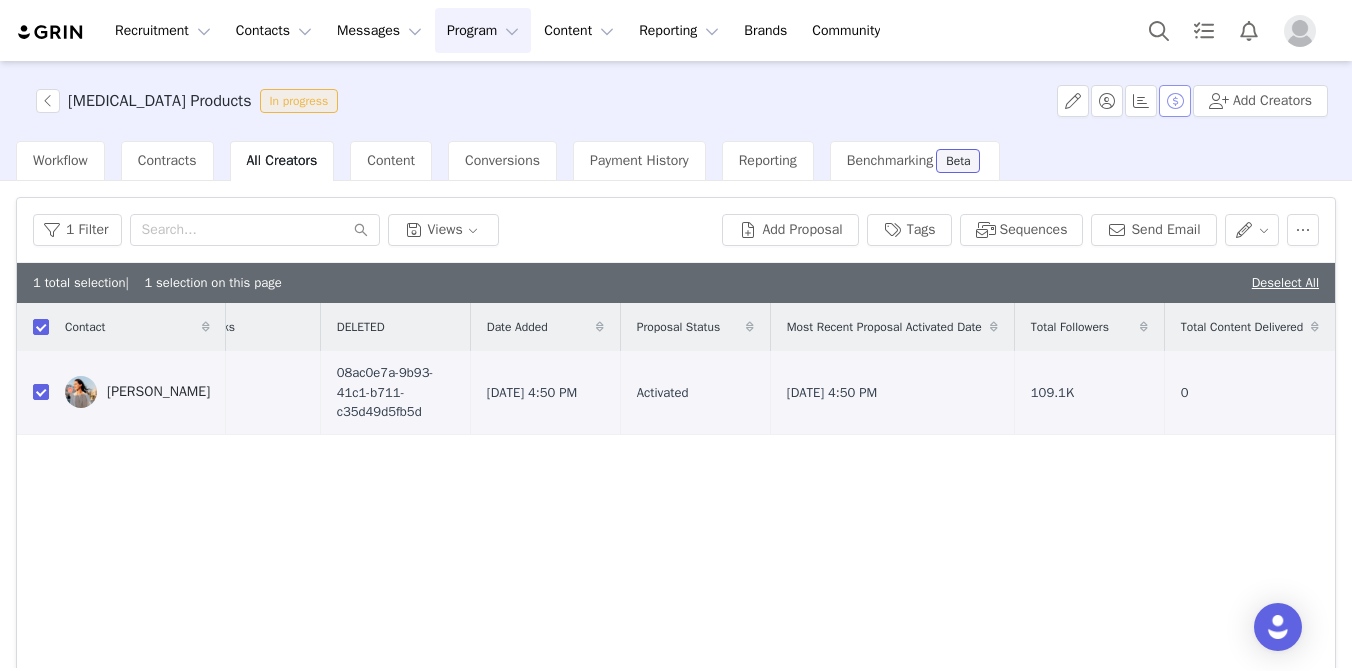 click at bounding box center [1175, 101] 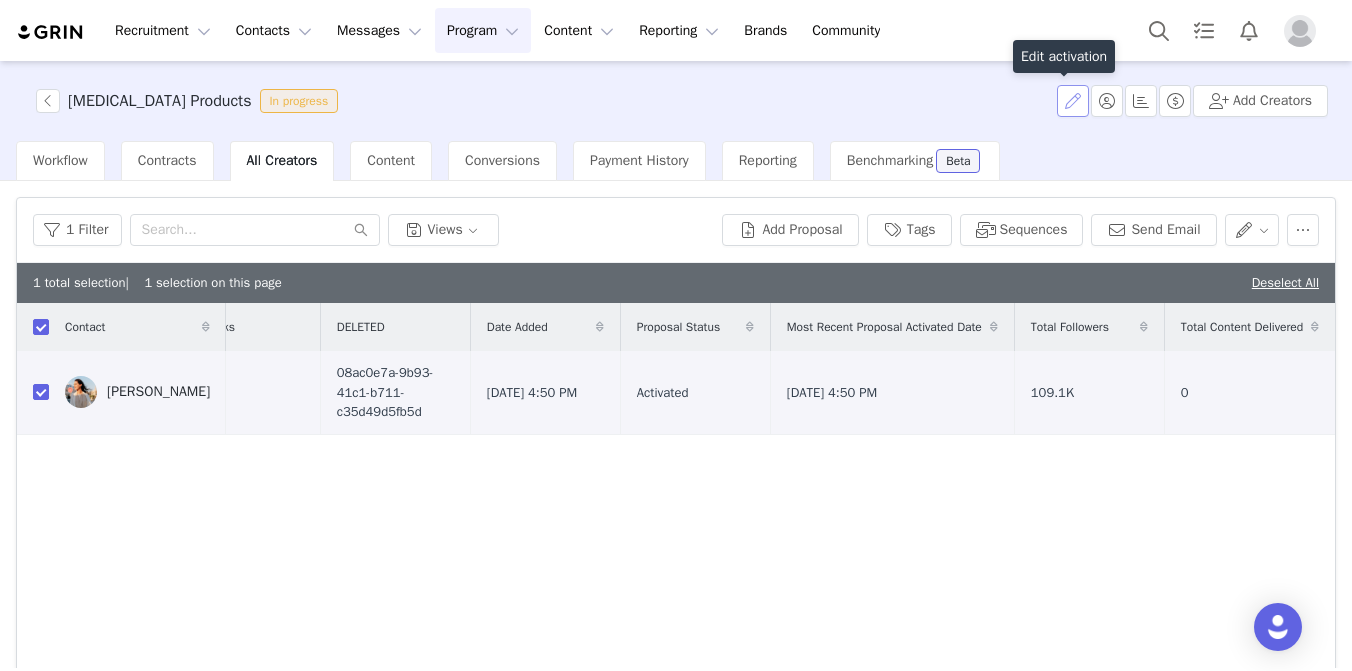click at bounding box center [1073, 101] 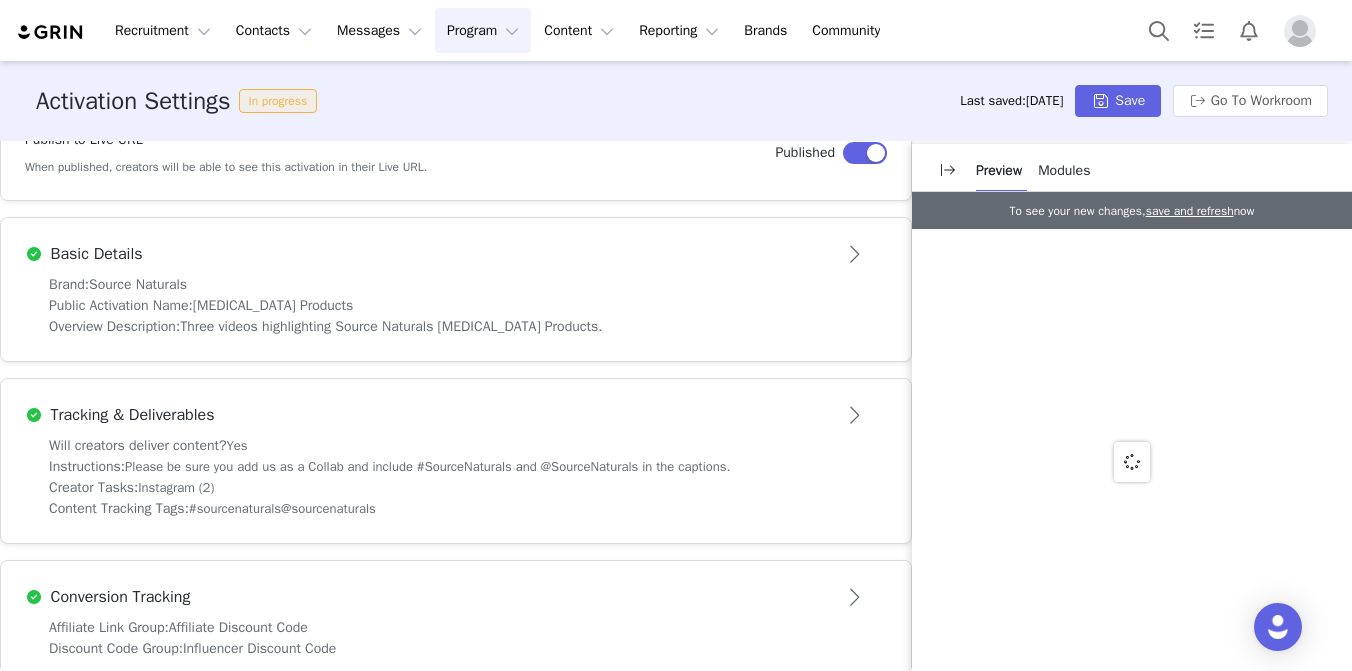 scroll, scrollTop: 562, scrollLeft: 0, axis: vertical 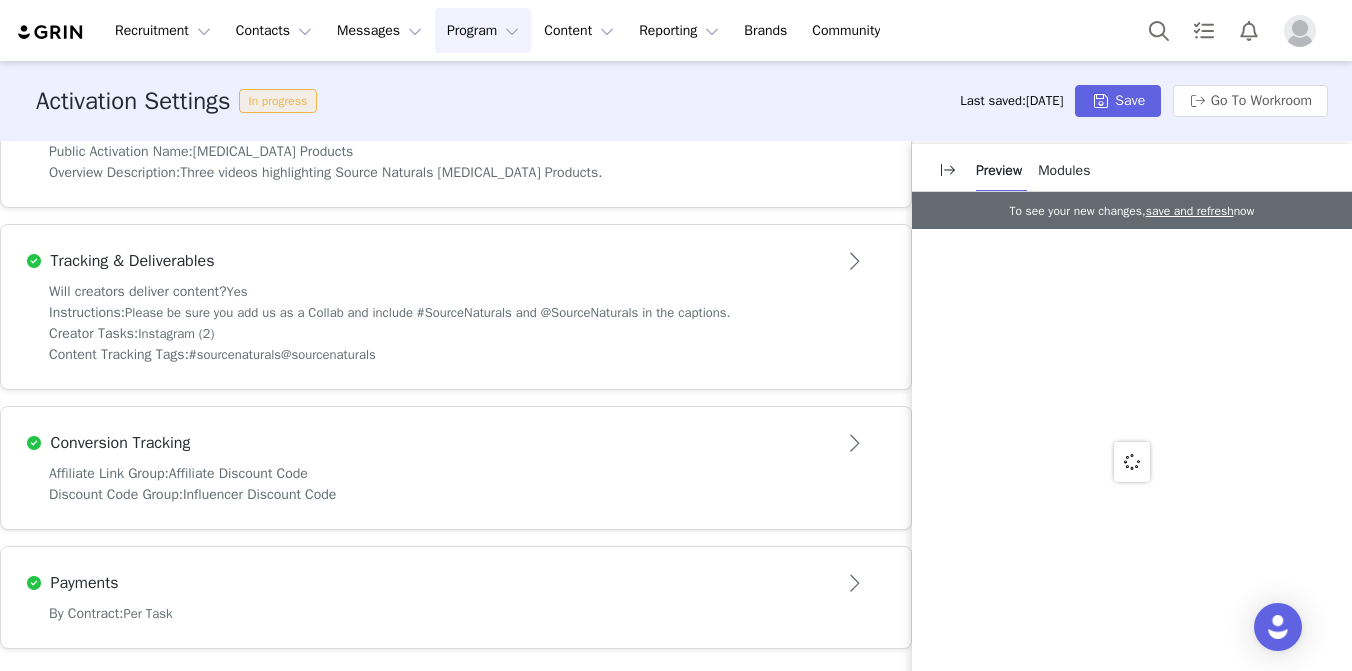 click on "Payments" at bounding box center (423, 583) 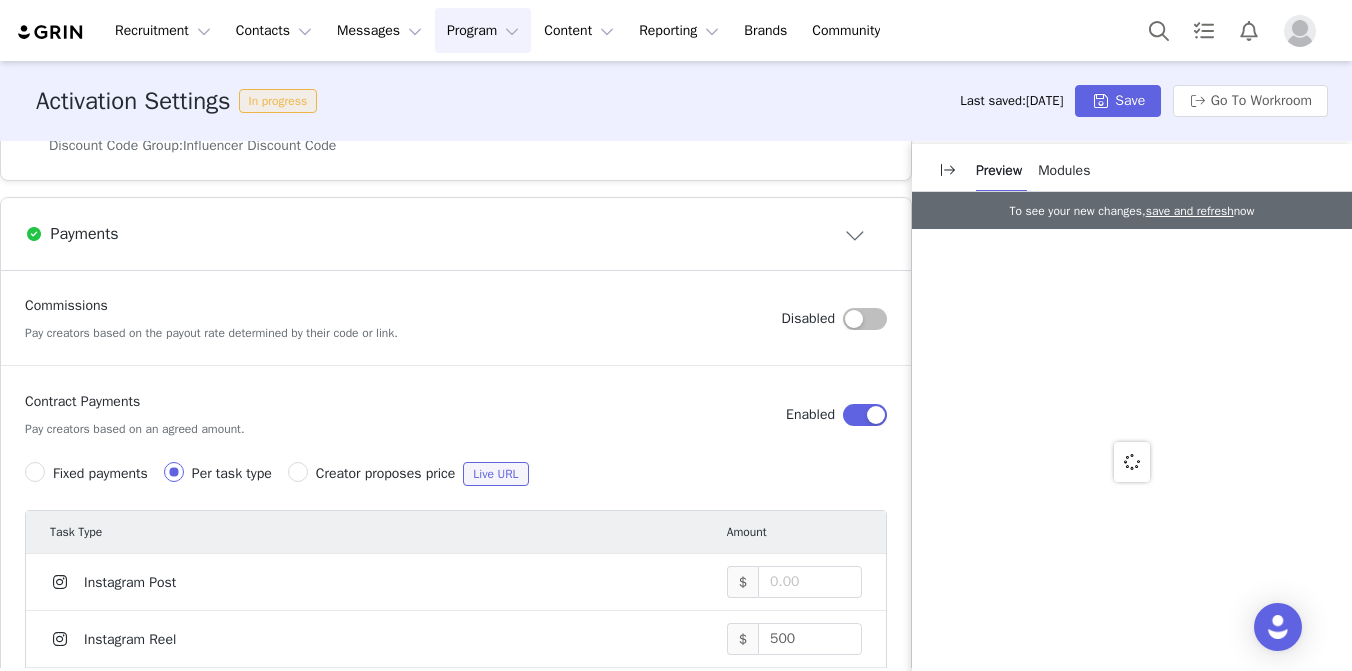 scroll, scrollTop: 917, scrollLeft: 0, axis: vertical 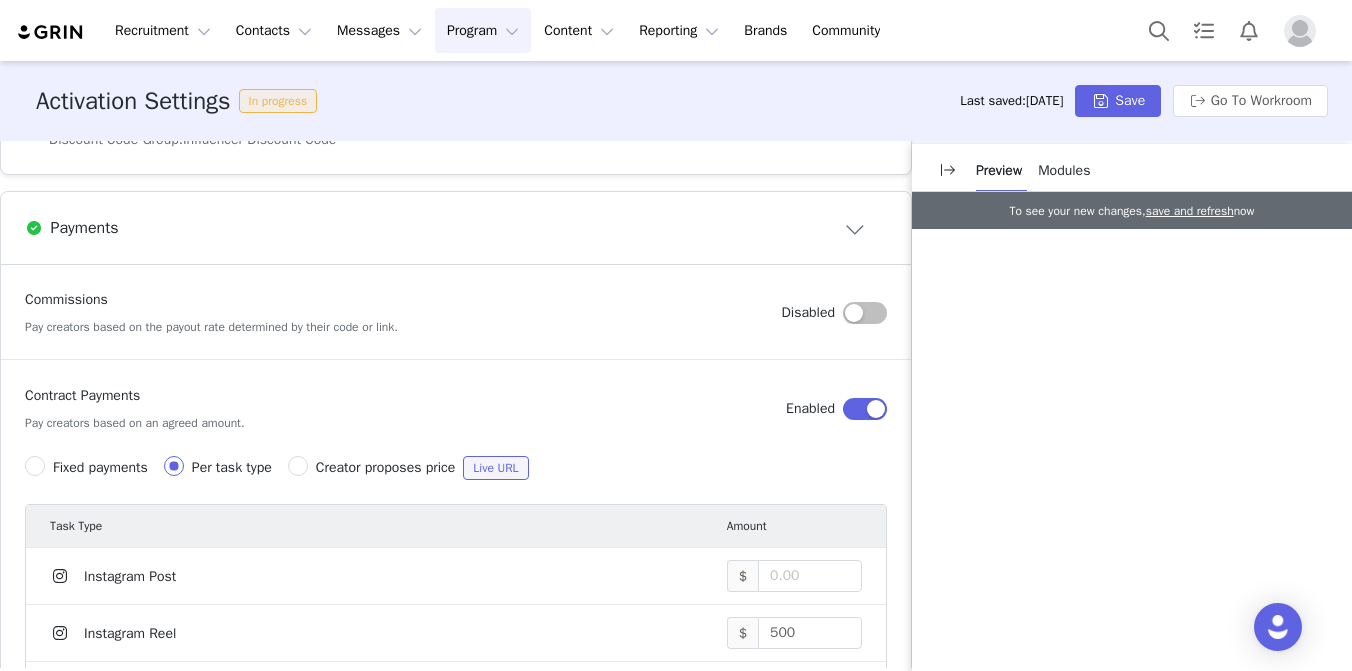 click on "Fixed payments" at bounding box center (100, 467) 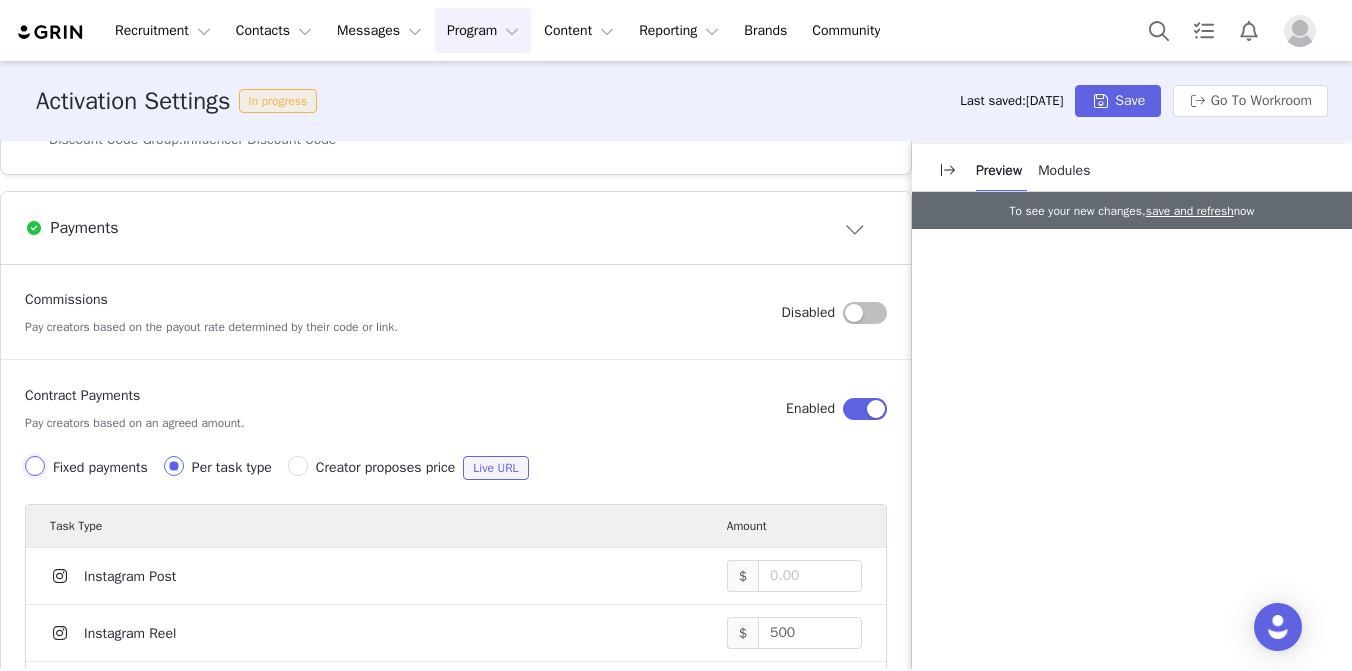 click on "Fixed payments" at bounding box center [35, 466] 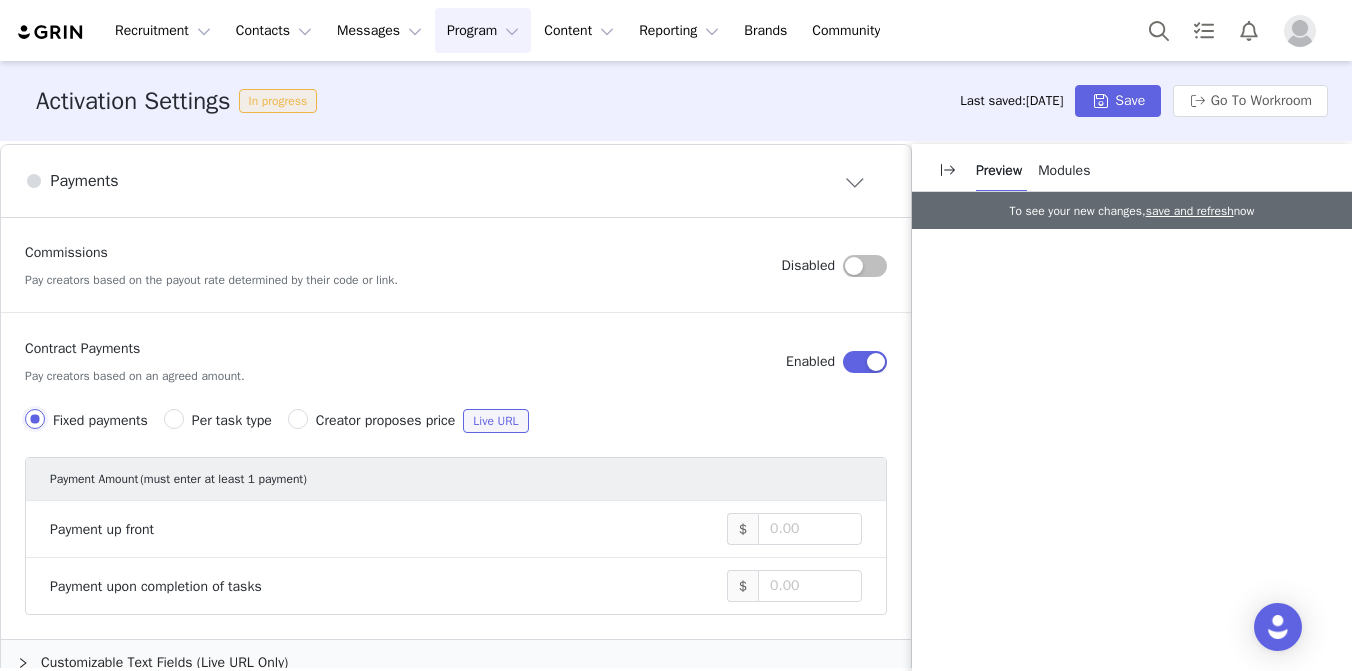 scroll, scrollTop: 1003, scrollLeft: 0, axis: vertical 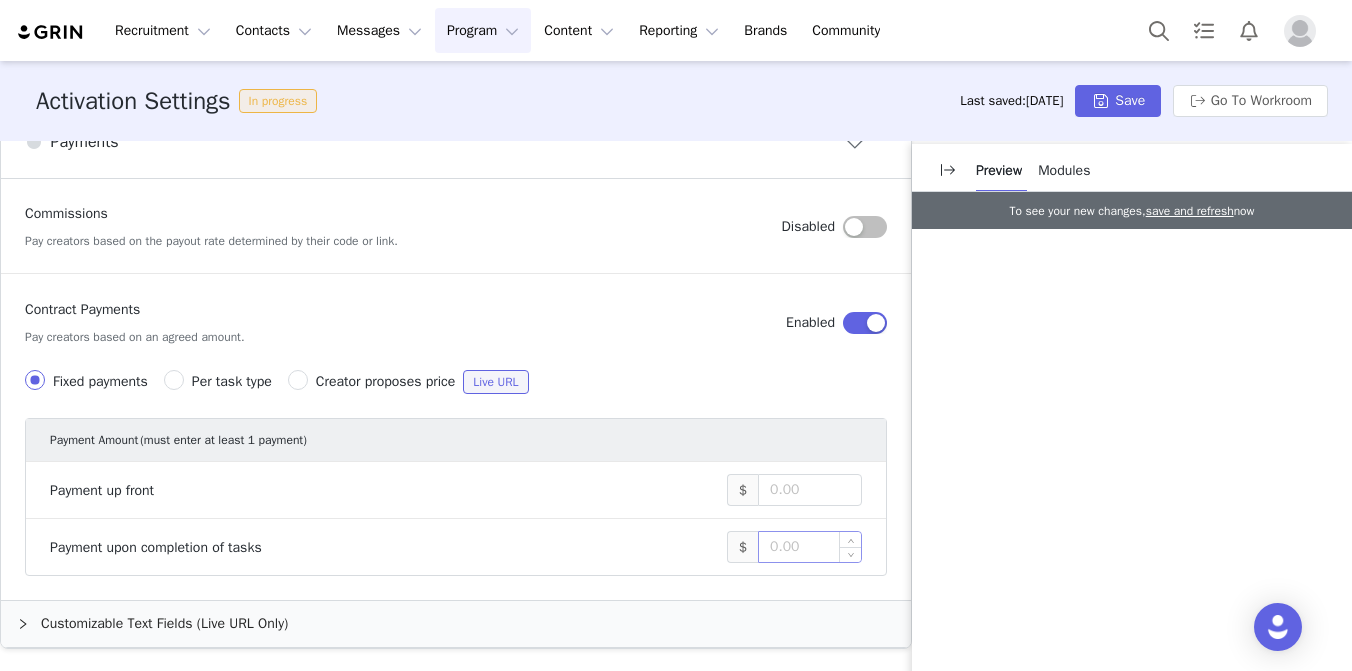 click at bounding box center (810, 547) 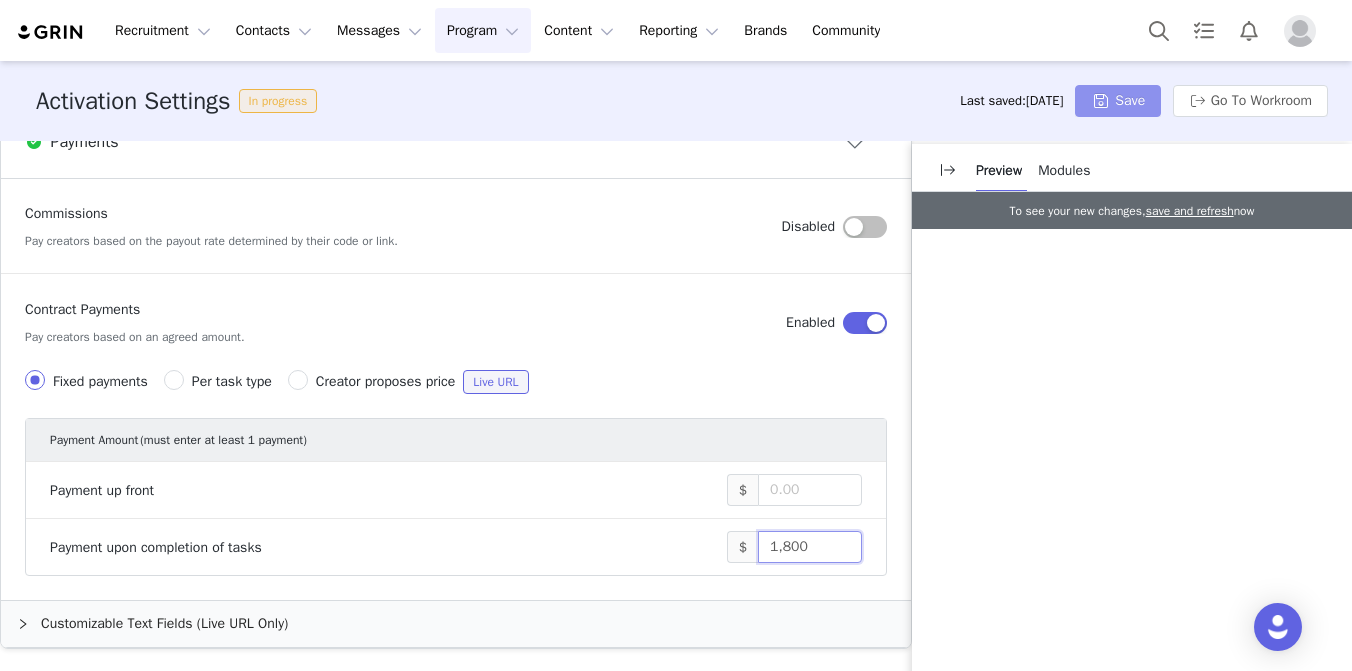 type on "1,800" 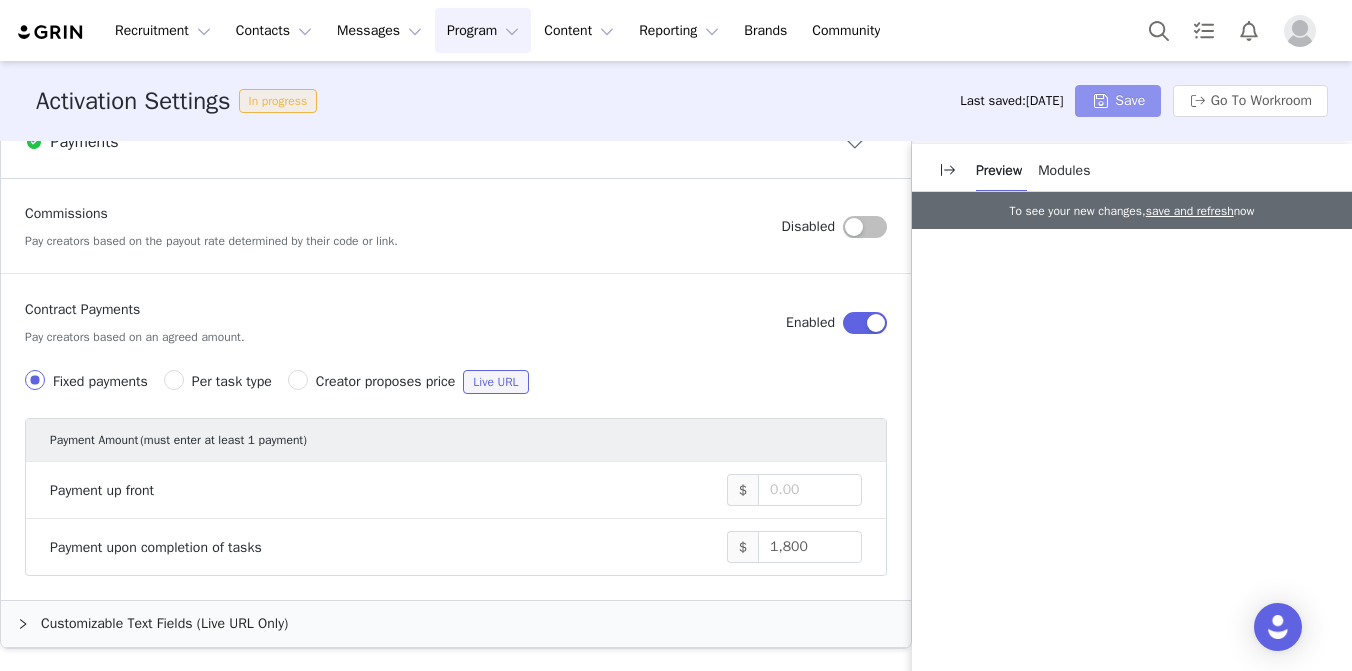 click on "Save" at bounding box center [1118, 101] 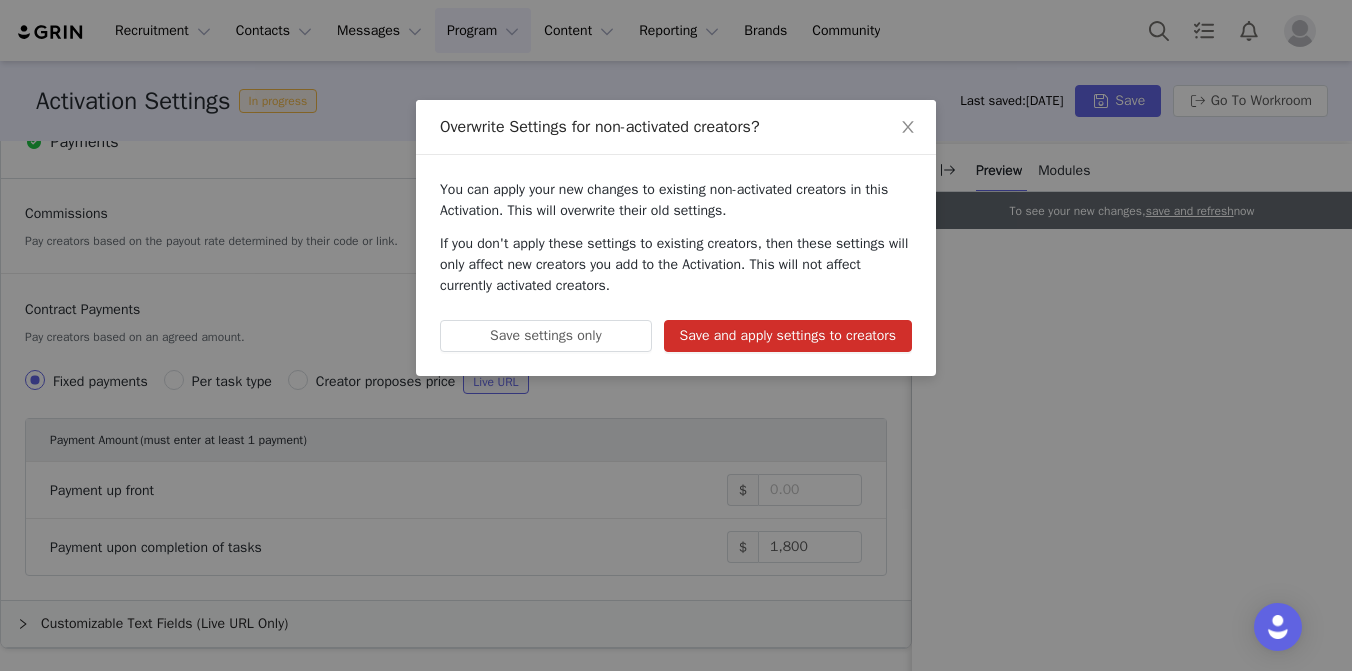 click on "Save and apply settings to creators" at bounding box center [788, 336] 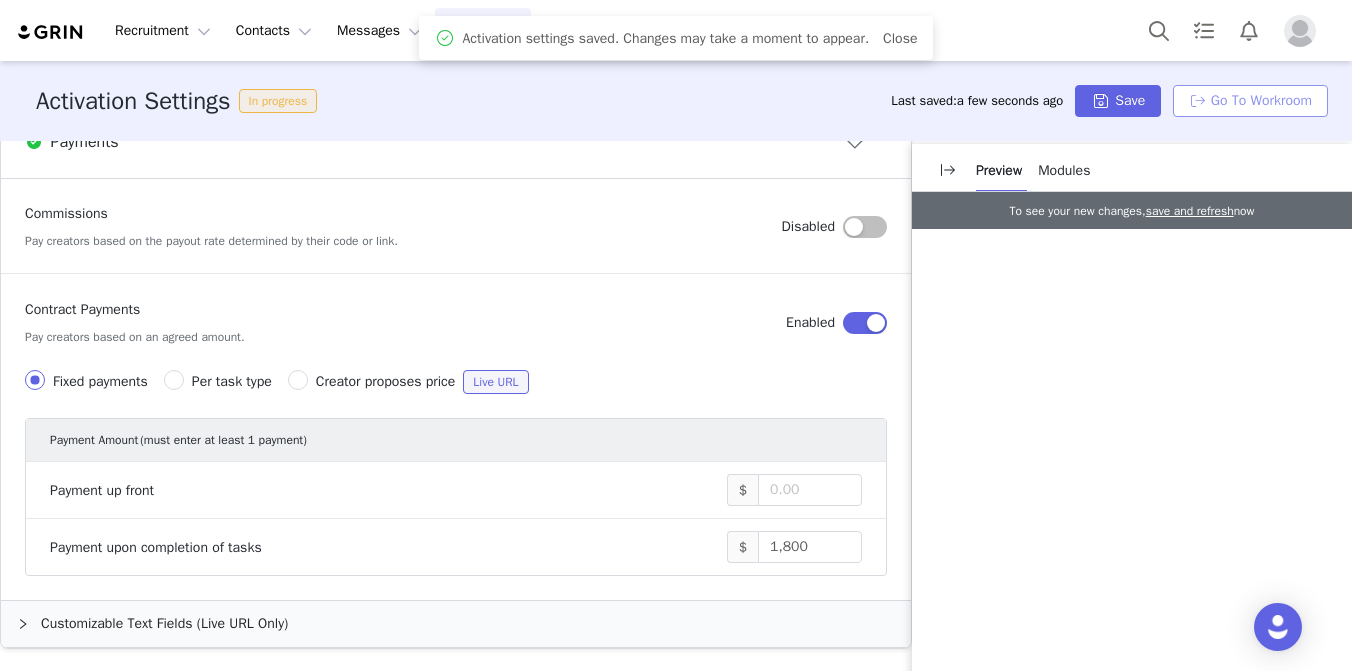 click on "Go To Workroom" at bounding box center [1250, 101] 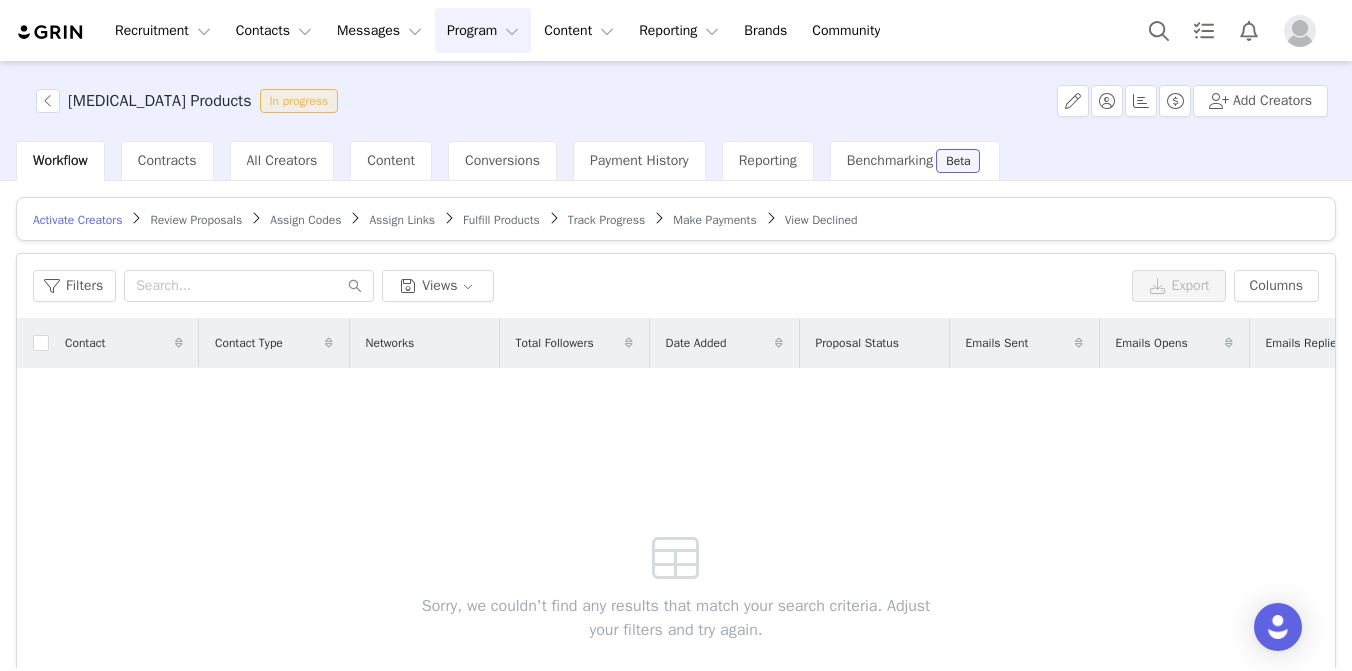 click on "Fulfill Products" at bounding box center (501, 220) 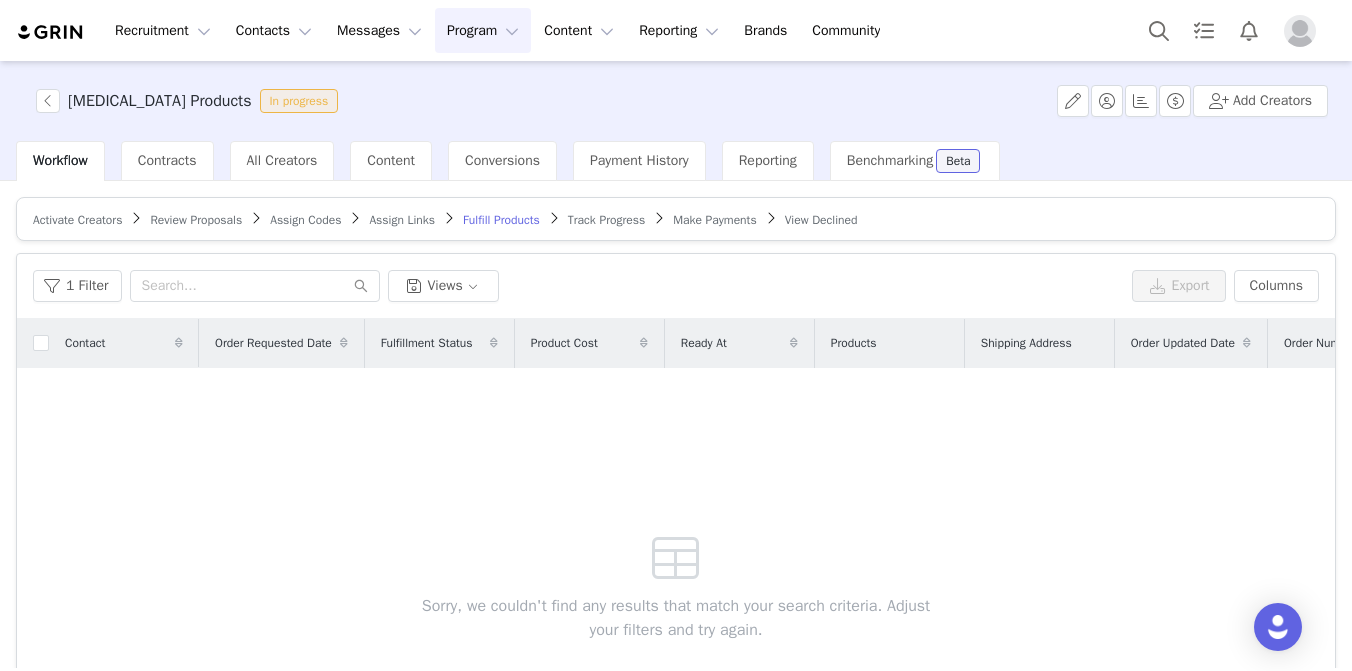 click on "Make Payments" at bounding box center (714, 220) 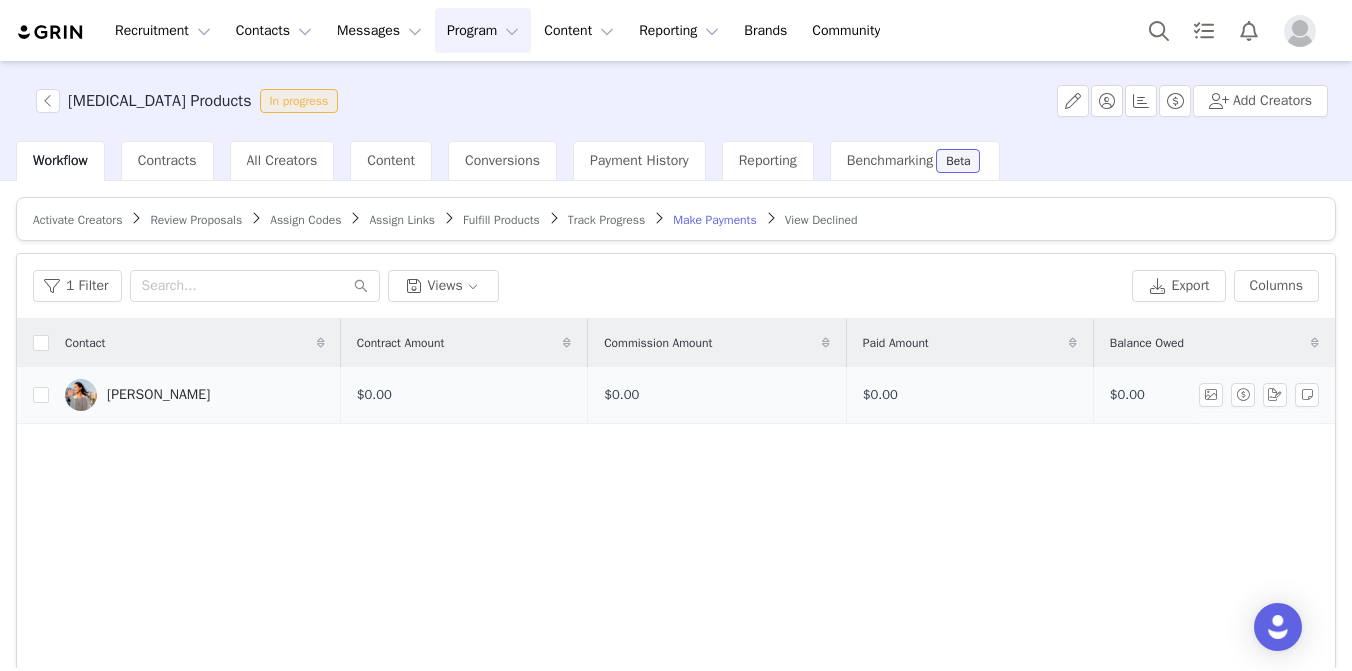 click on "$0.00" at bounding box center [464, 395] 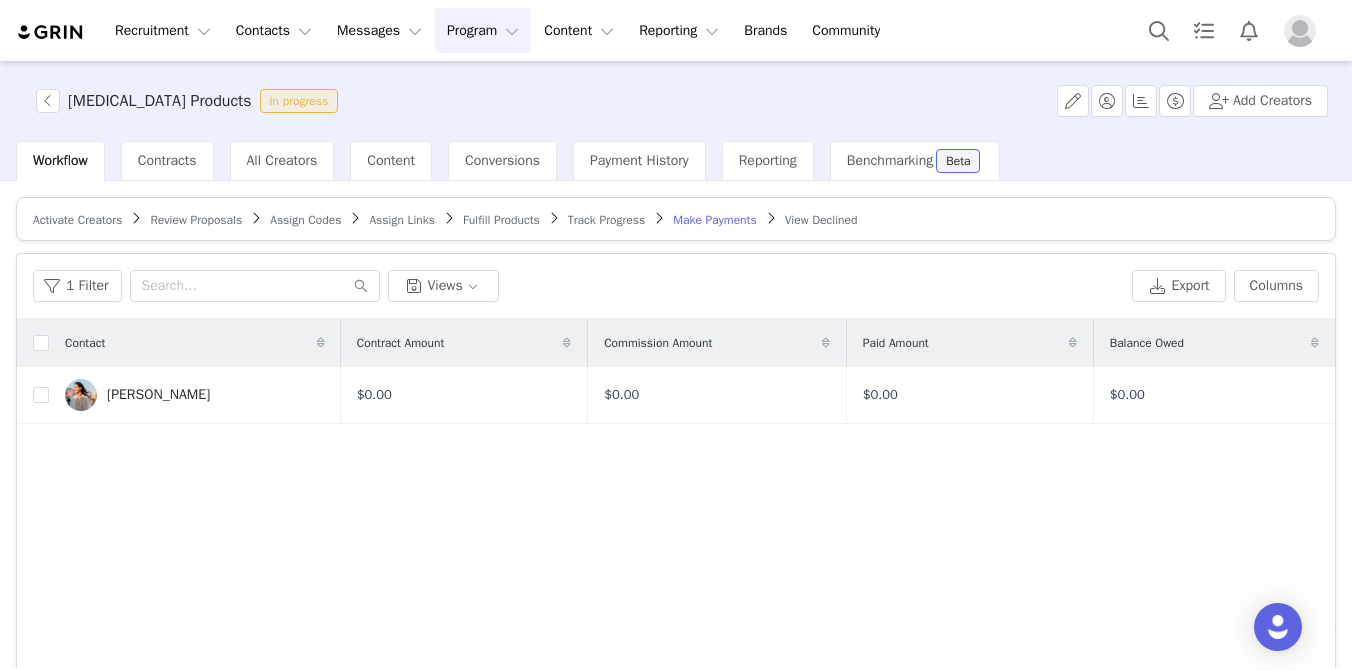 click on "Review Proposals" at bounding box center (196, 220) 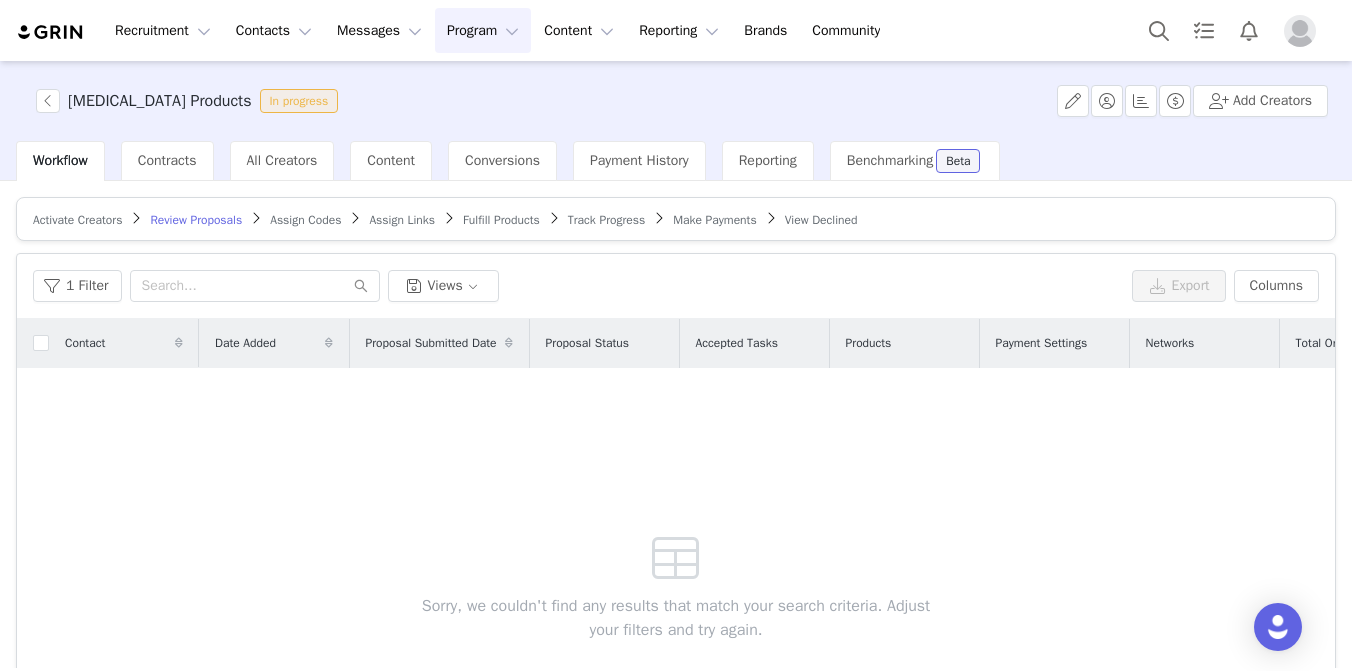 click on "Assign Codes" at bounding box center (305, 220) 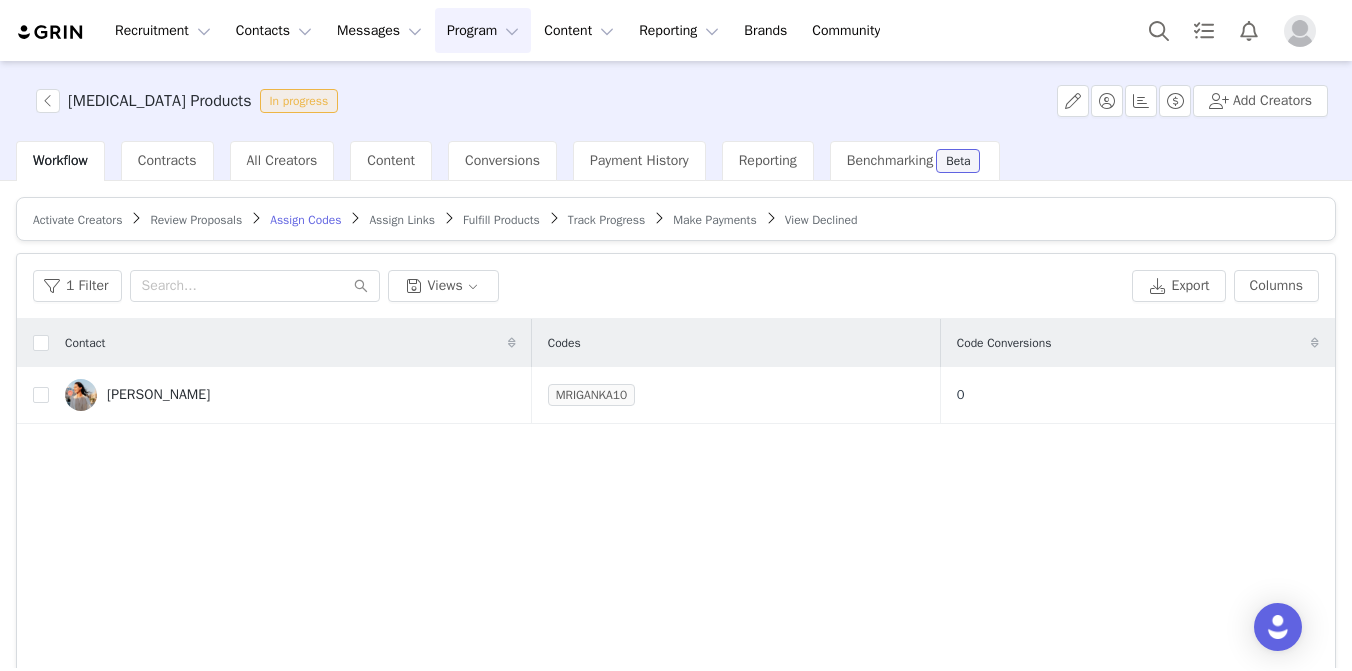 click on "Assign Links" at bounding box center (402, 220) 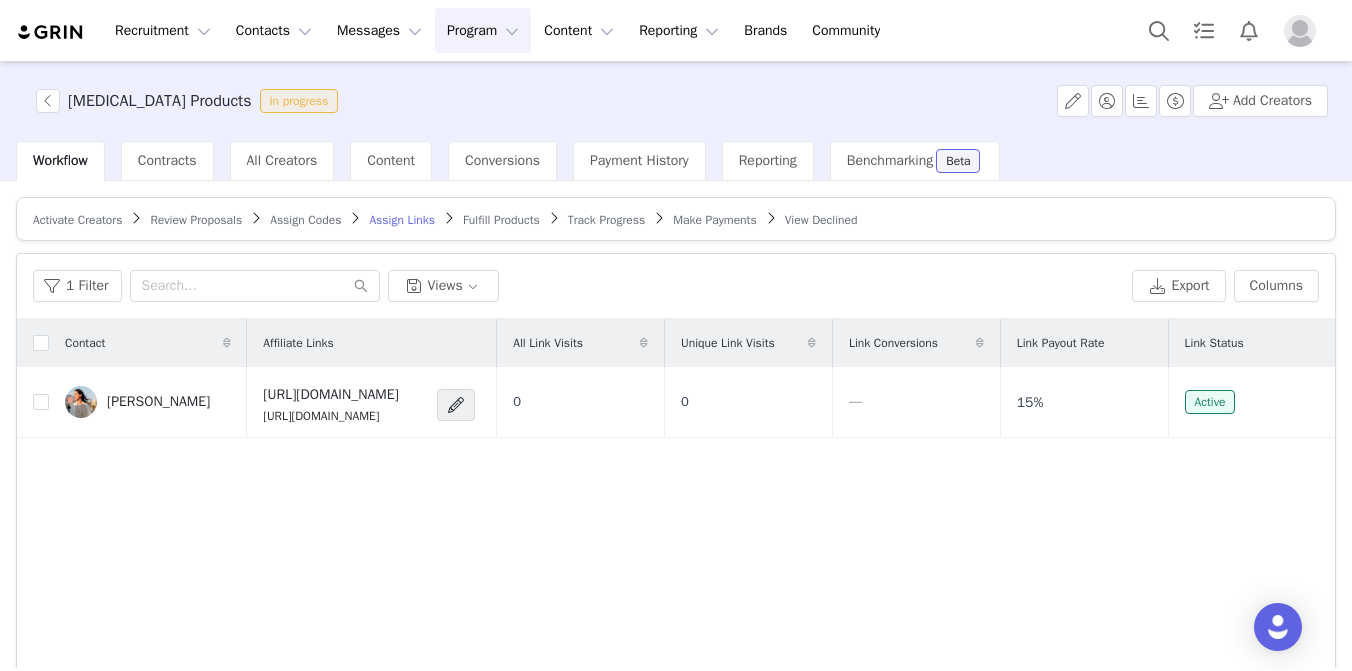 click on "Fulfill Products" at bounding box center [501, 220] 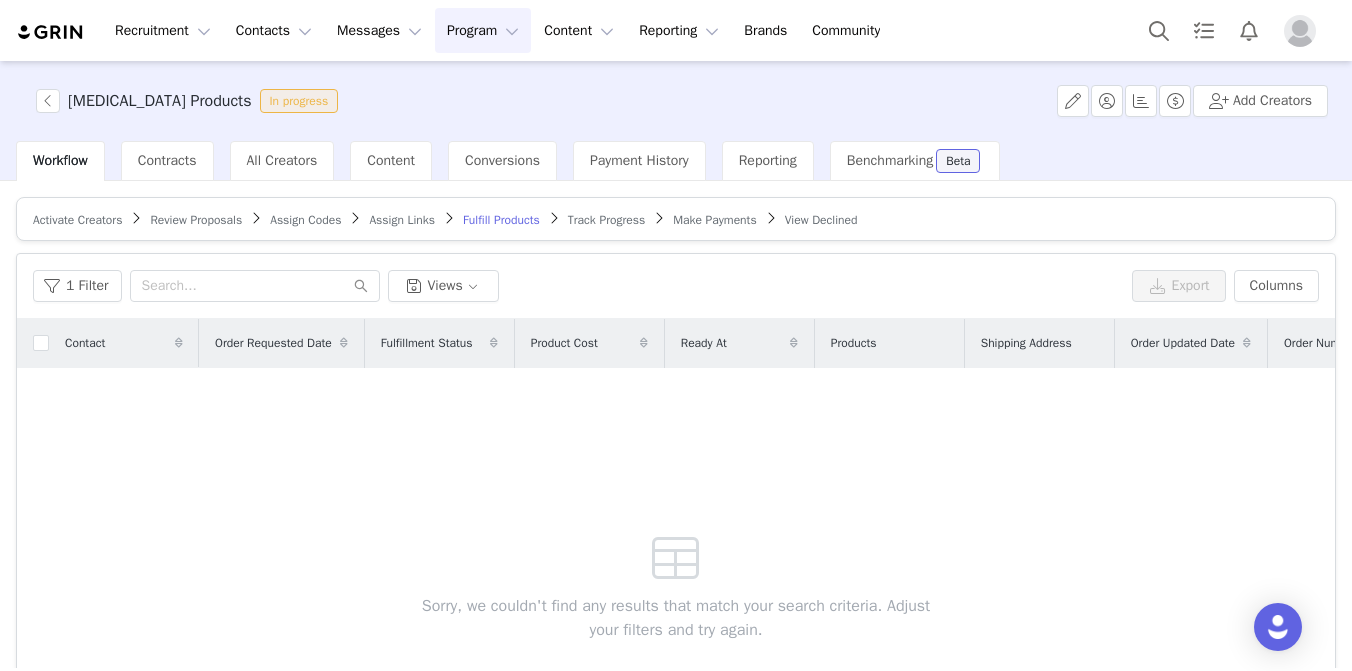 click on "Track Progress" at bounding box center [606, 220] 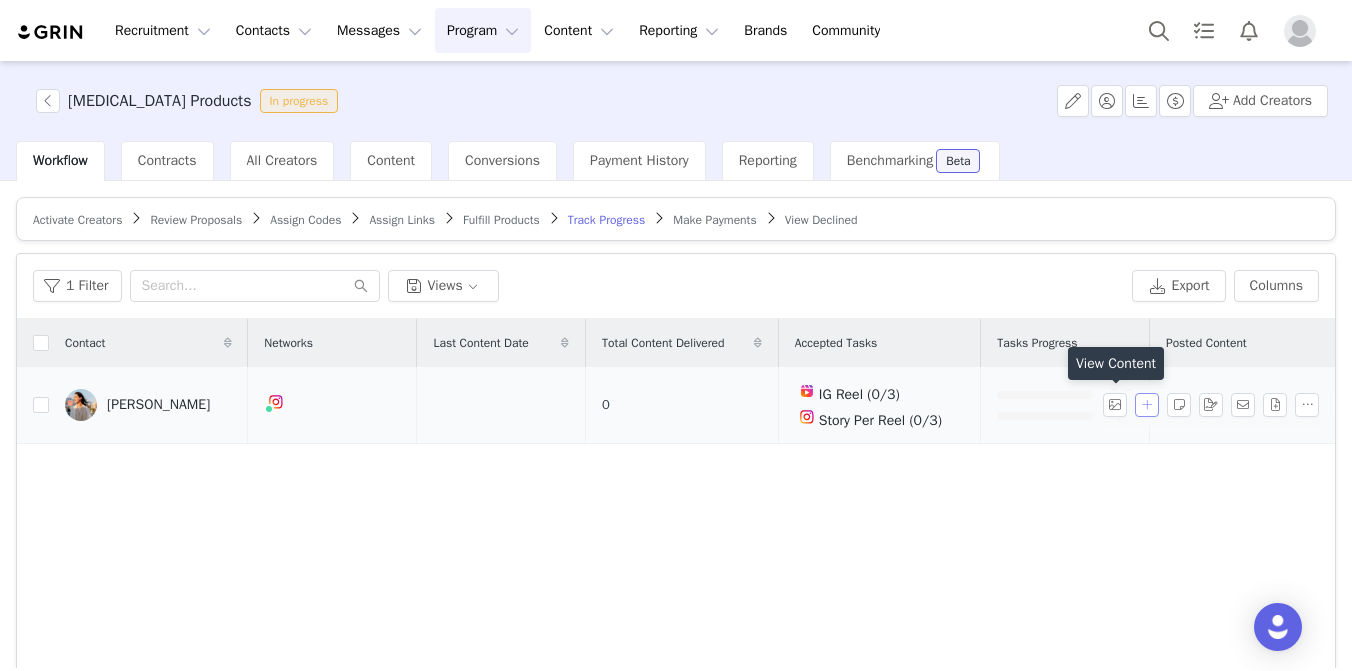 click at bounding box center (1147, 405) 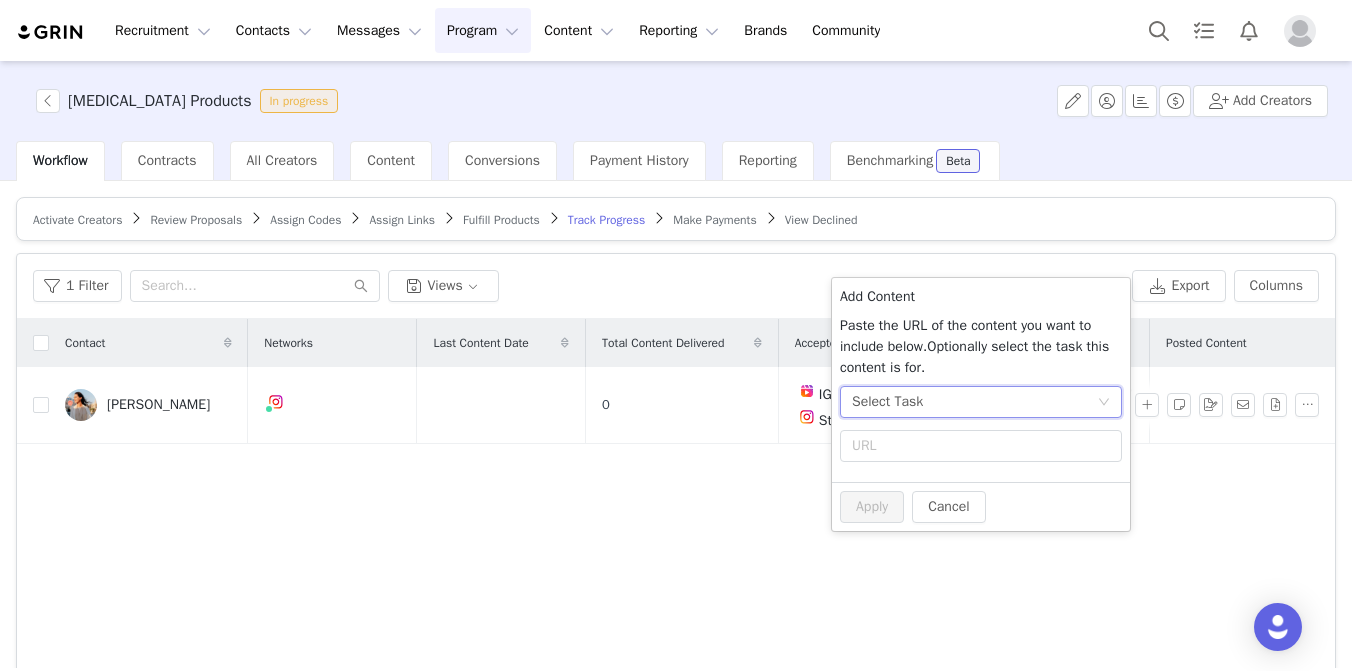 click on "Select Task" at bounding box center [974, 402] 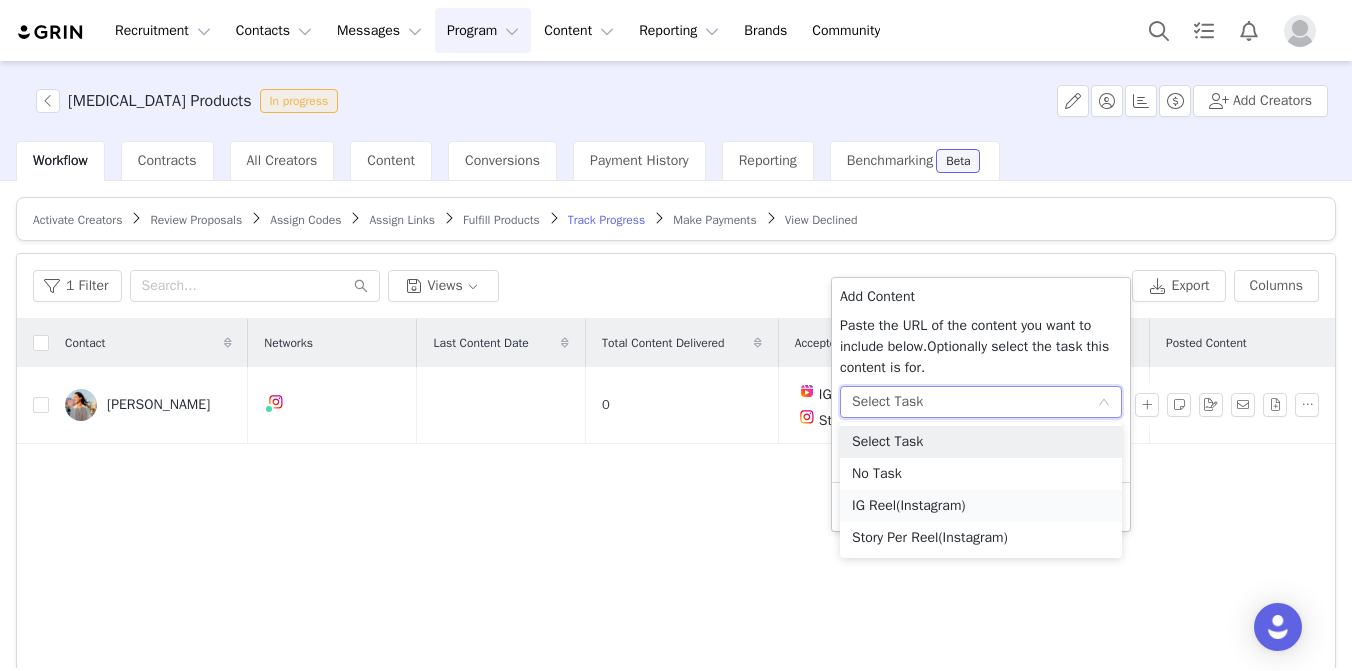 click on "(Instagram)" at bounding box center (930, 505) 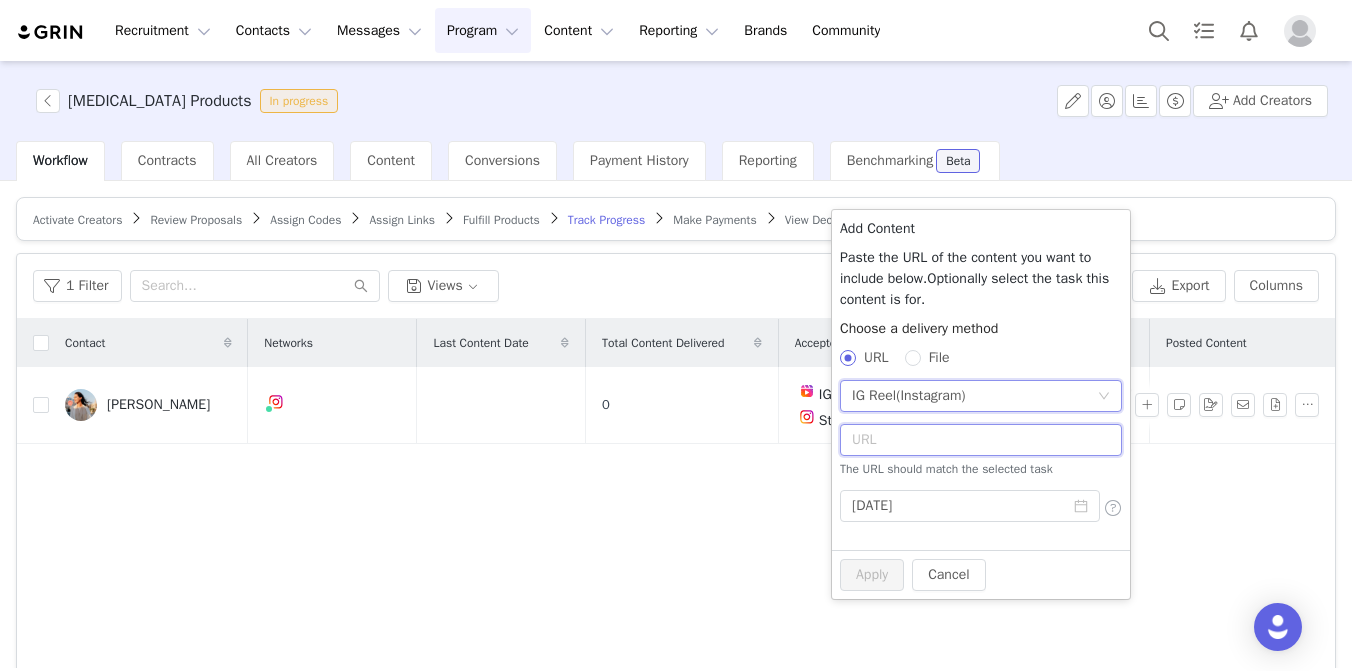 click at bounding box center [981, 440] 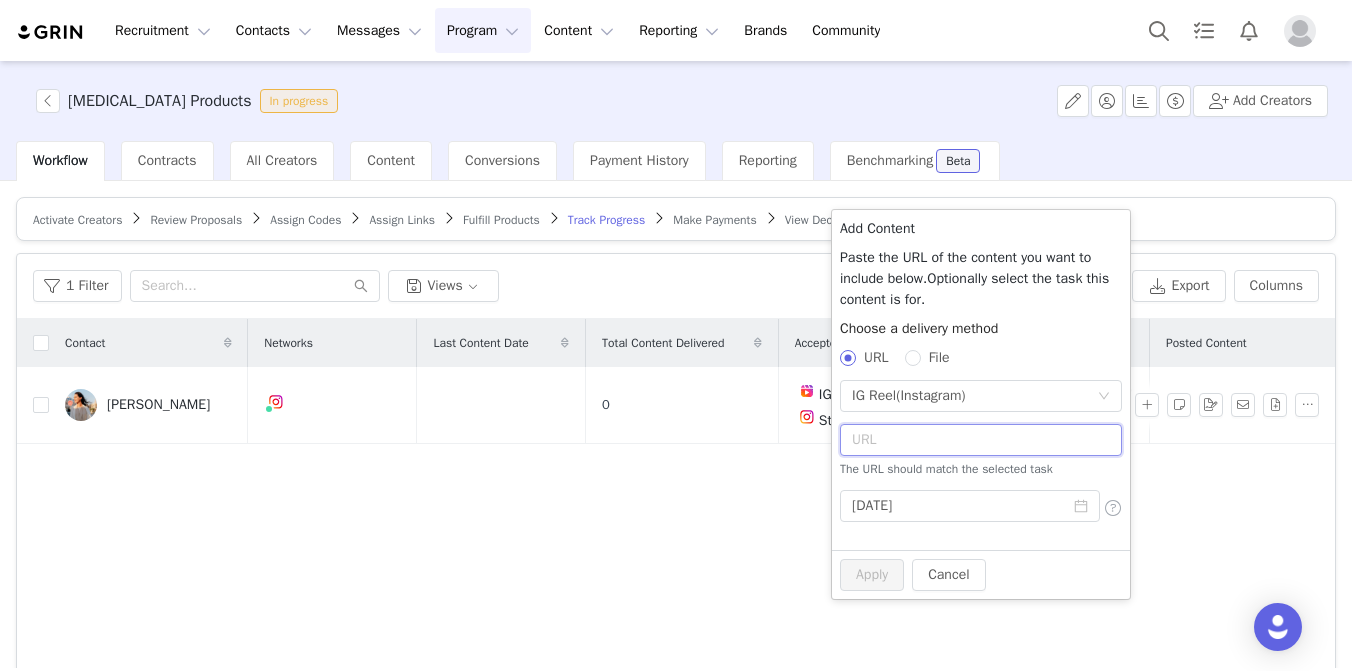 paste on "[URL][DOMAIN_NAME]" 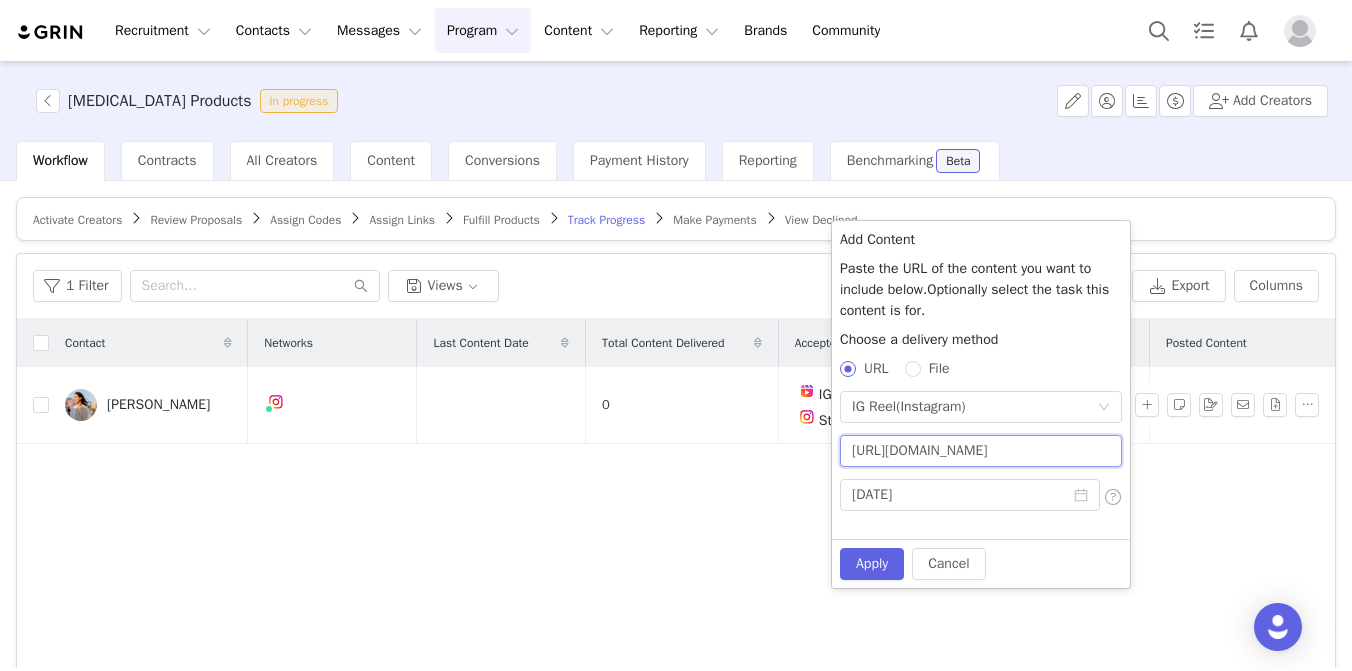 scroll, scrollTop: 0, scrollLeft: 35, axis: horizontal 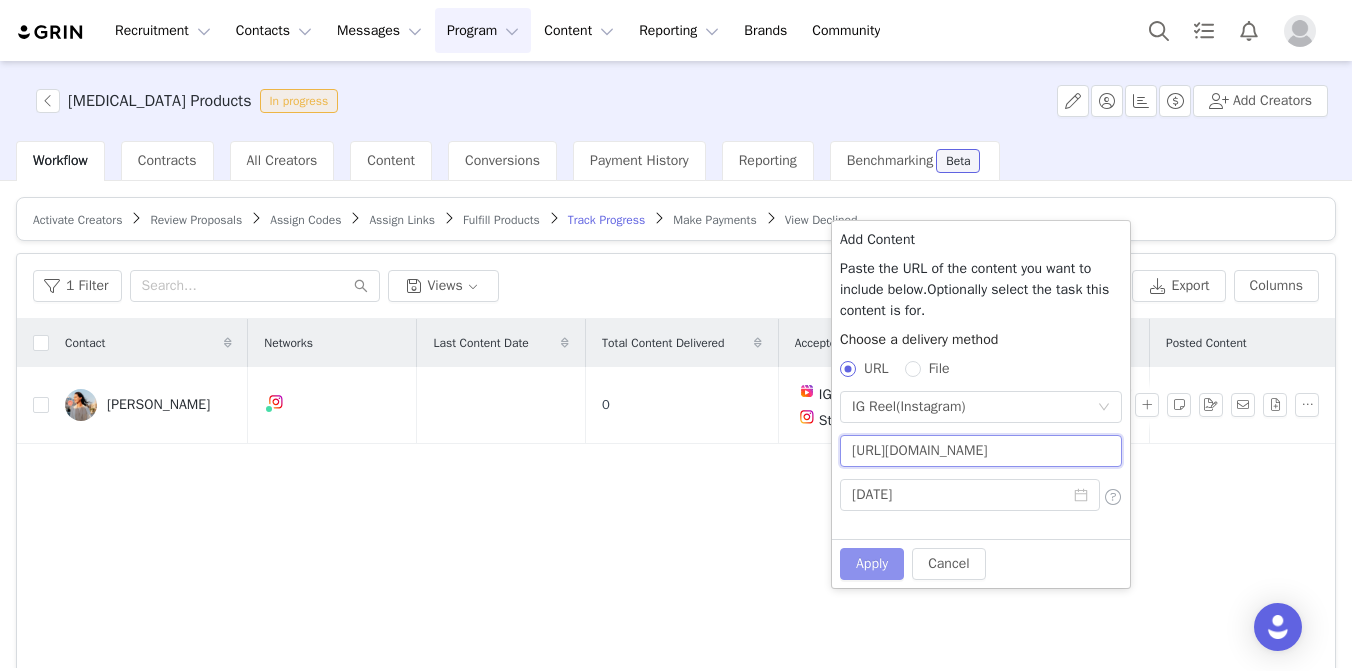 type on "[URL][DOMAIN_NAME]" 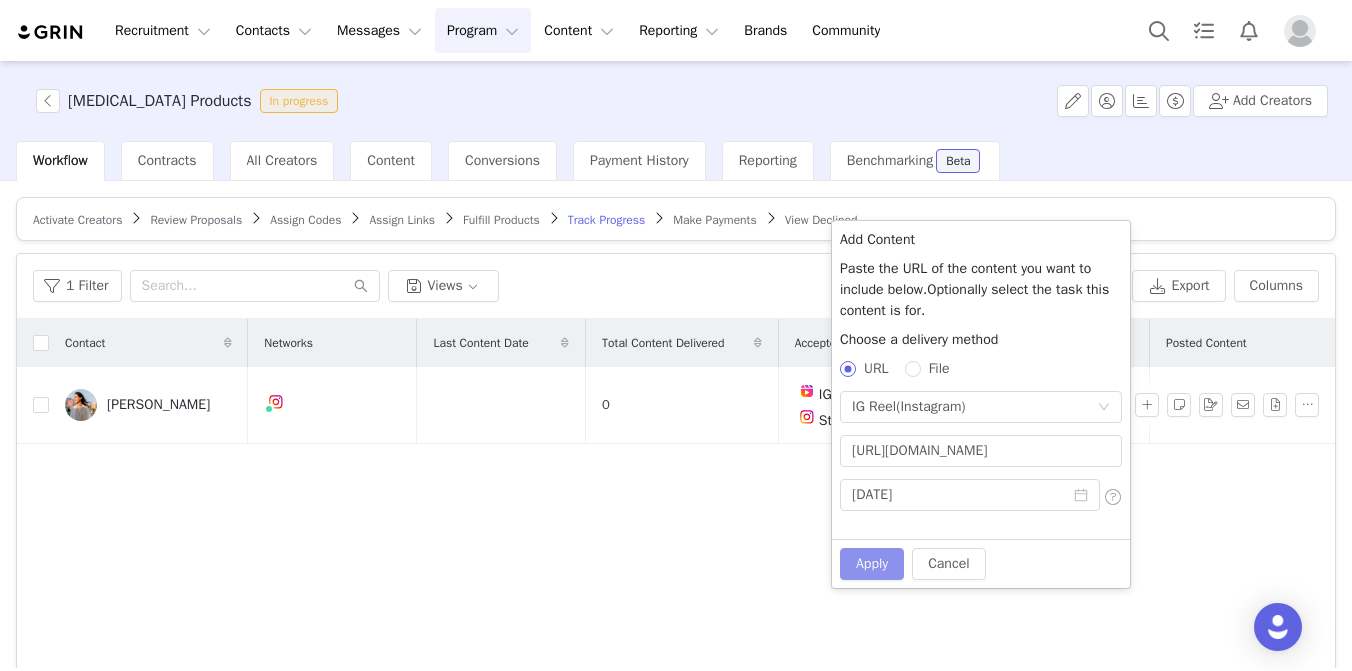 scroll, scrollTop: 0, scrollLeft: 0, axis: both 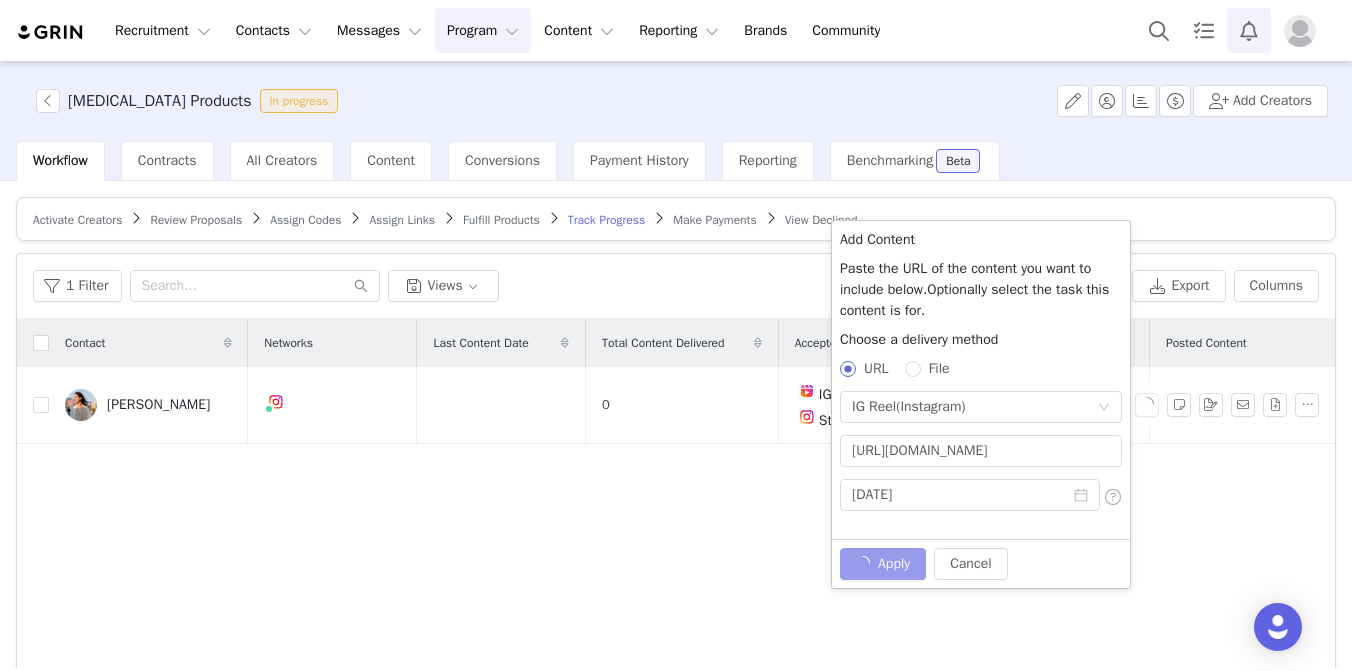 type 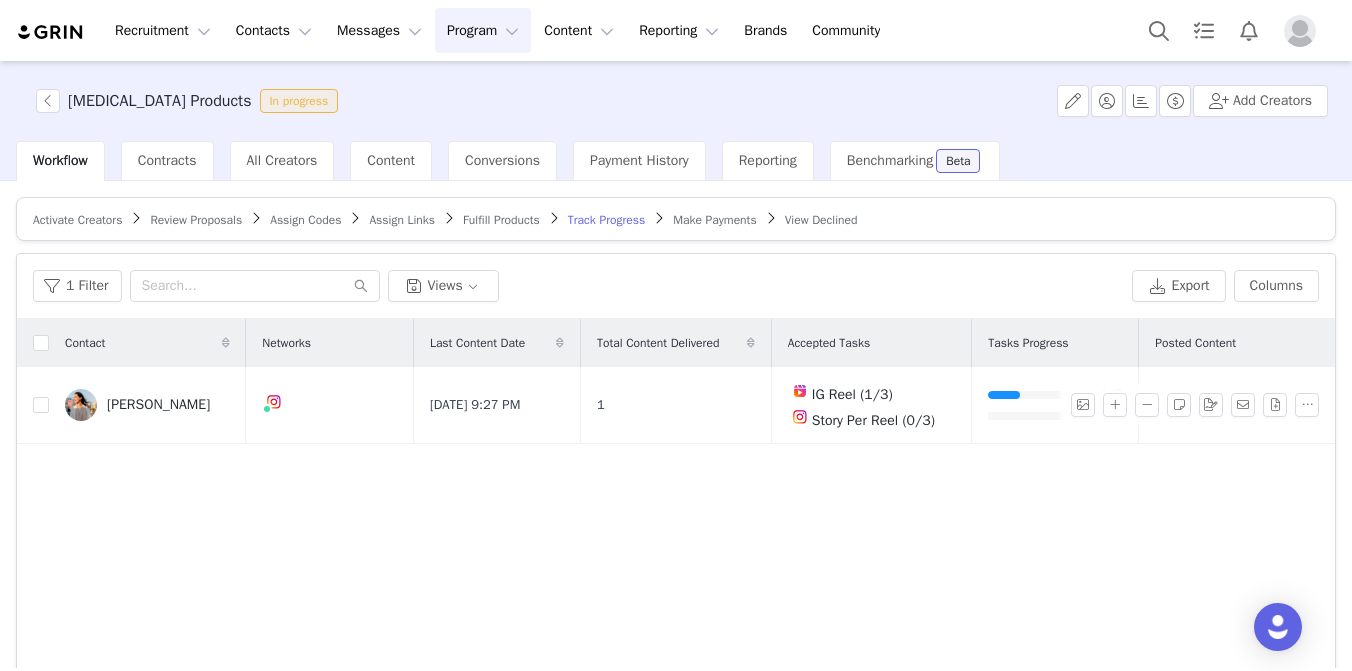 click on "Make Payments" at bounding box center [714, 220] 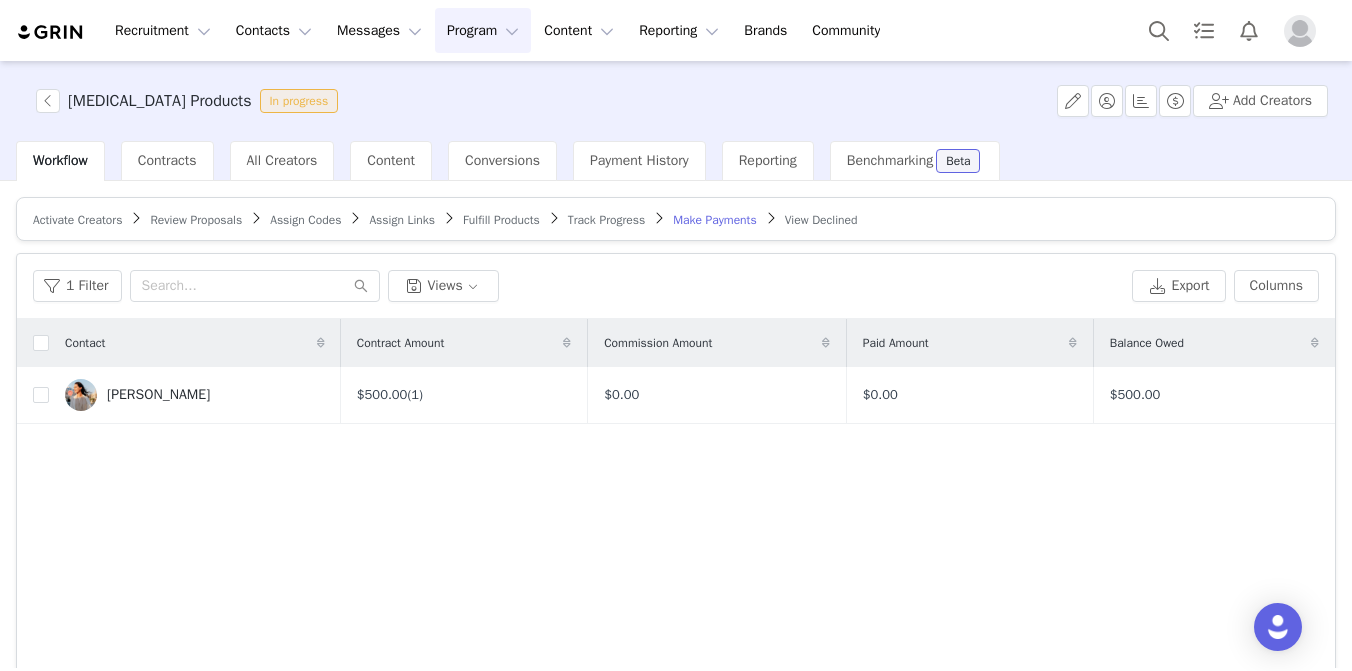 click on "Track Progress" at bounding box center [606, 220] 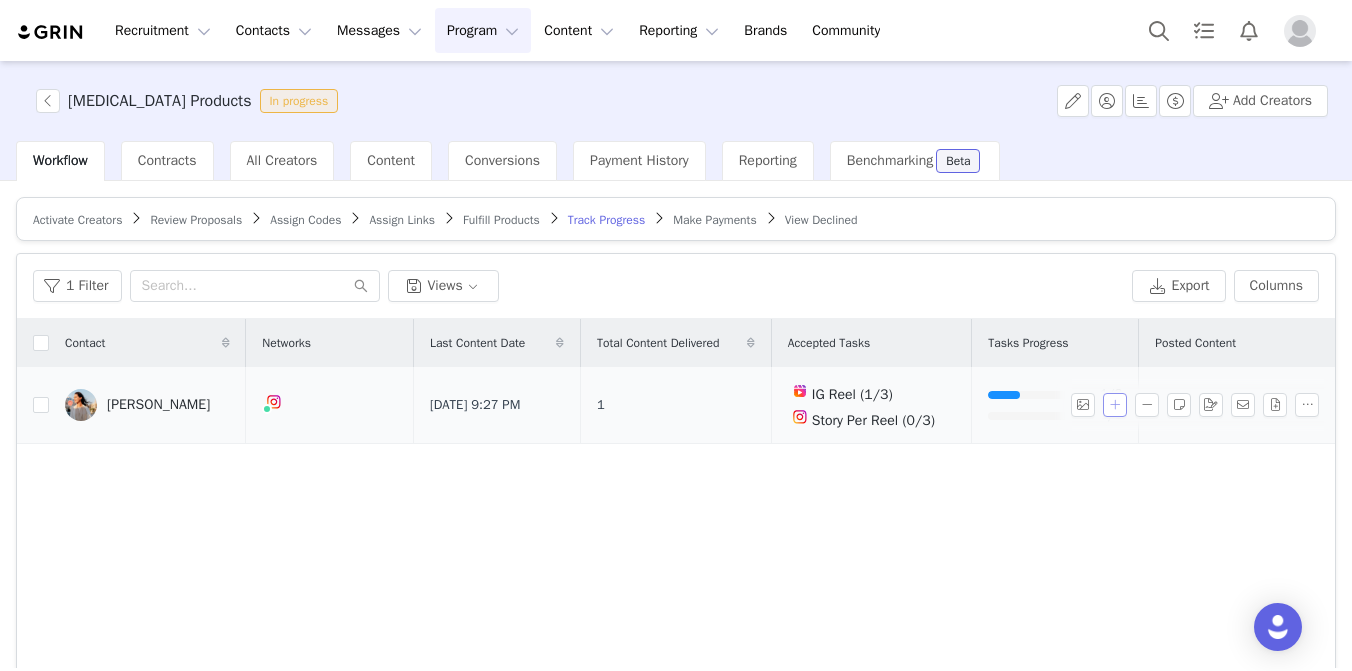 click at bounding box center (1115, 405) 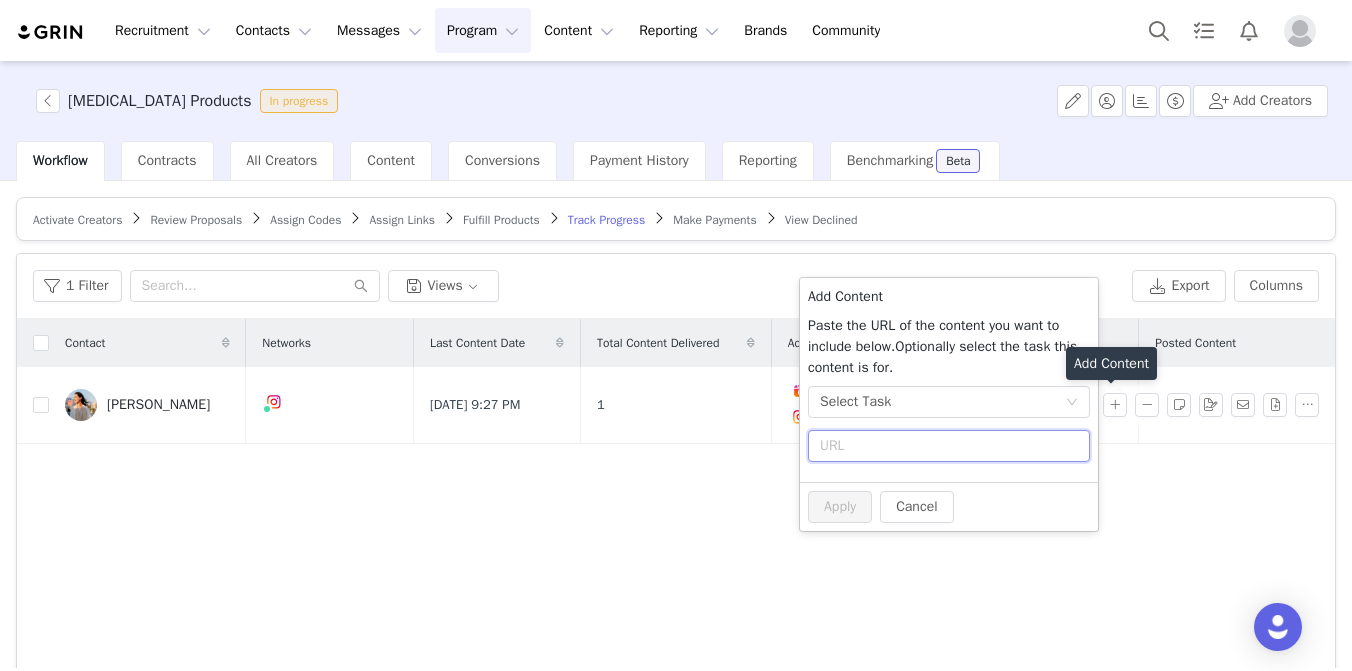 click at bounding box center (949, 446) 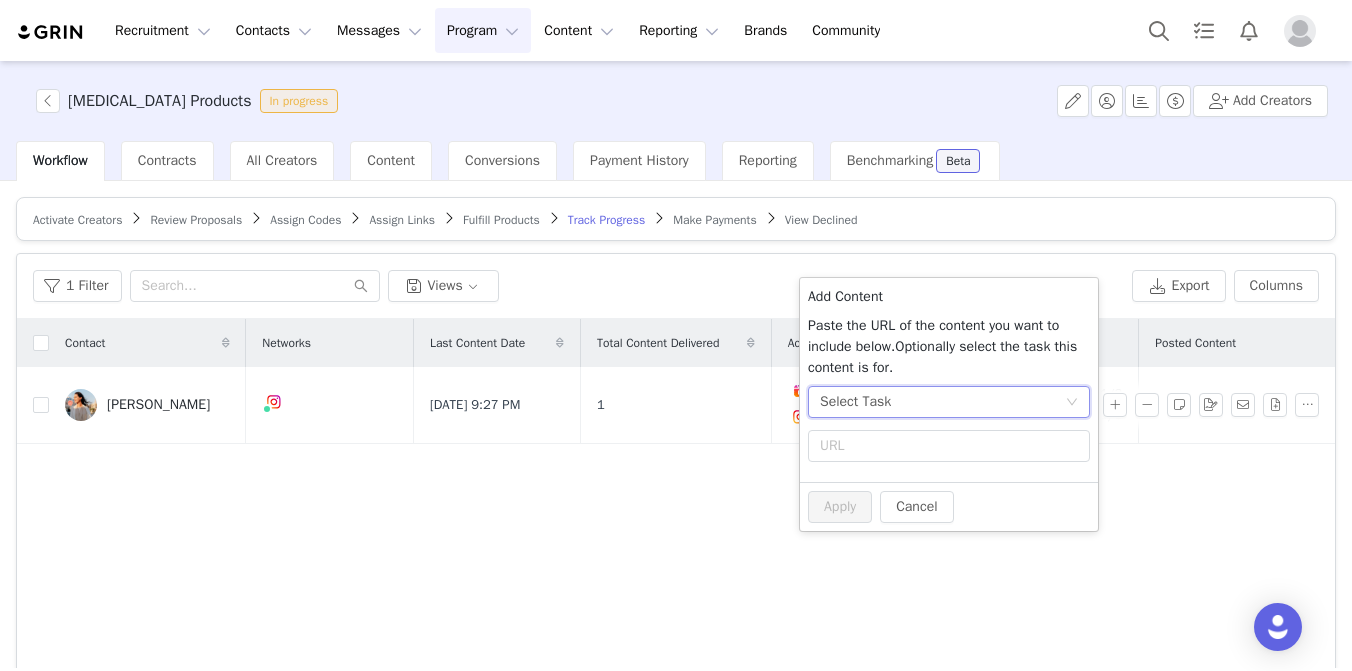 click on "Select Task" at bounding box center [942, 402] 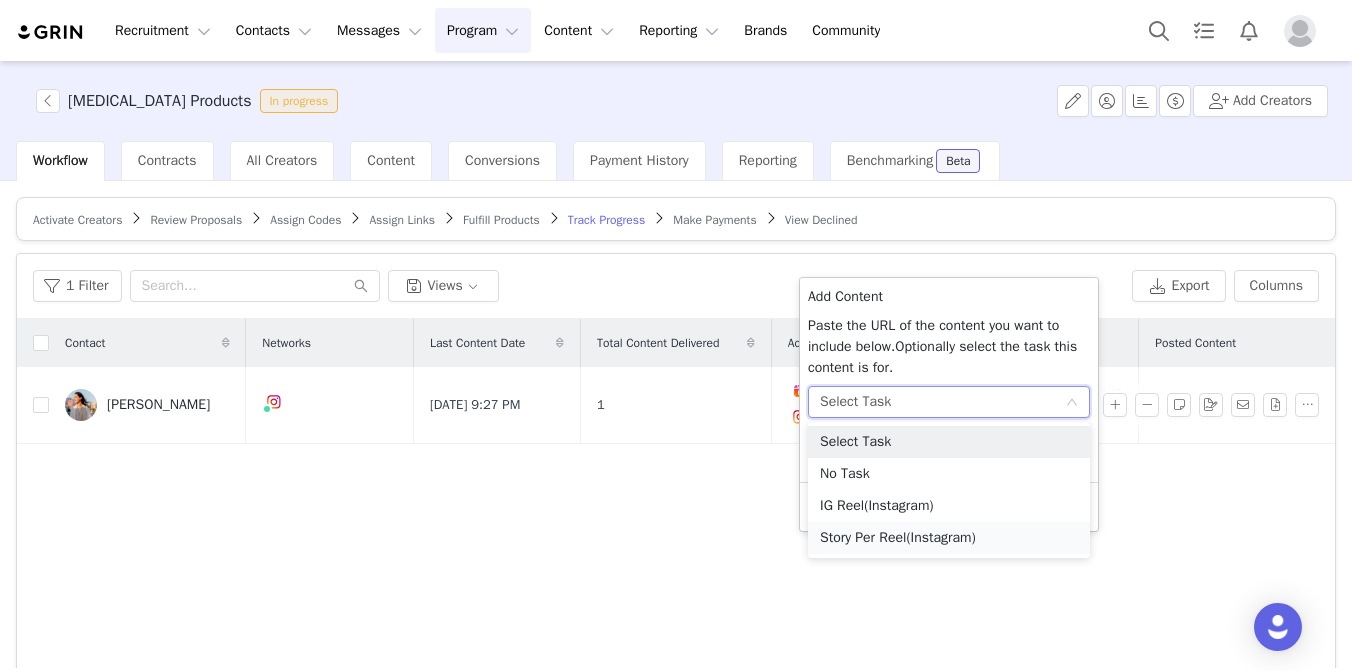 click on "Story Per Reel  (Instagram)" at bounding box center [949, 538] 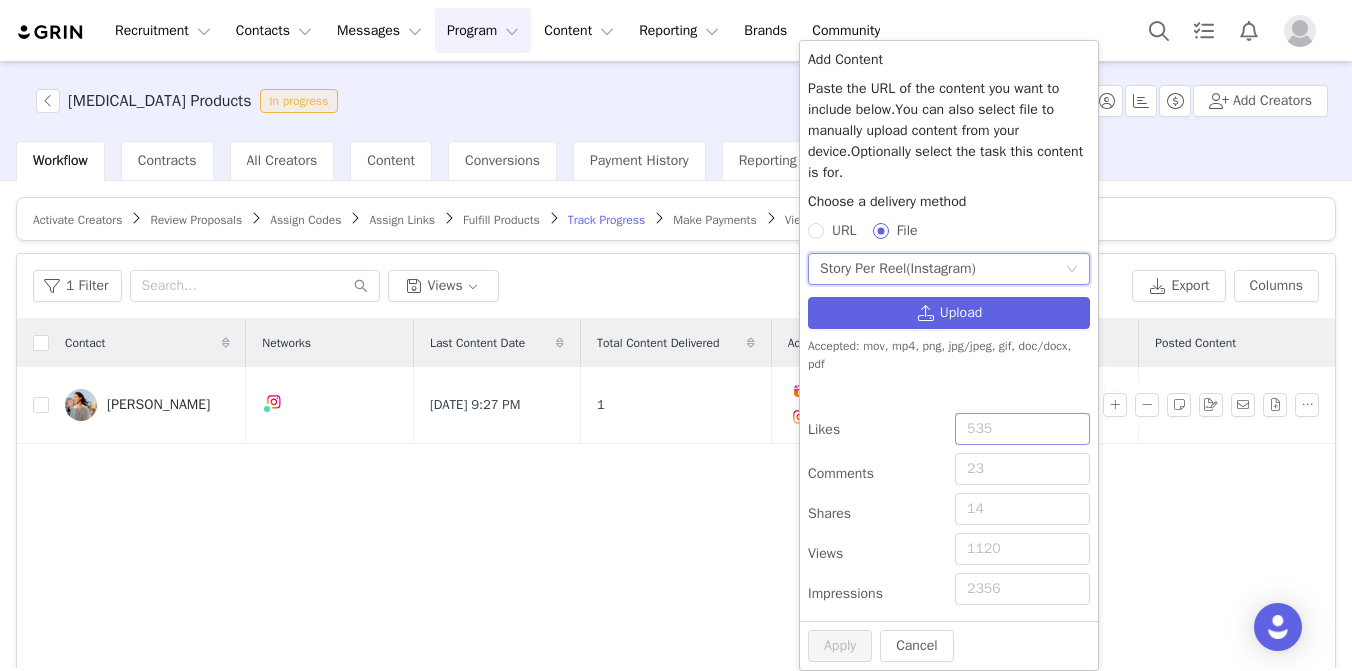 click on "Likes" at bounding box center [1022, 429] 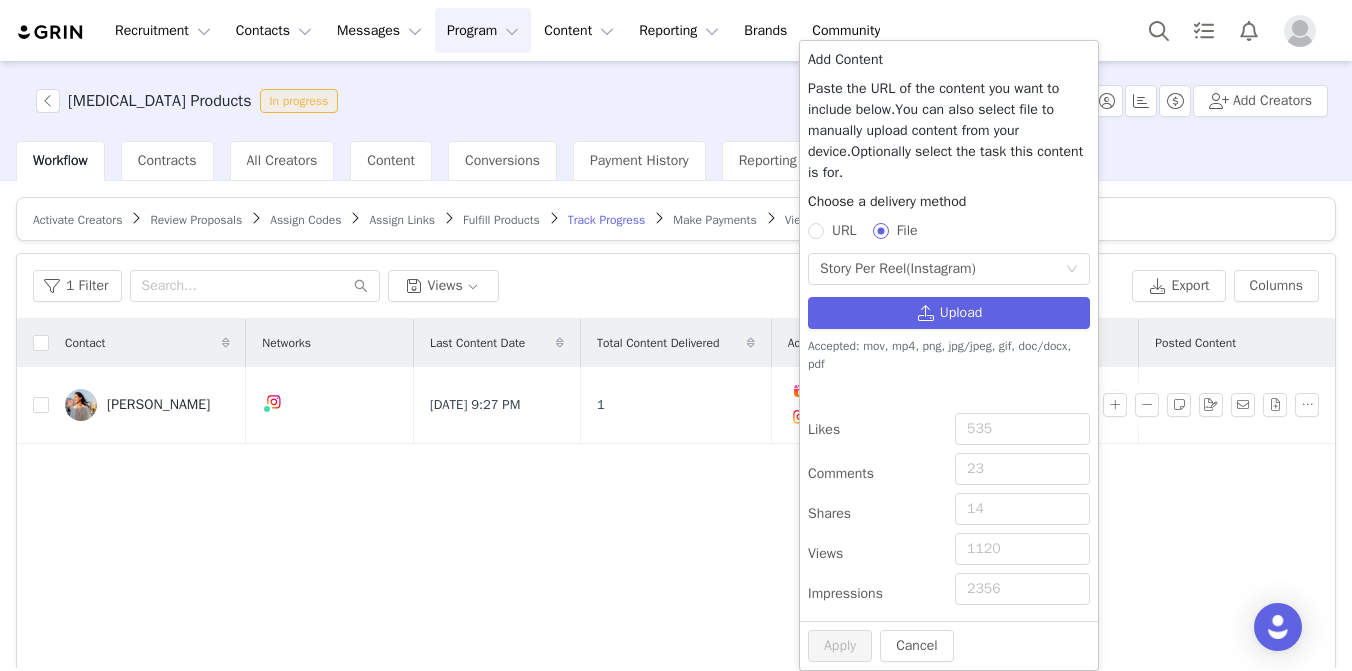 click on "URL" at bounding box center [844, 230] 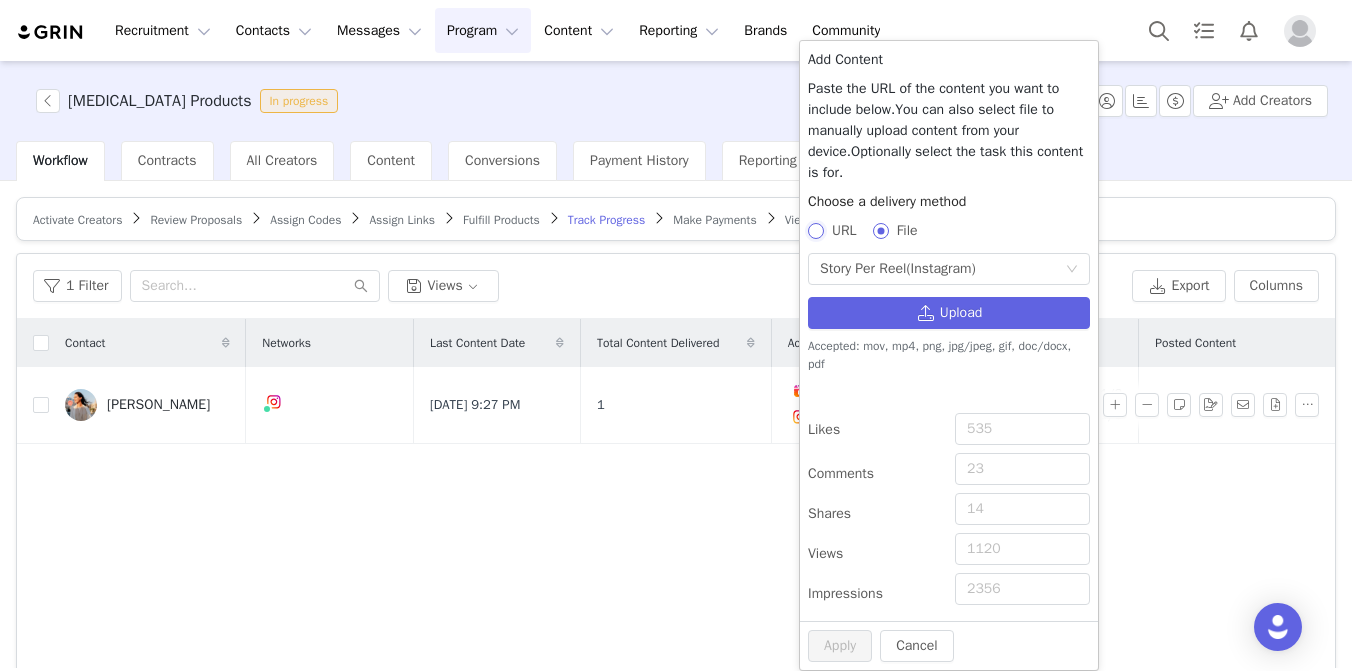 click on "URL" at bounding box center (815, 230) 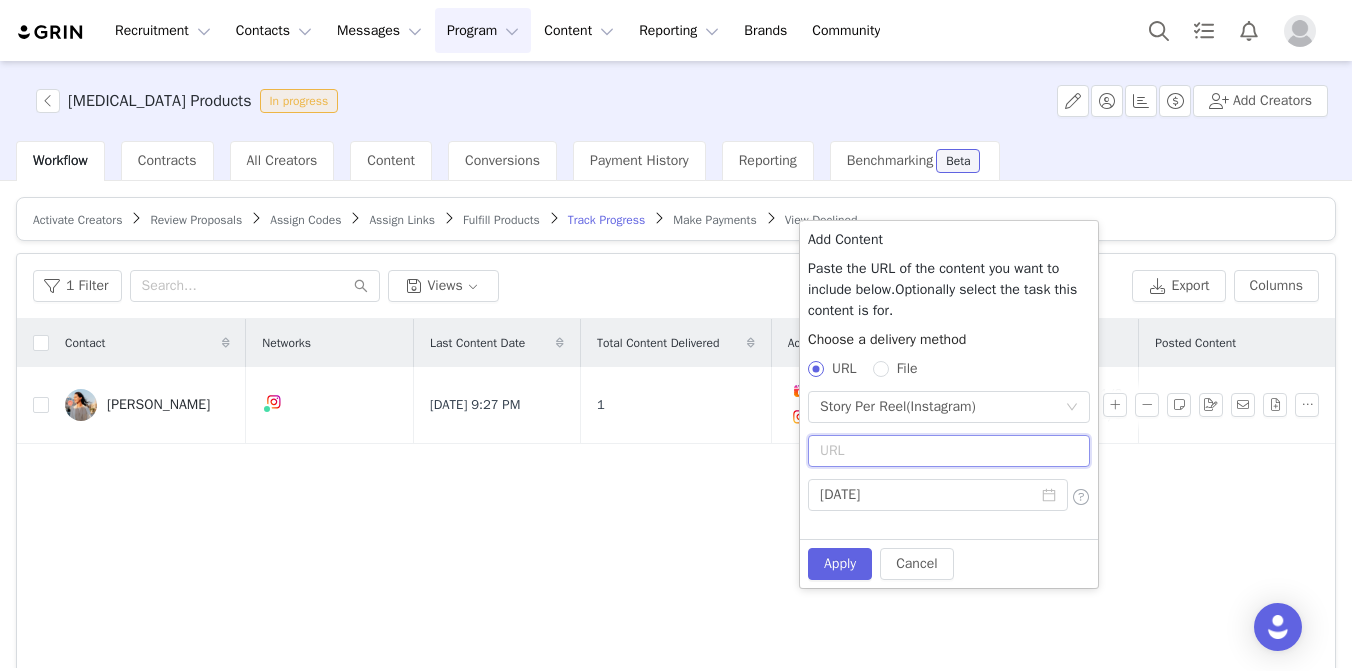 click at bounding box center [949, 451] 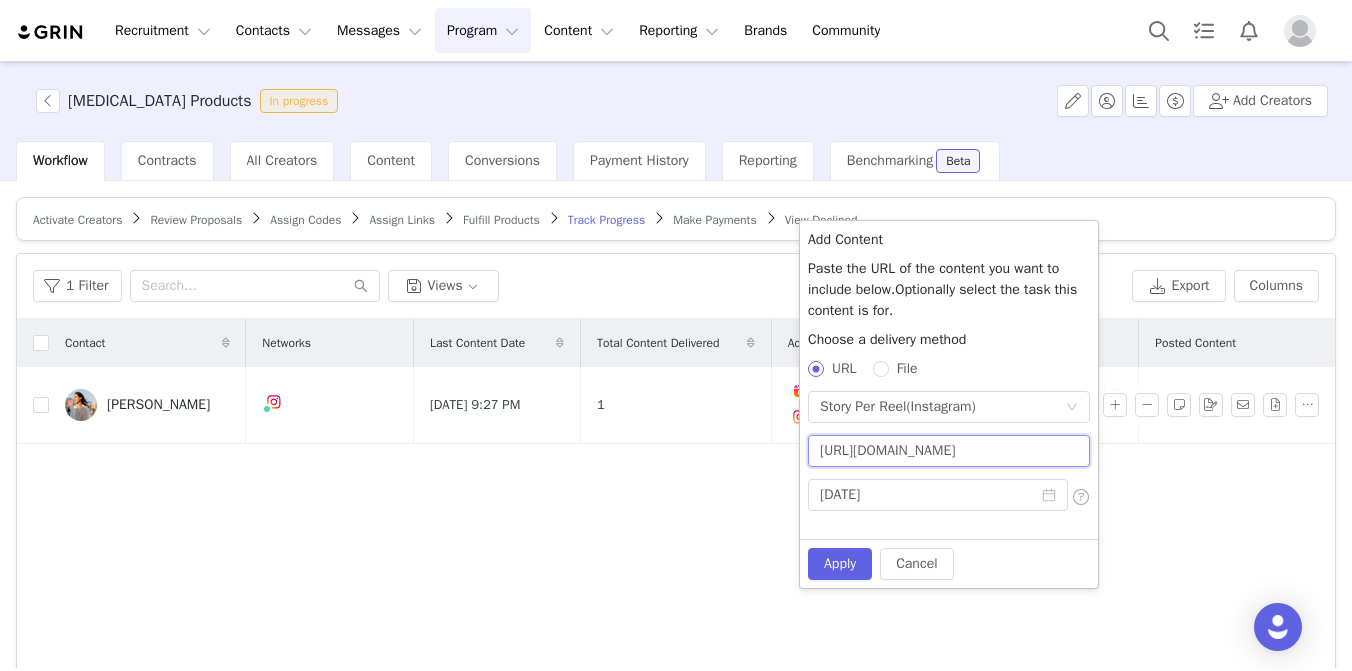scroll, scrollTop: 0, scrollLeft: 30, axis: horizontal 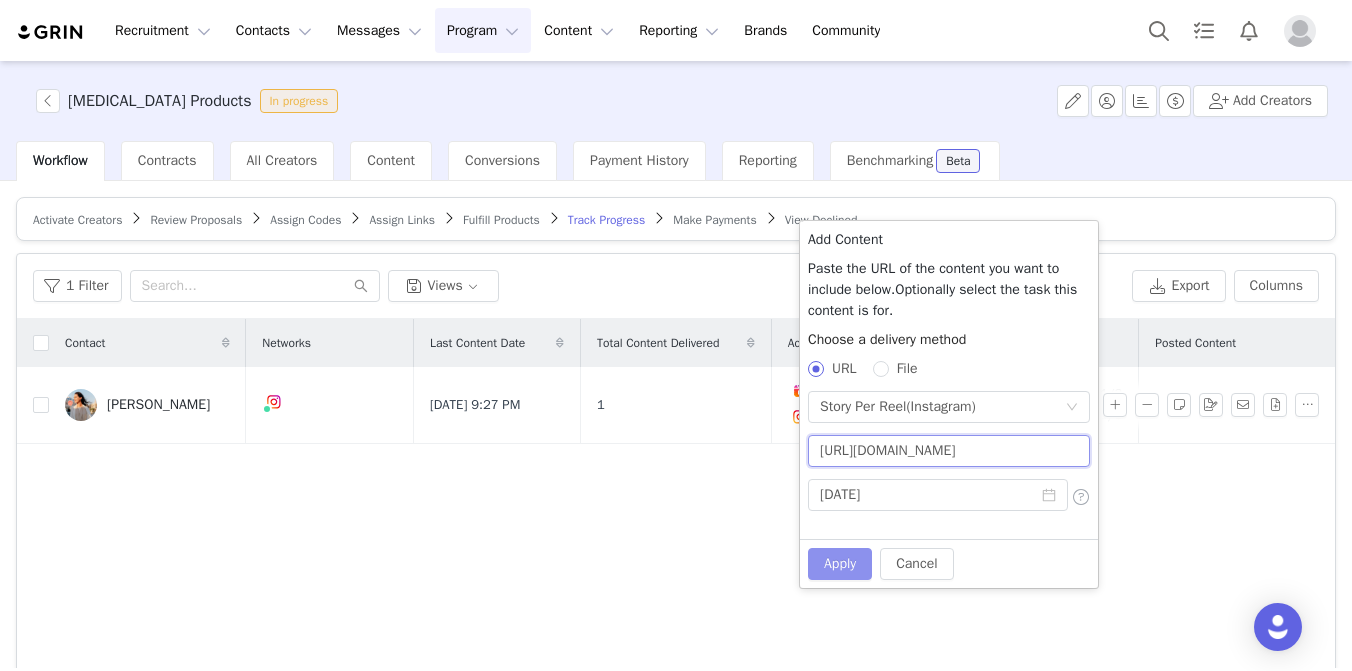 type on "[URL][DOMAIN_NAME]" 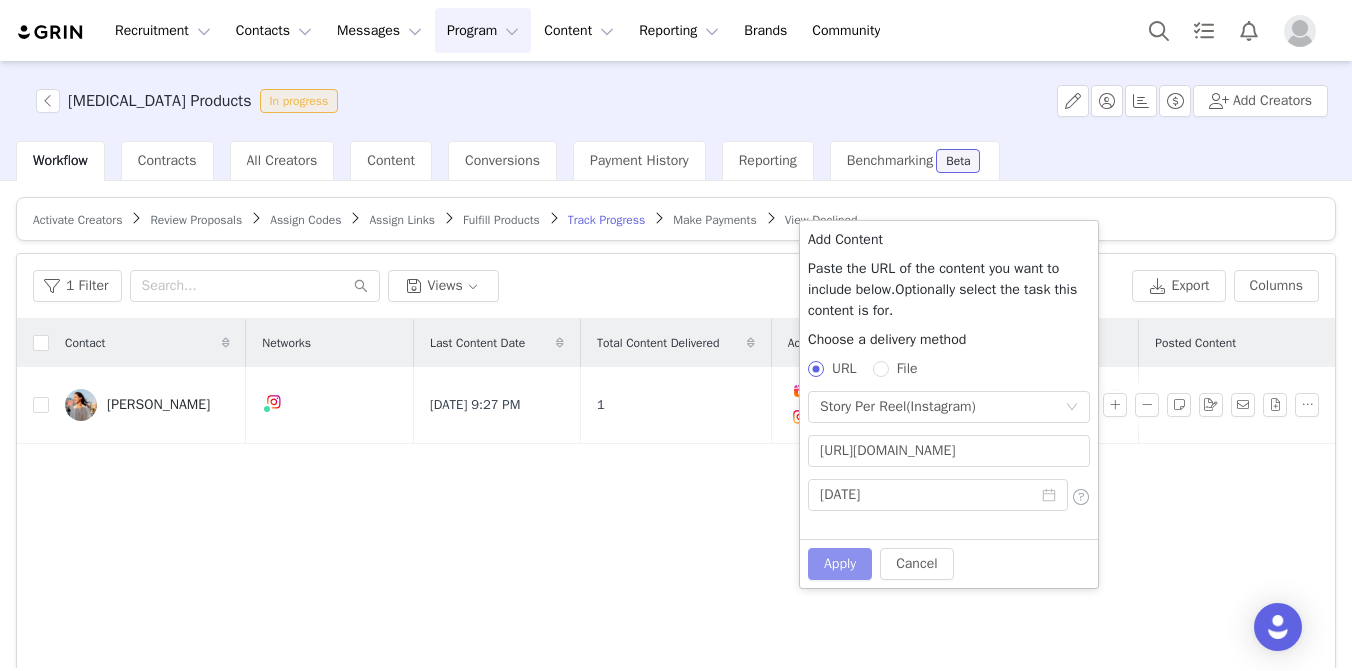 scroll, scrollTop: 0, scrollLeft: 0, axis: both 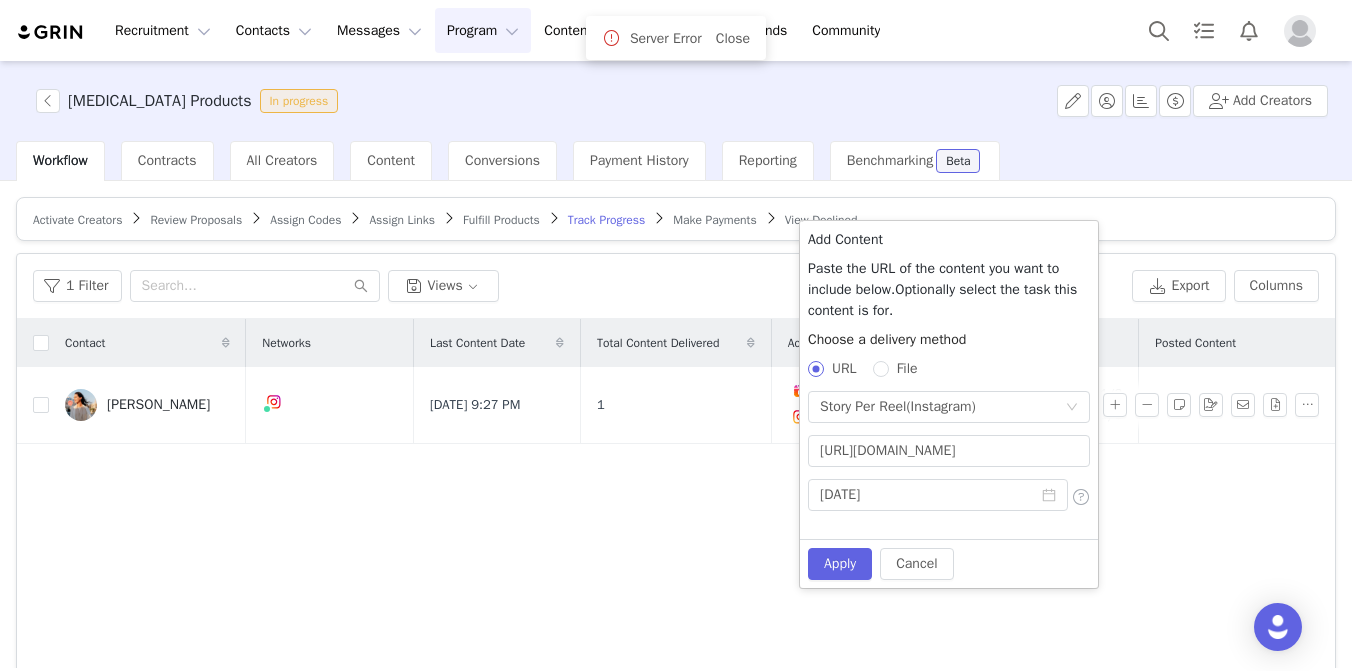 type 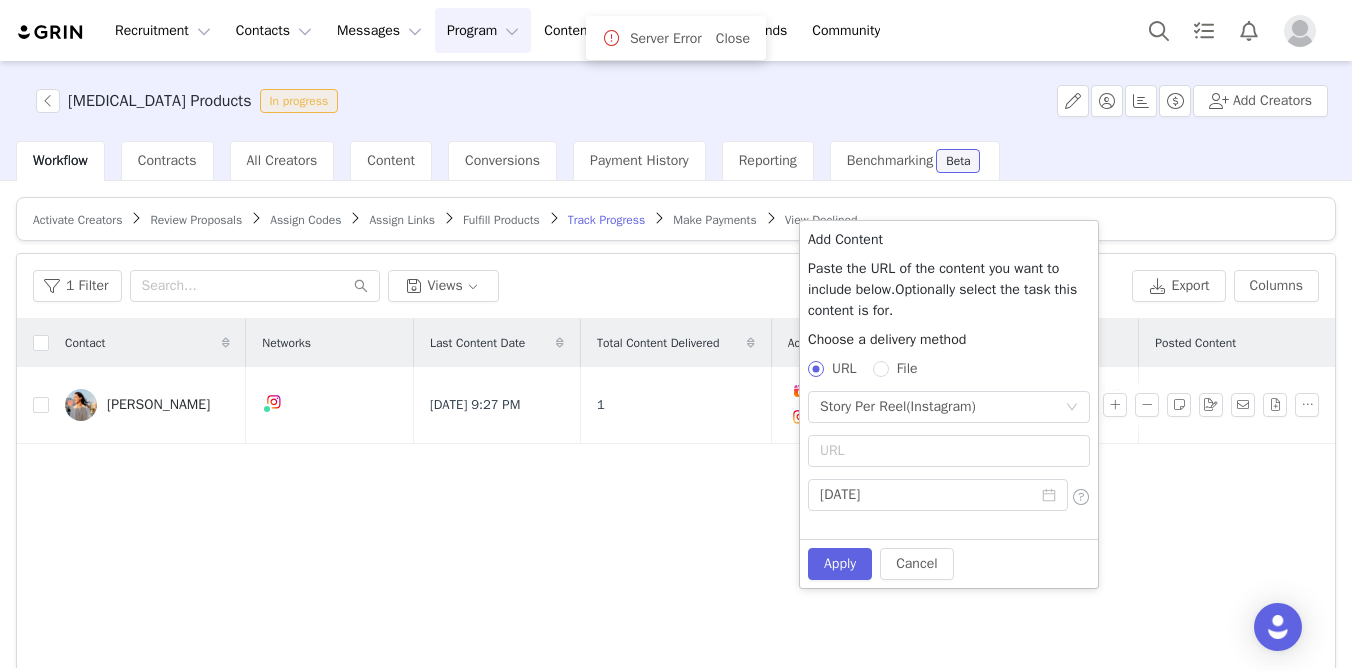 click on "Contact   Networks   Last Content Date   Total Content Delivered   Accepted Tasks   Tasks Progress   Posted Content   [PERSON_NAME]  [DATE] 9:27 PM 1 IG Reel (1/3) Story Per Reel (0/3)  1/3      0/3      [DATE] 9:27 PM" at bounding box center [676, 557] 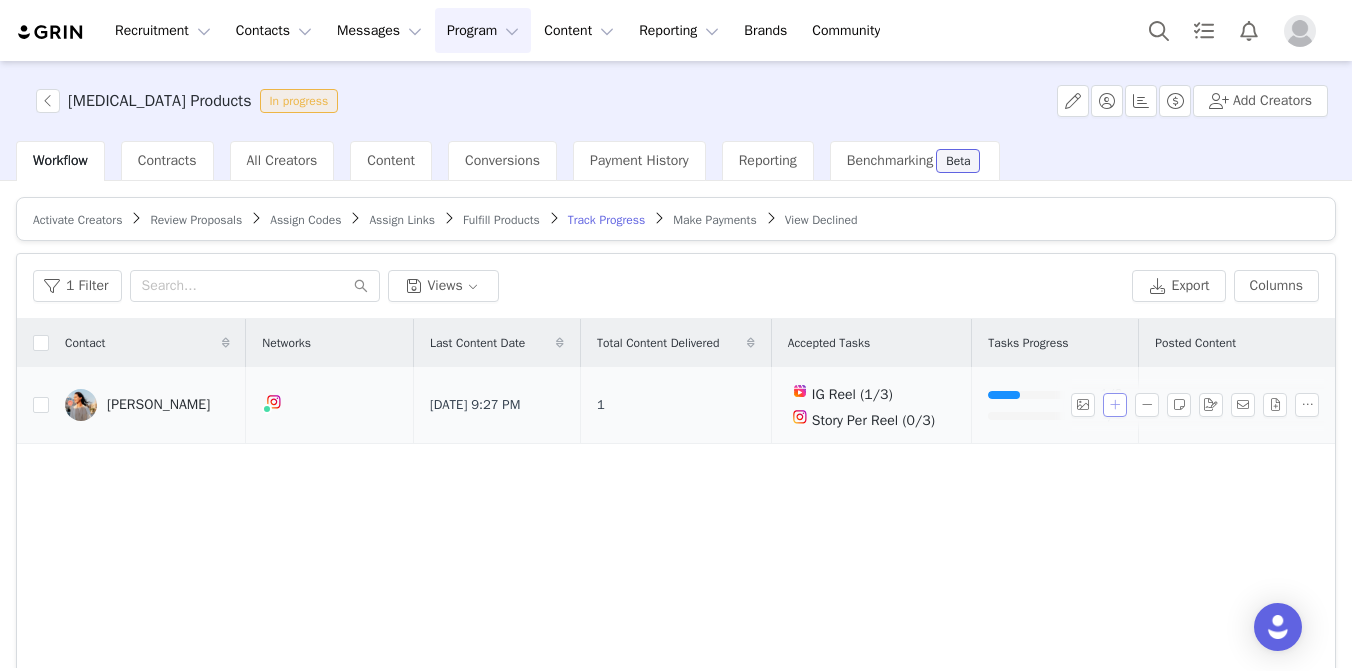 click at bounding box center [1115, 405] 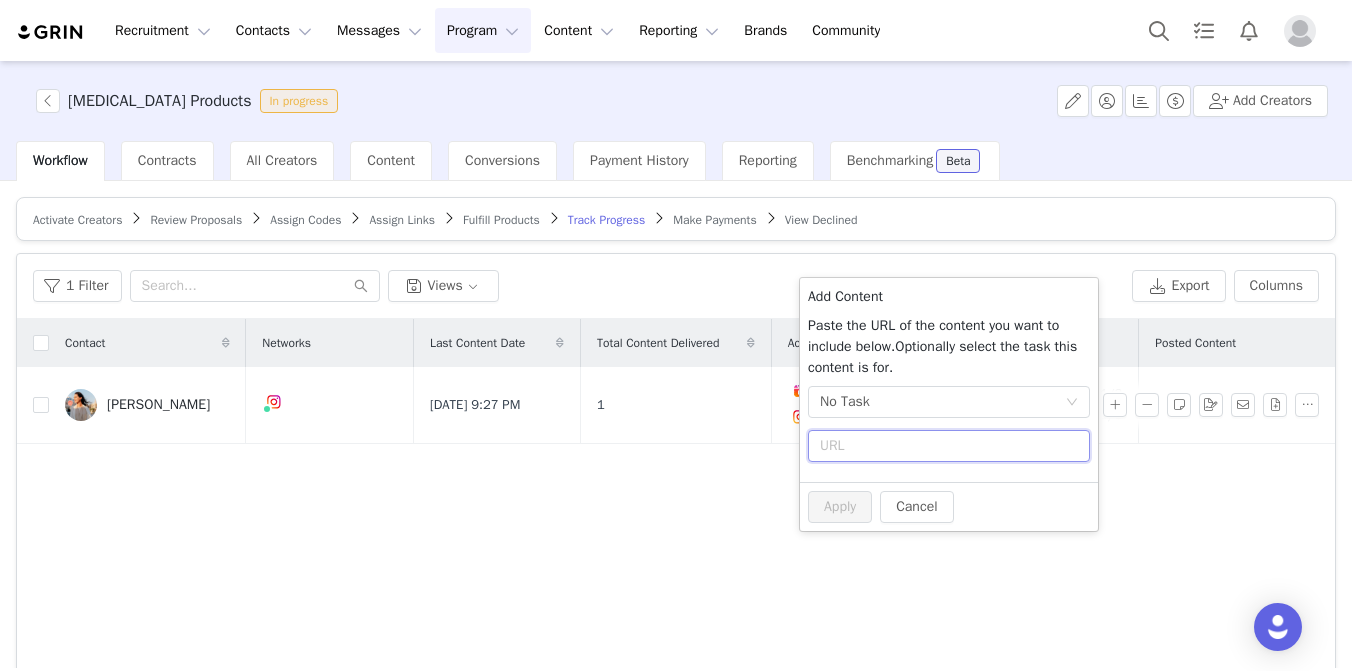 click at bounding box center (949, 446) 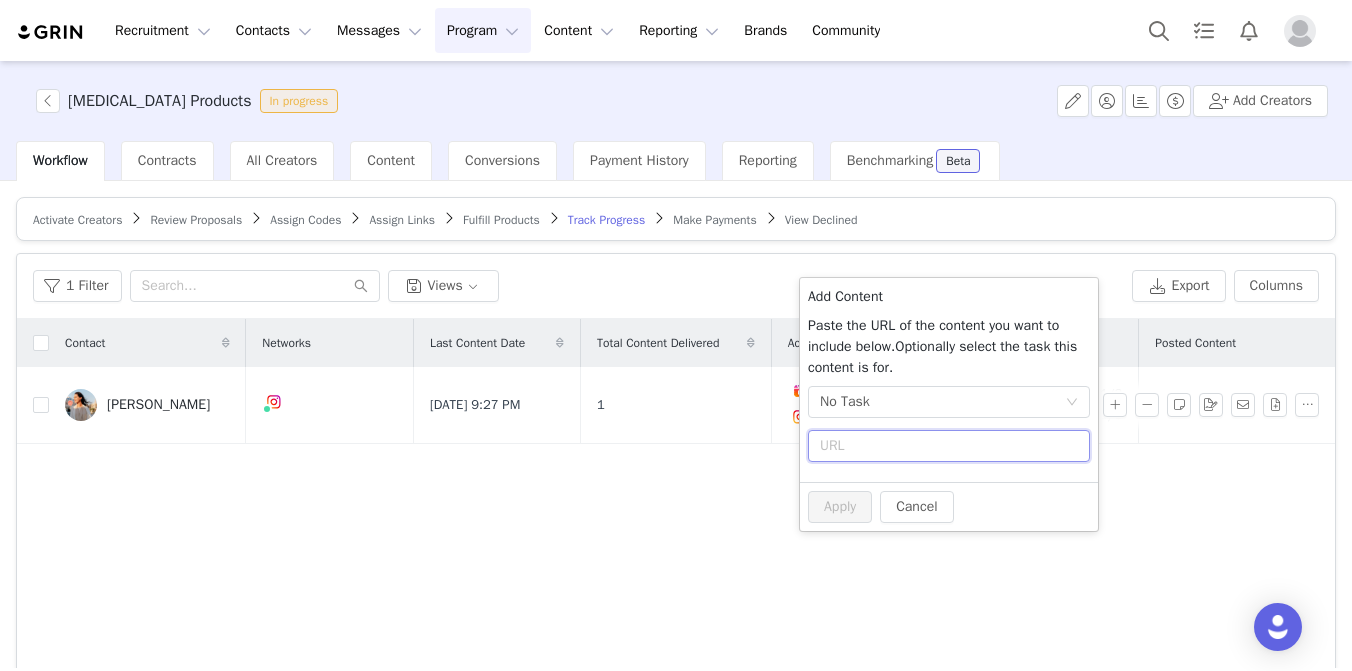 paste on "[URL][DOMAIN_NAME]" 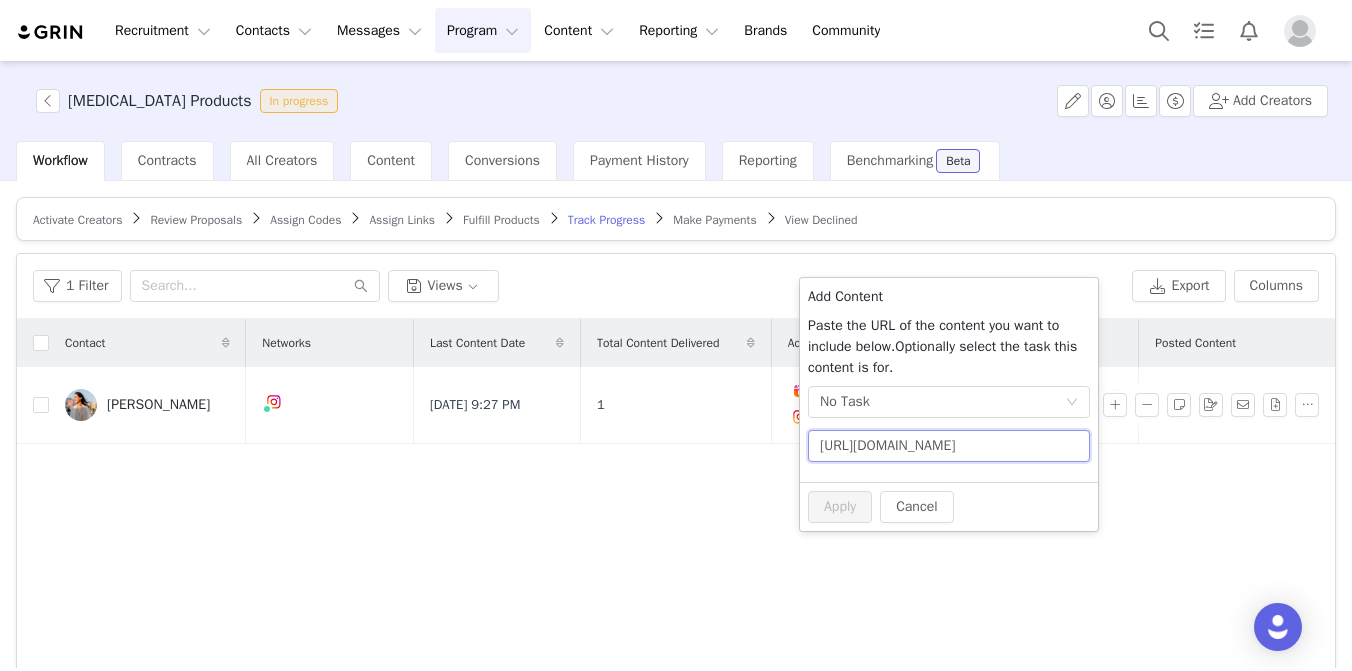 scroll, scrollTop: 0, scrollLeft: 30, axis: horizontal 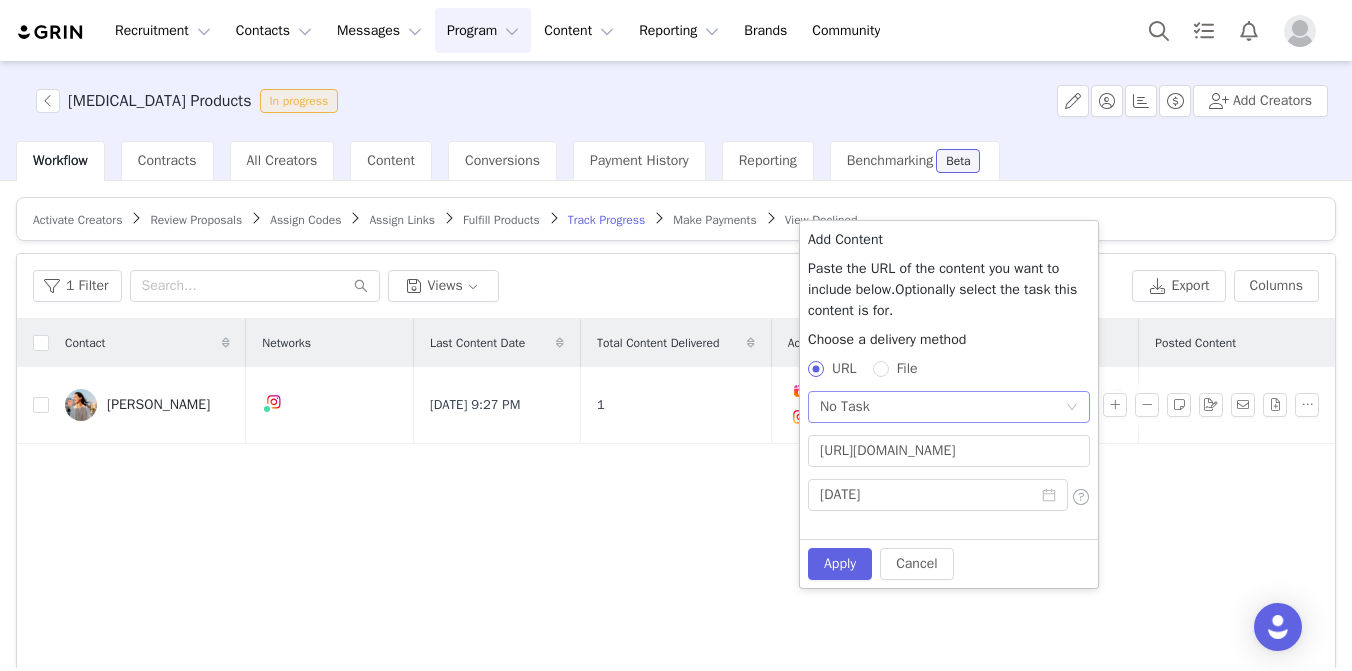 click on "No Task" at bounding box center (942, 407) 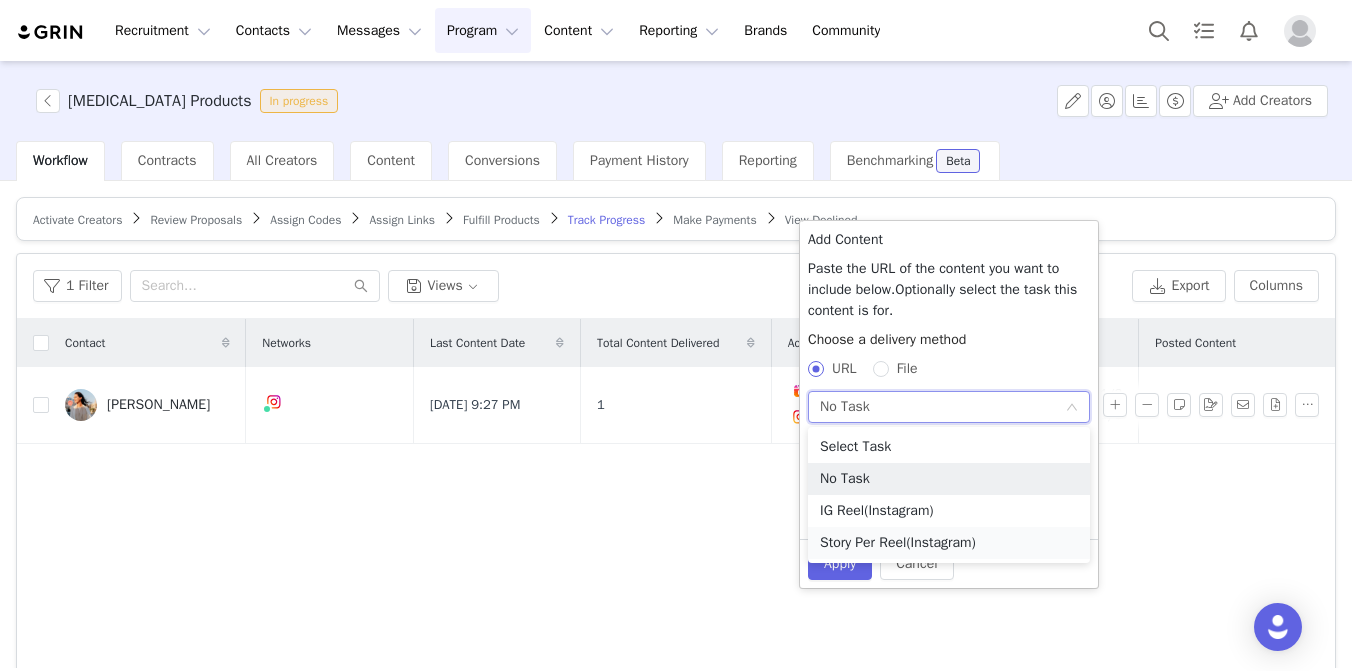 drag, startPoint x: 862, startPoint y: 510, endPoint x: 862, endPoint y: 543, distance: 33 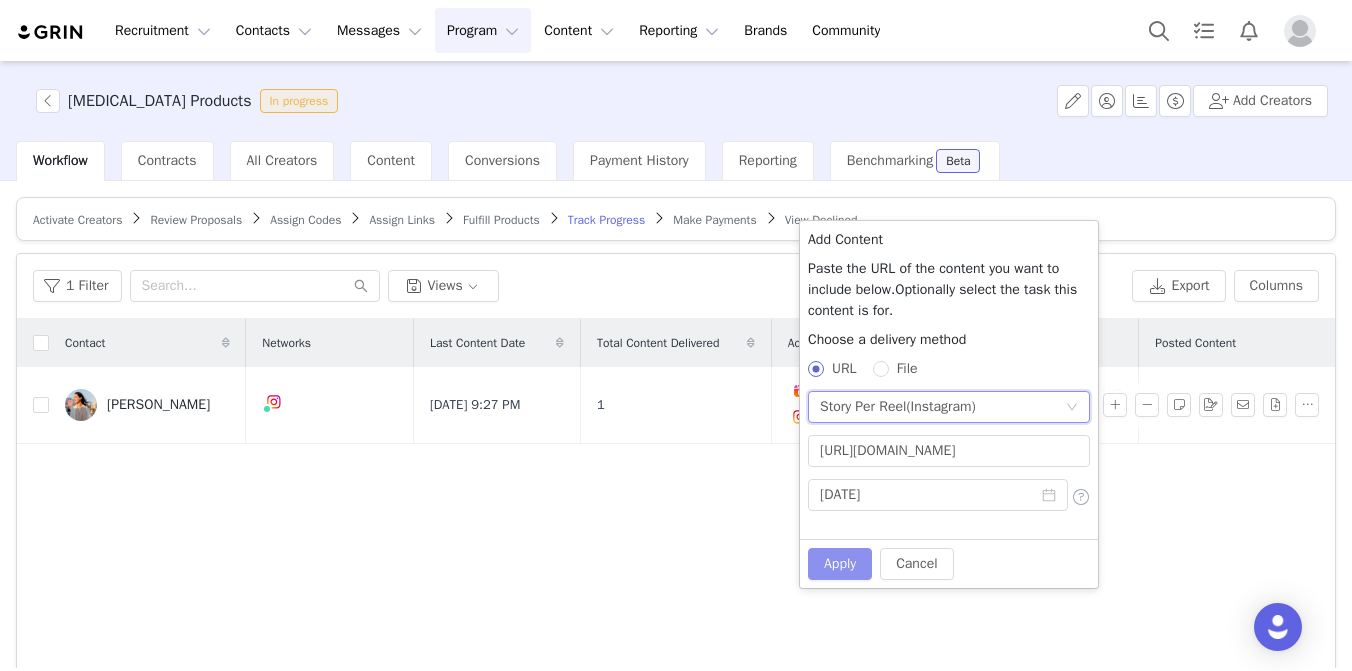 click on "Apply" at bounding box center [840, 564] 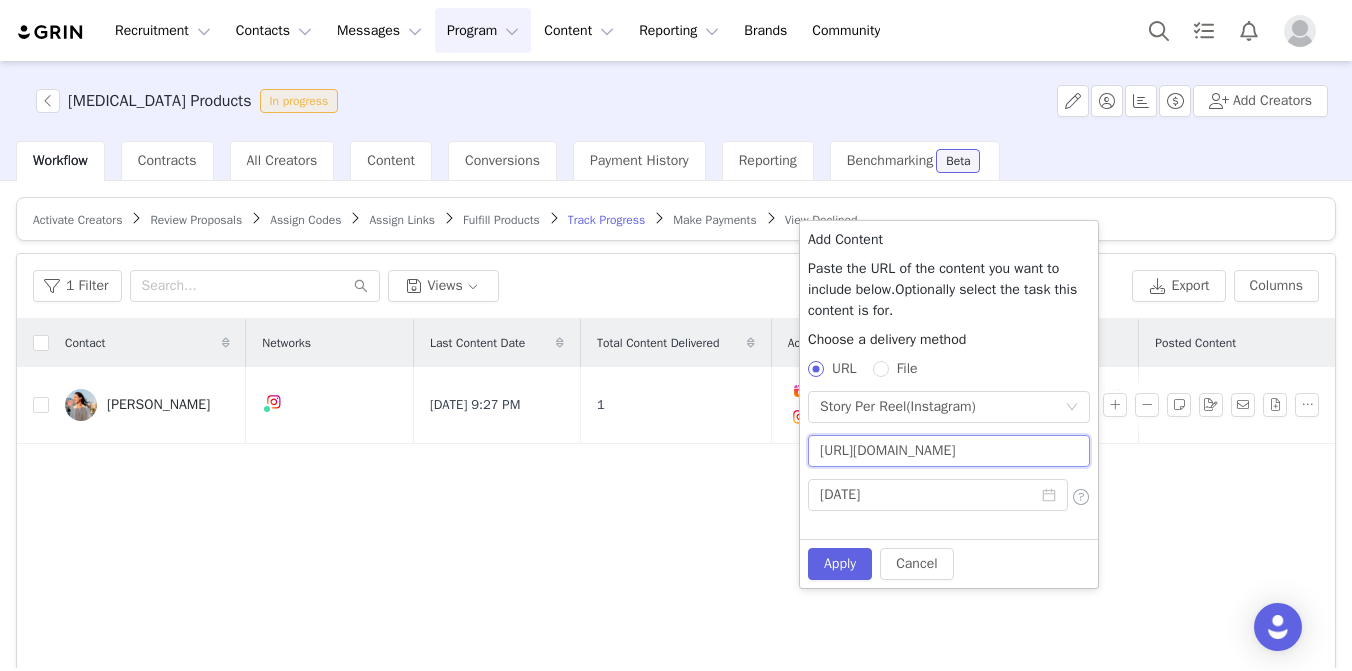 click on "[URL][DOMAIN_NAME]" at bounding box center [949, 451] 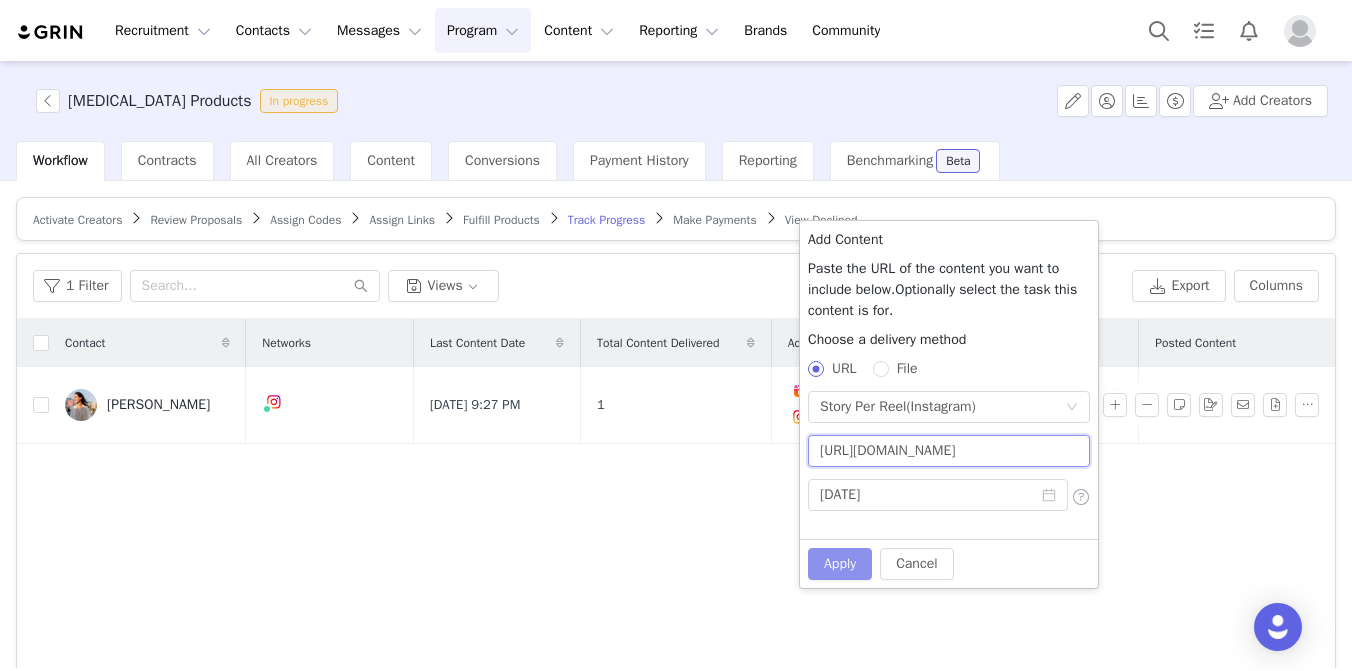 type on "[URL][DOMAIN_NAME]" 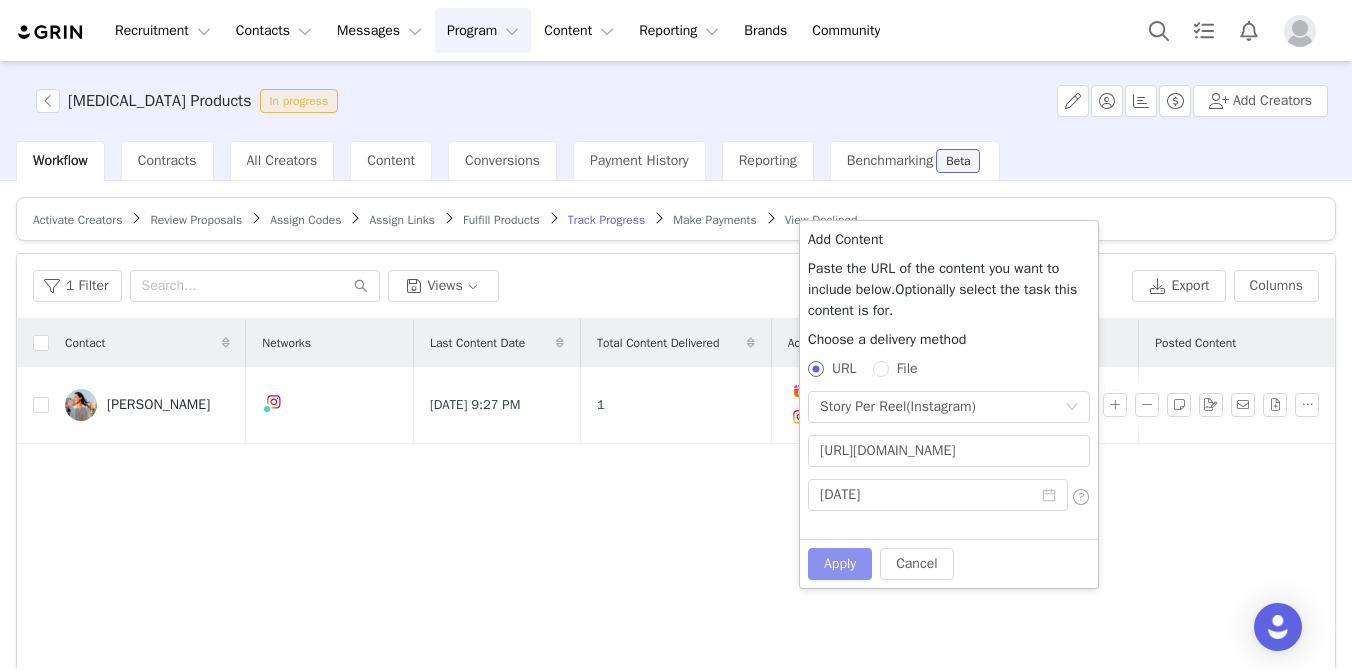 scroll, scrollTop: 0, scrollLeft: 0, axis: both 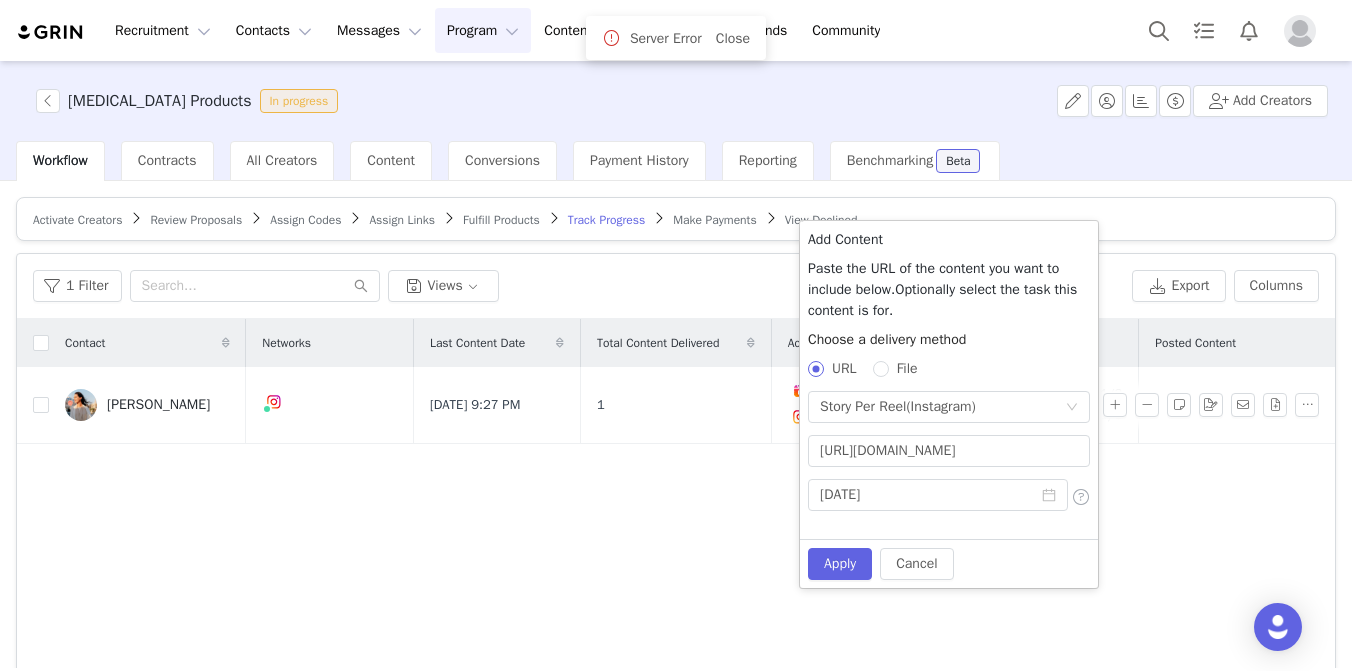 click at bounding box center [1081, 497] 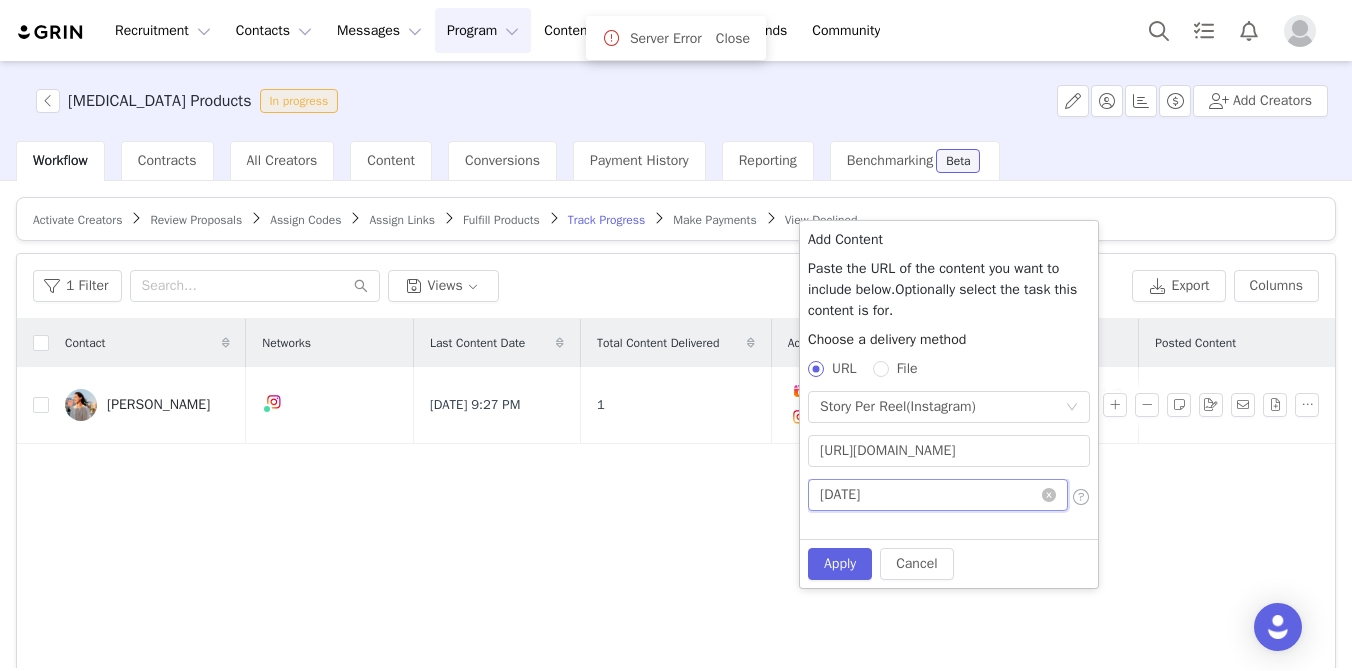click on "[DATE]" at bounding box center (938, 495) 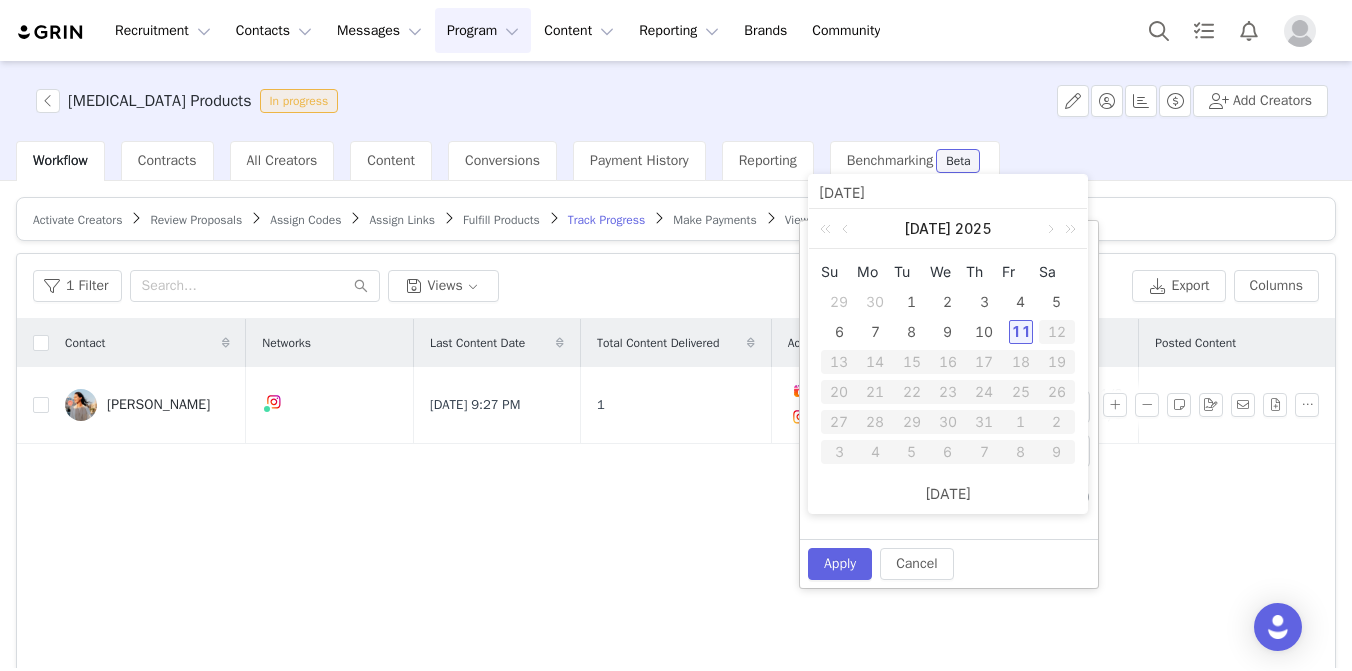 click on "11" at bounding box center (1021, 332) 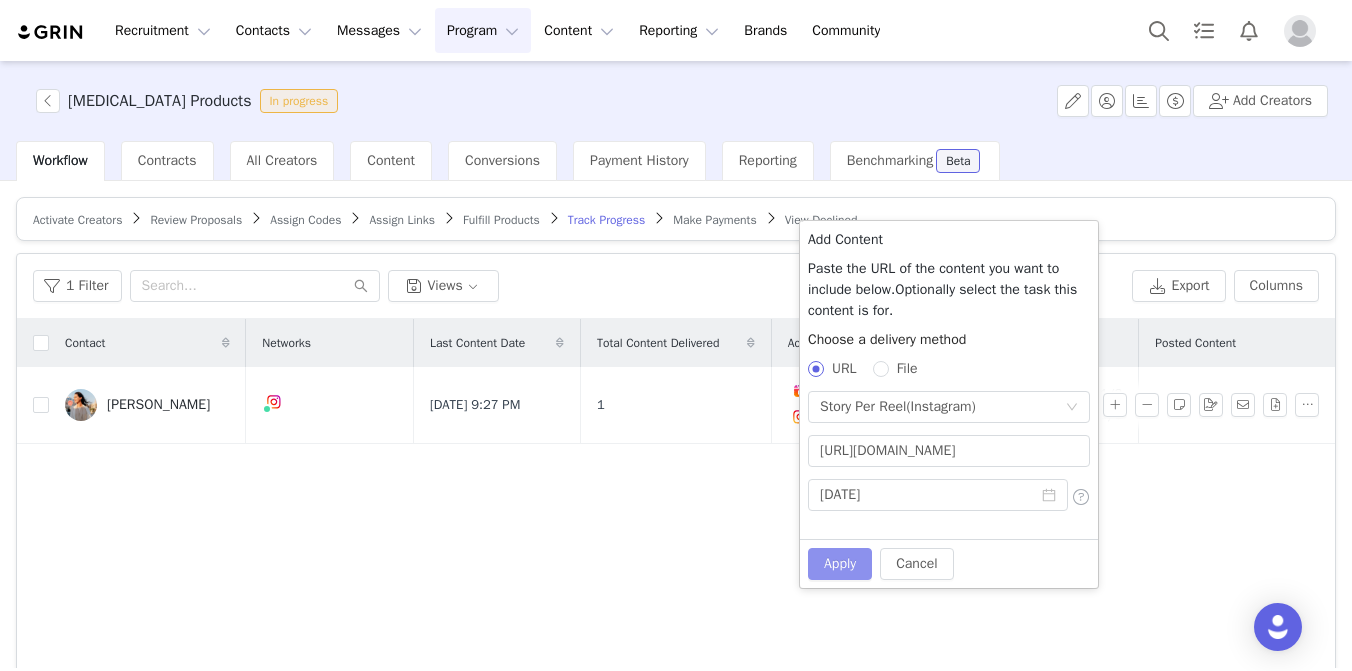 click on "Apply" at bounding box center (840, 564) 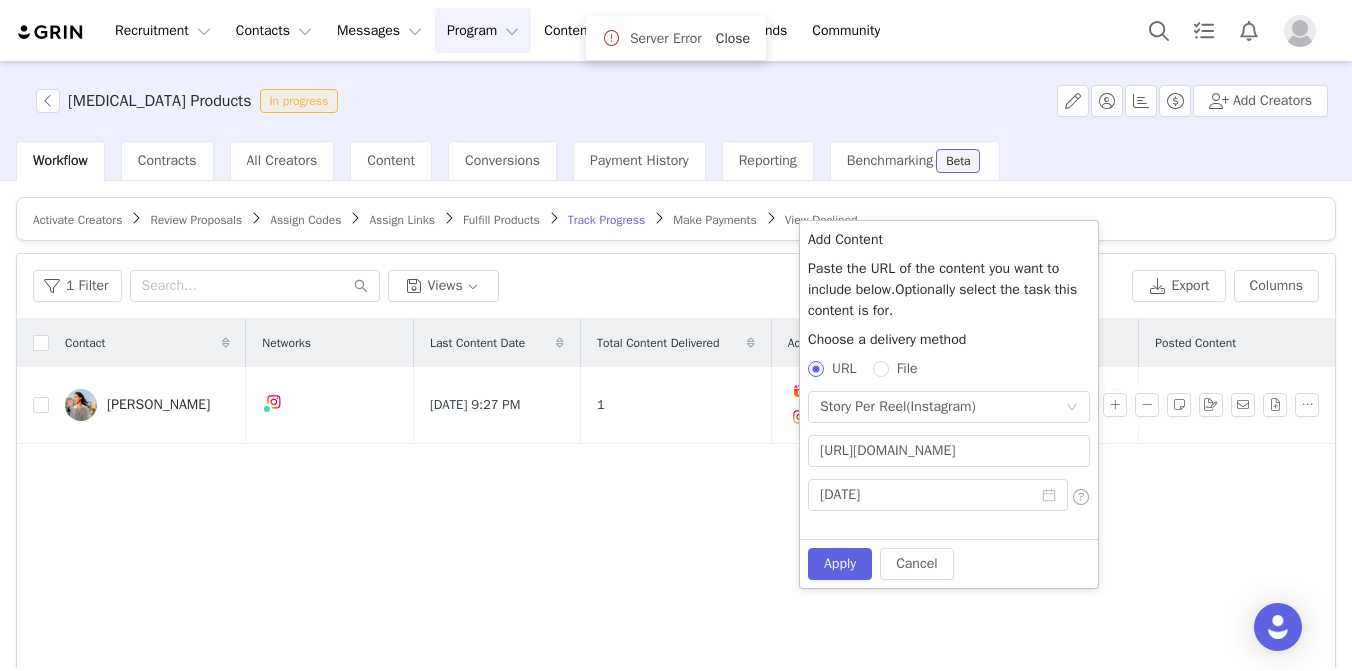 type 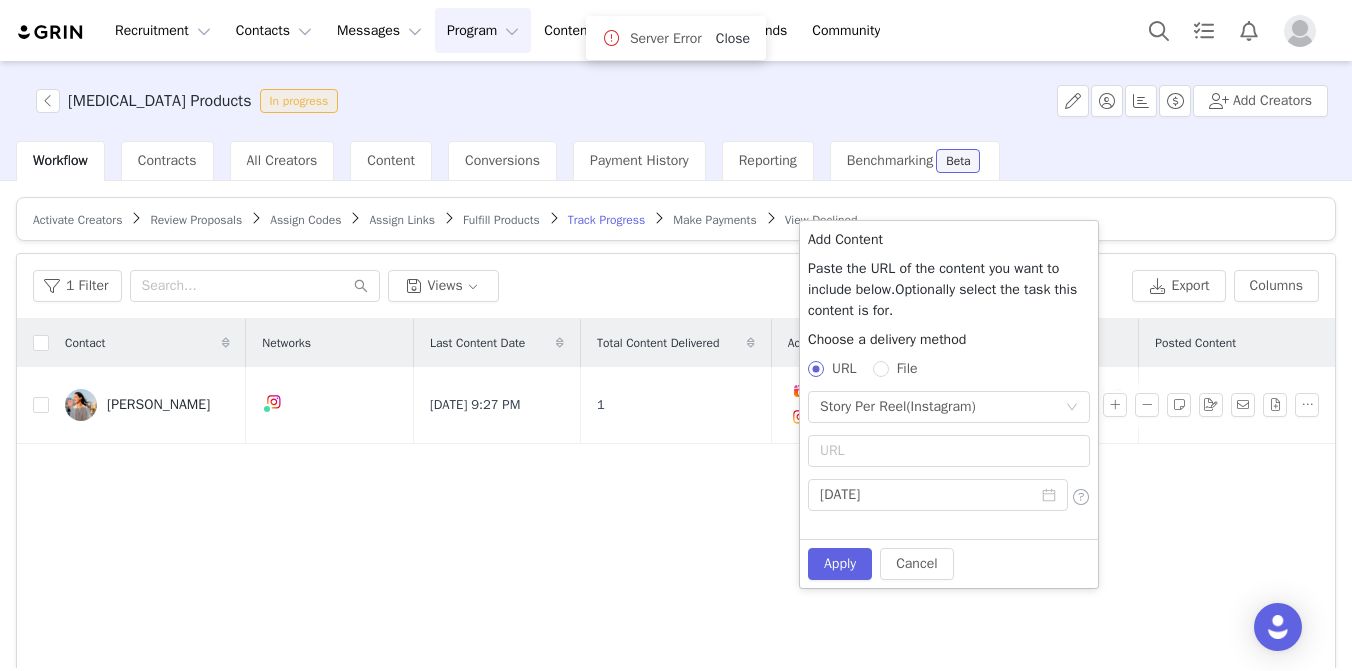 click on "Close" at bounding box center [733, 38] 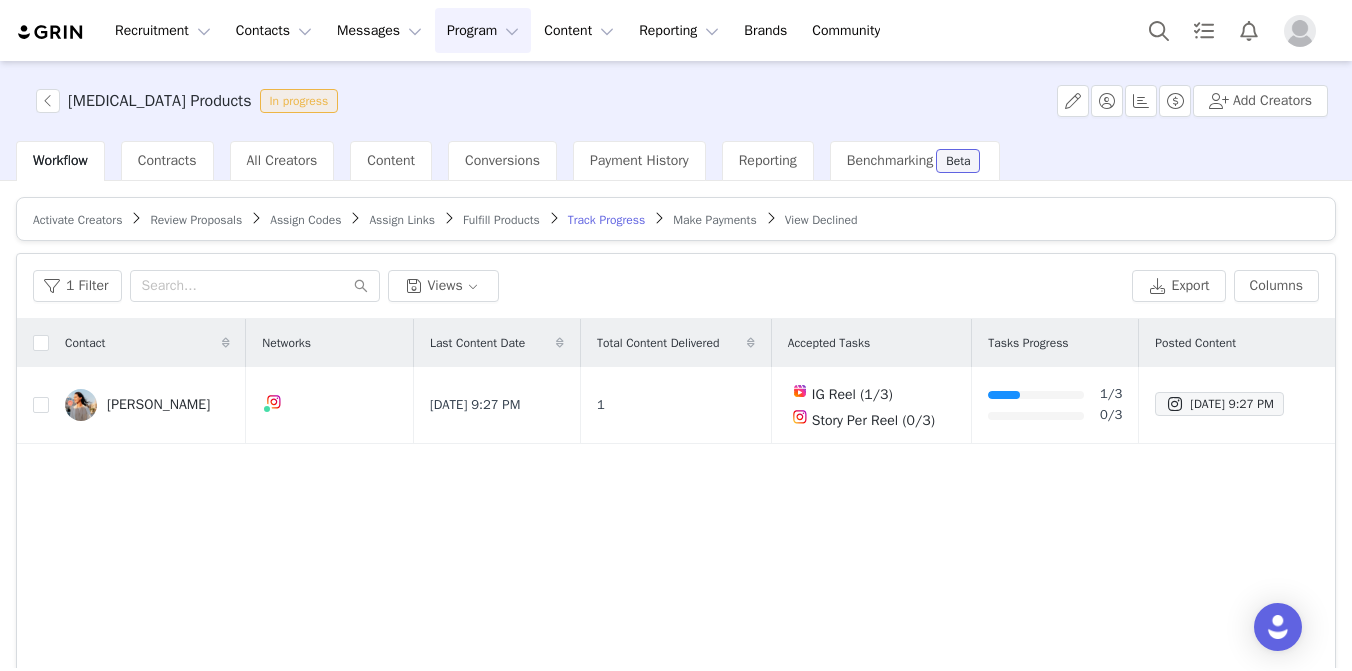click on "Make Payments" at bounding box center [714, 220] 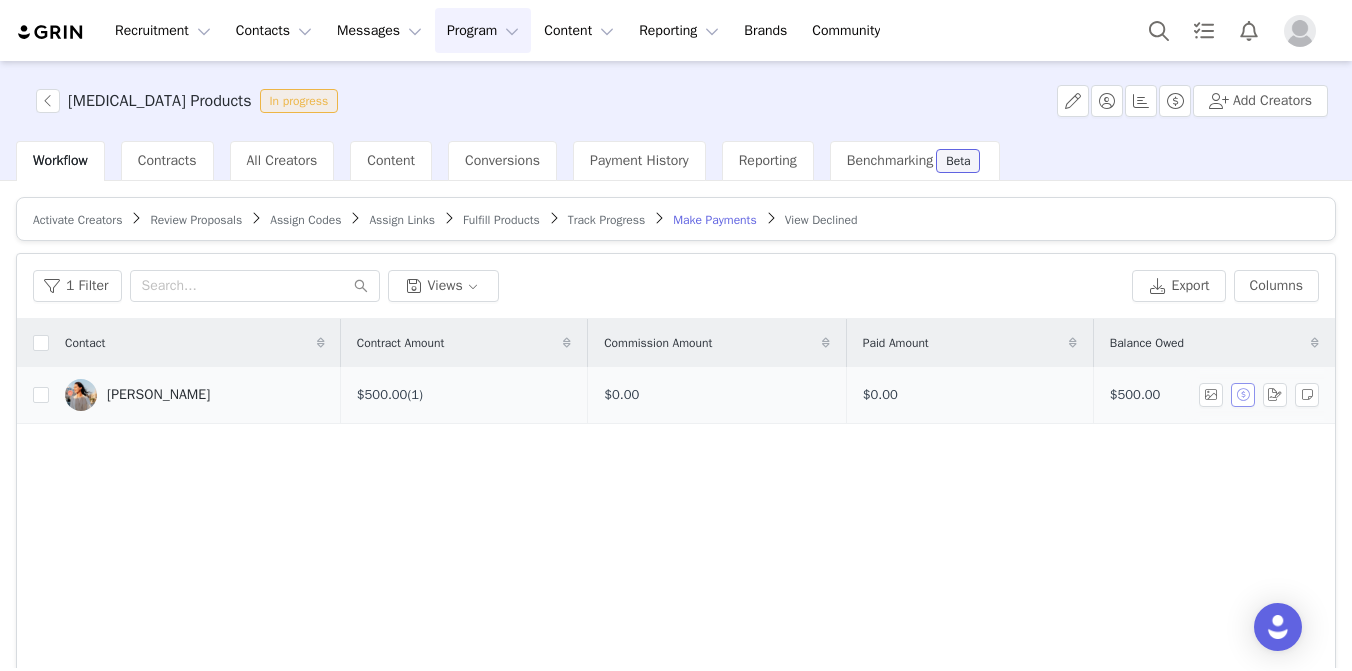 click at bounding box center [1243, 395] 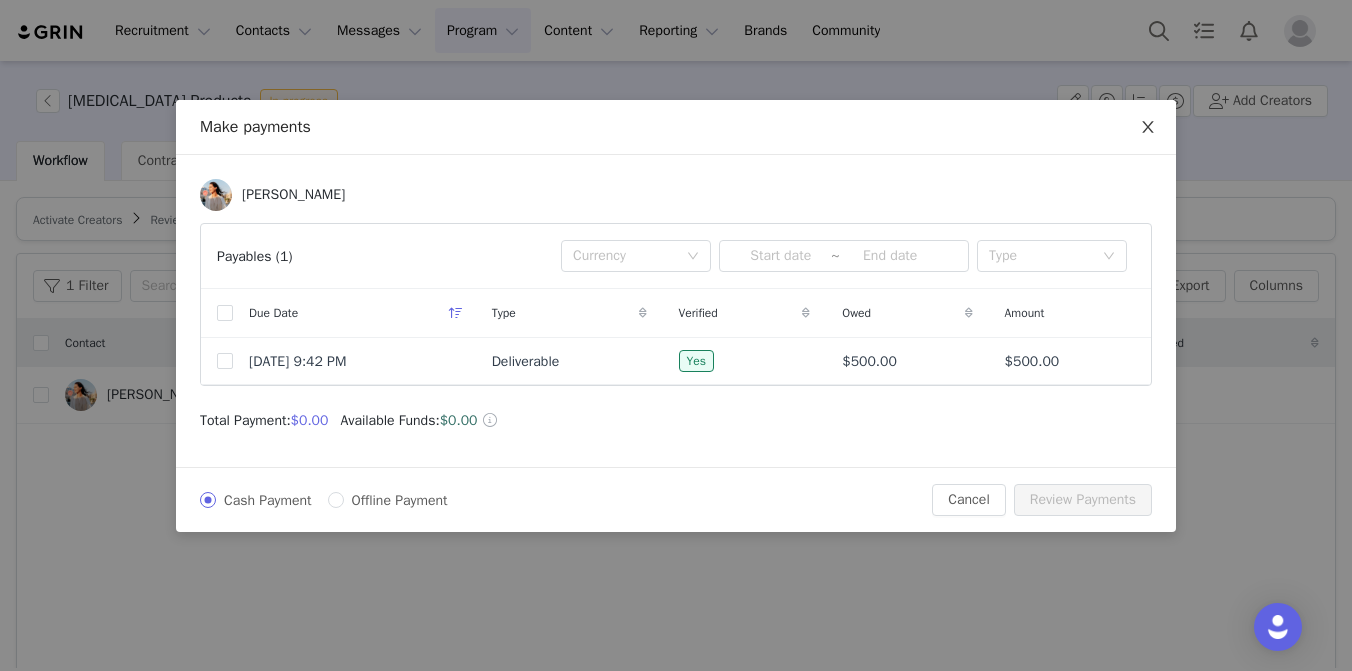 click 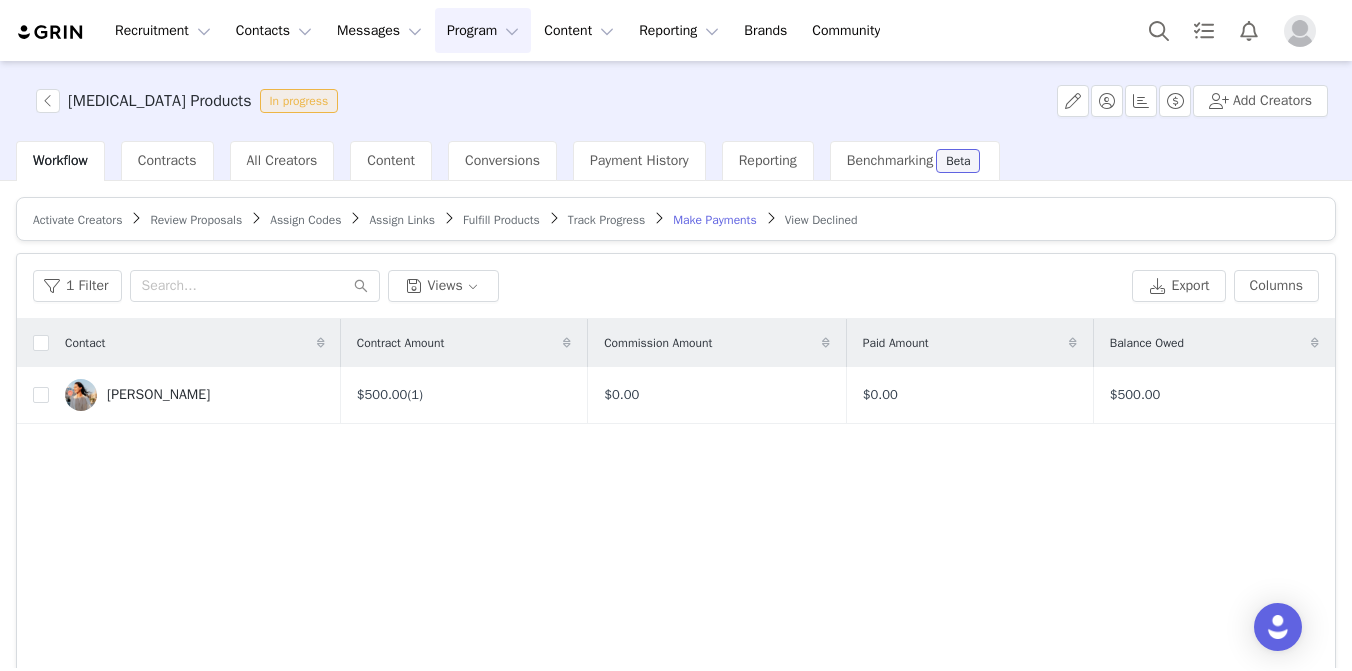 click at bounding box center [1300, 31] 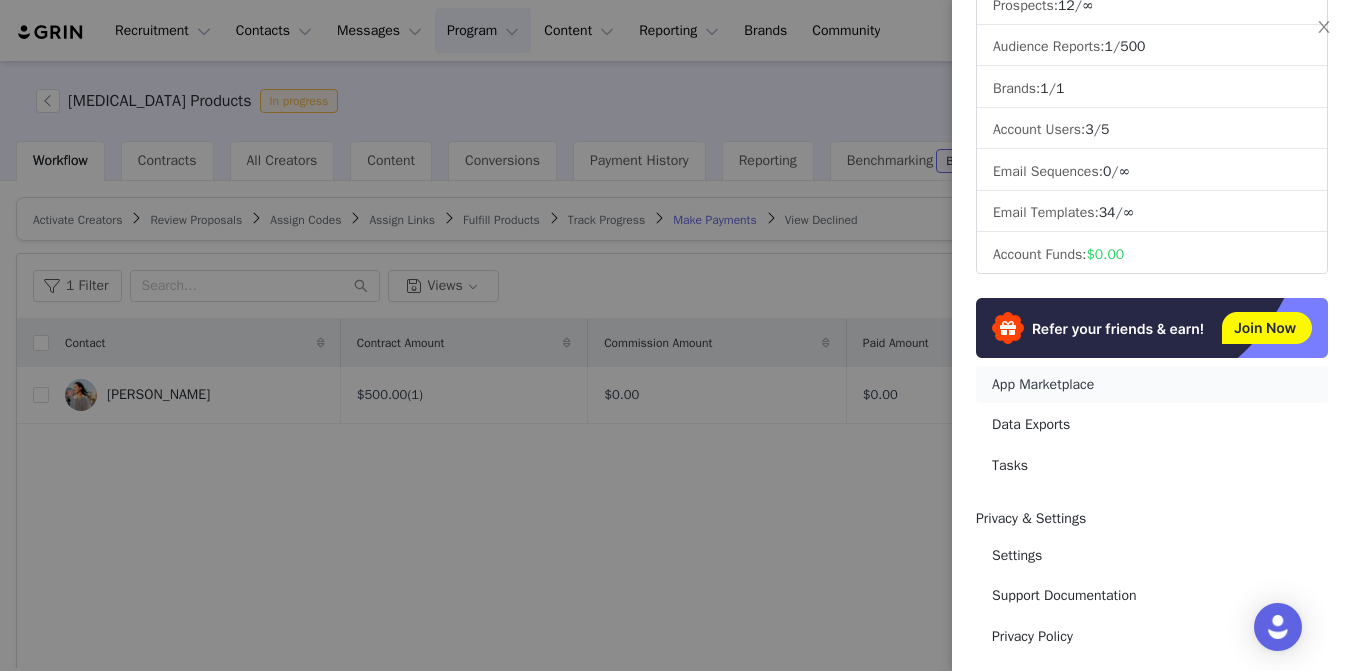 scroll, scrollTop: 230, scrollLeft: 0, axis: vertical 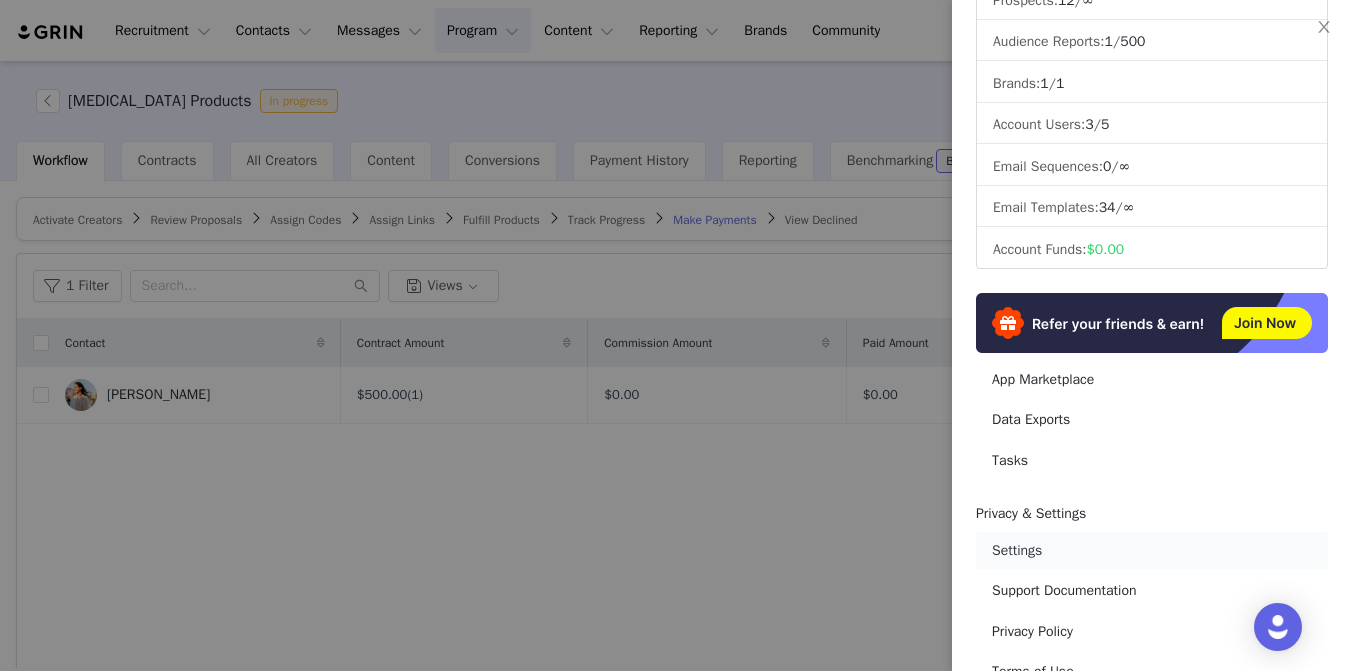 click on "Settings" at bounding box center (1152, 550) 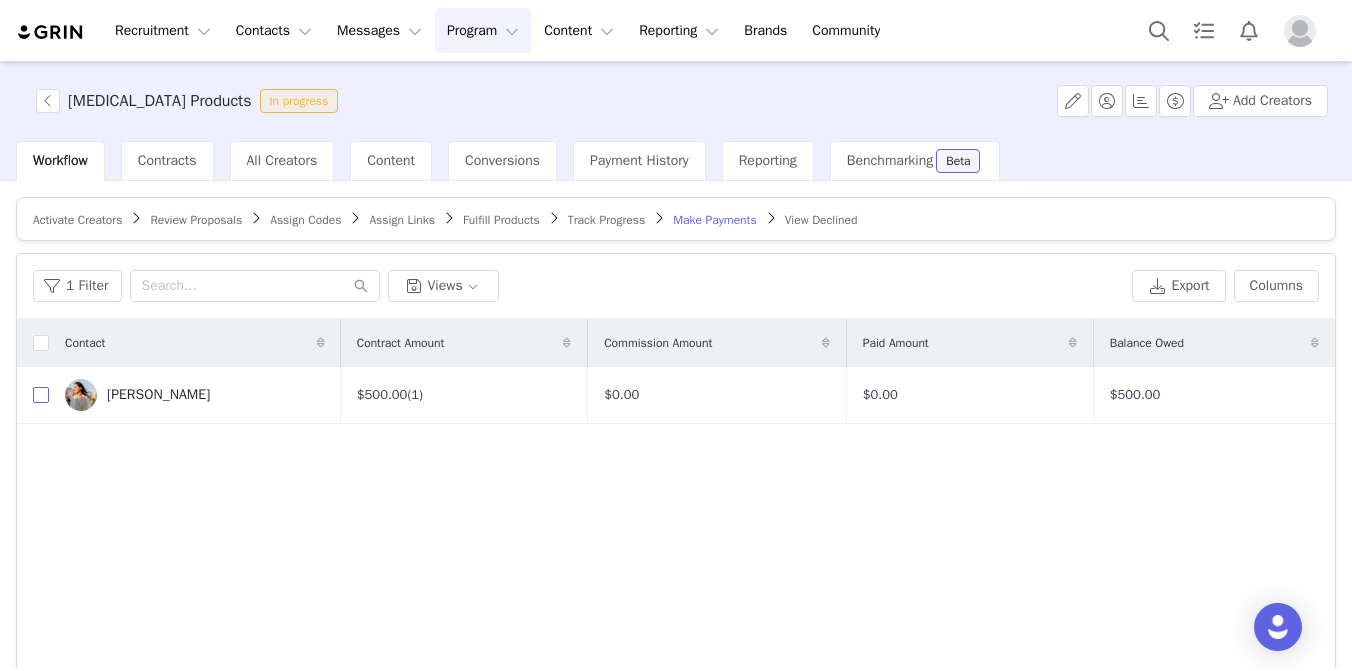 click at bounding box center [41, 395] 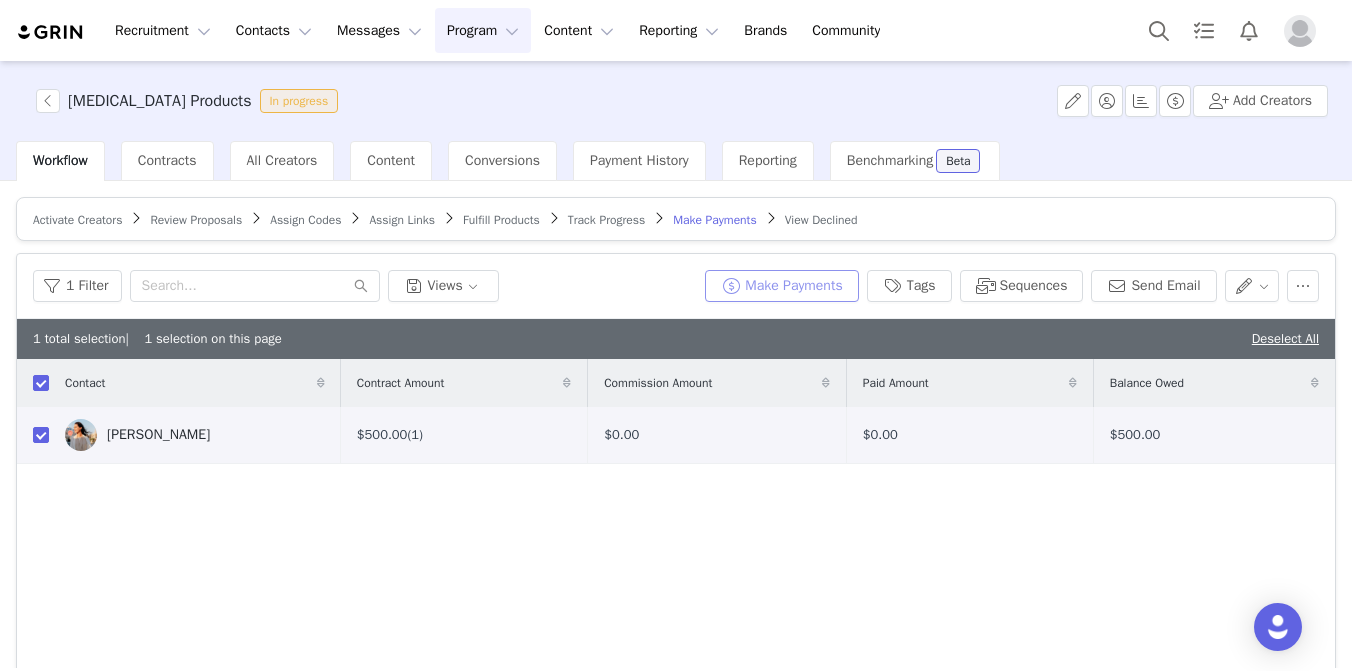 click on "Make Payments" at bounding box center [781, 286] 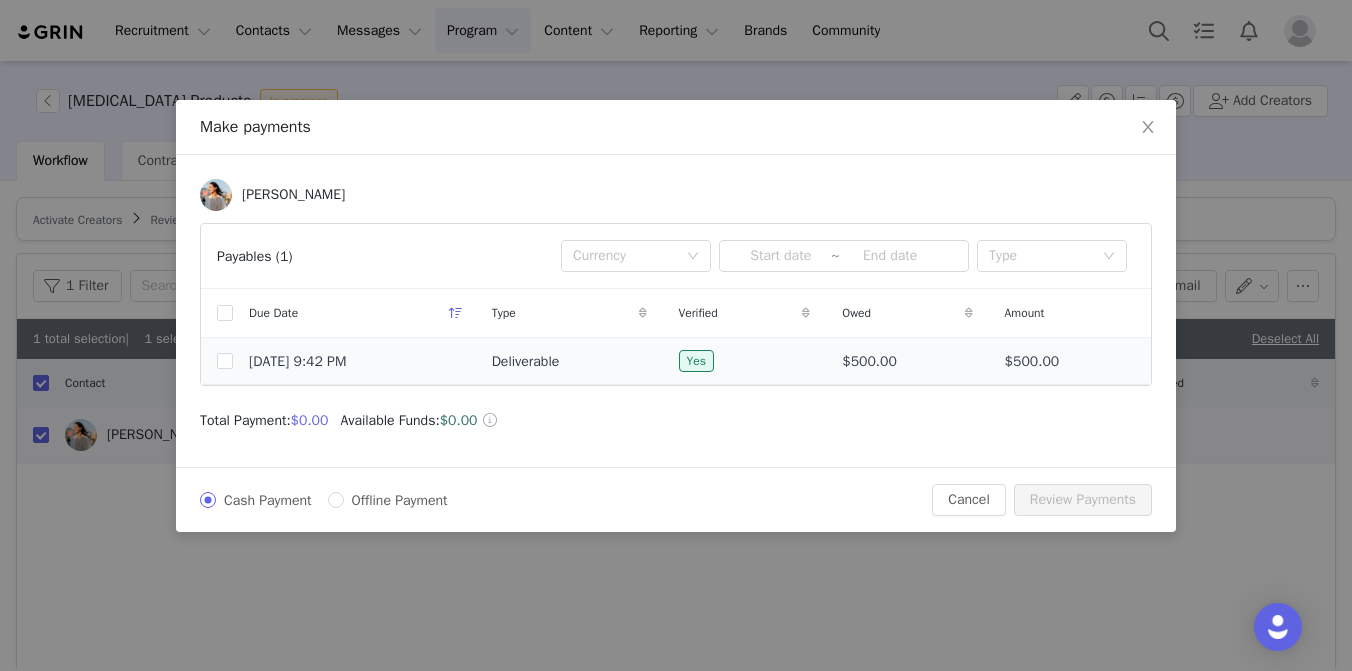 click at bounding box center [217, 361] 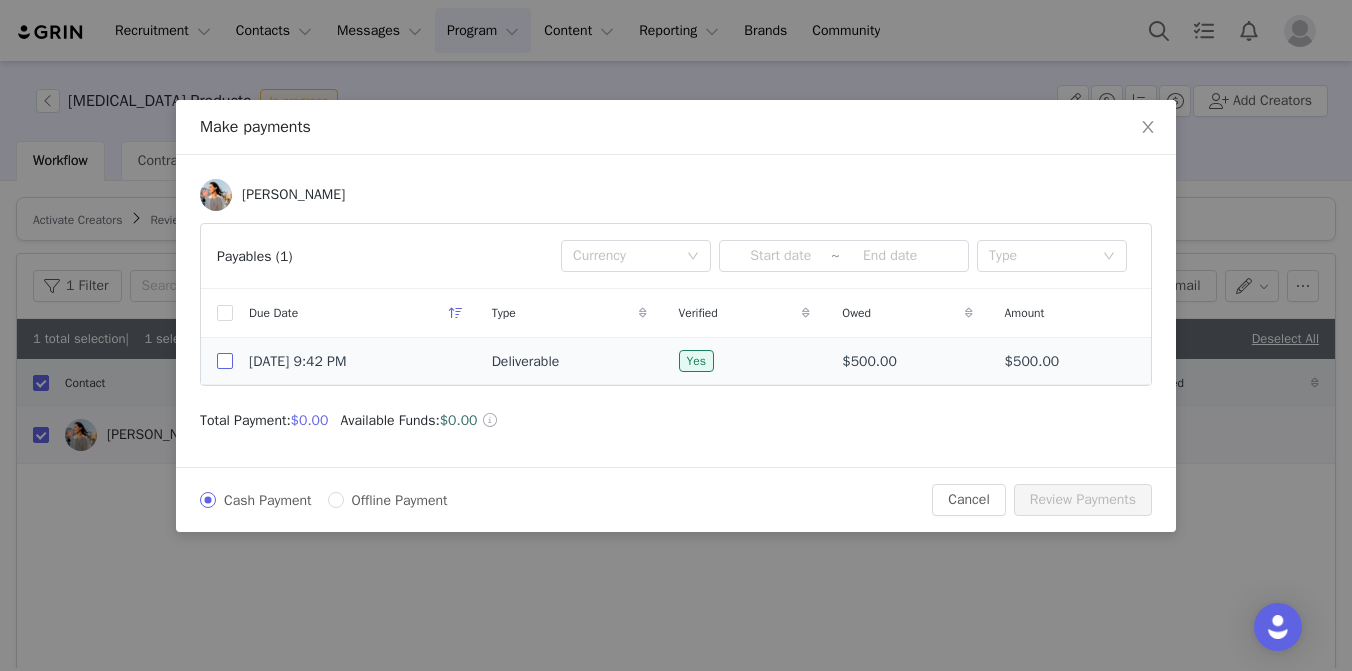 click at bounding box center (225, 361) 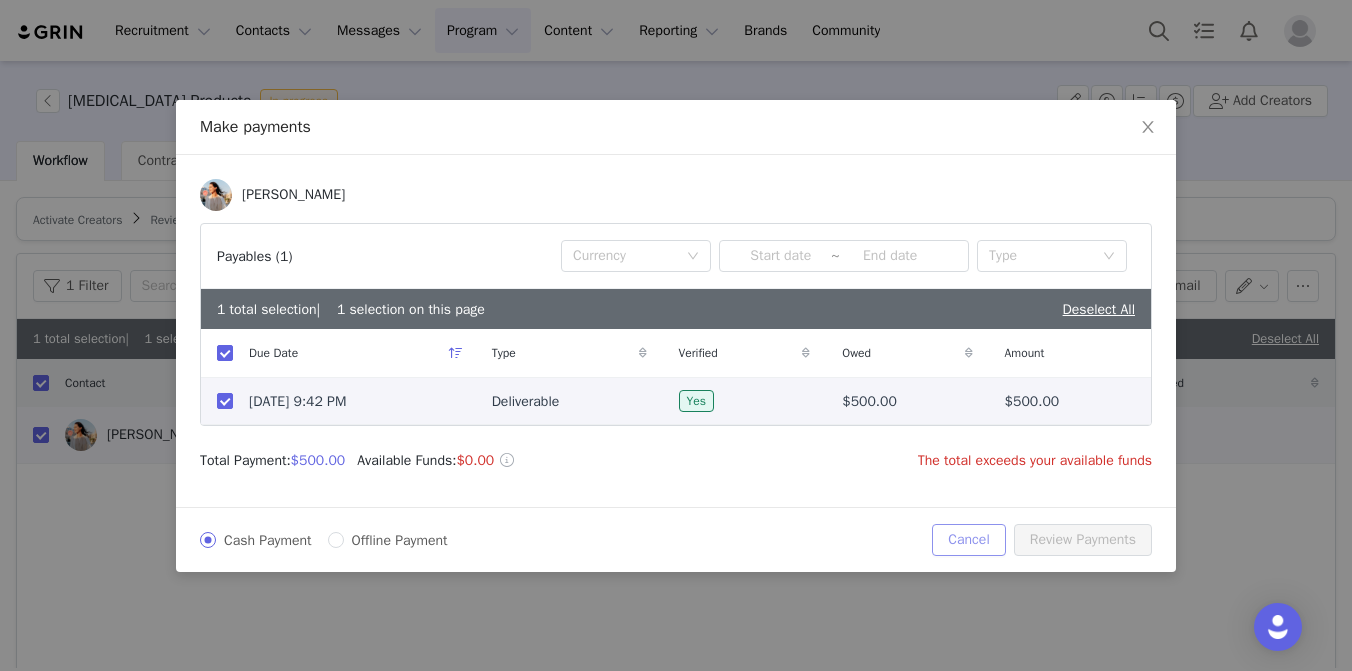 click on "Cancel" at bounding box center [968, 540] 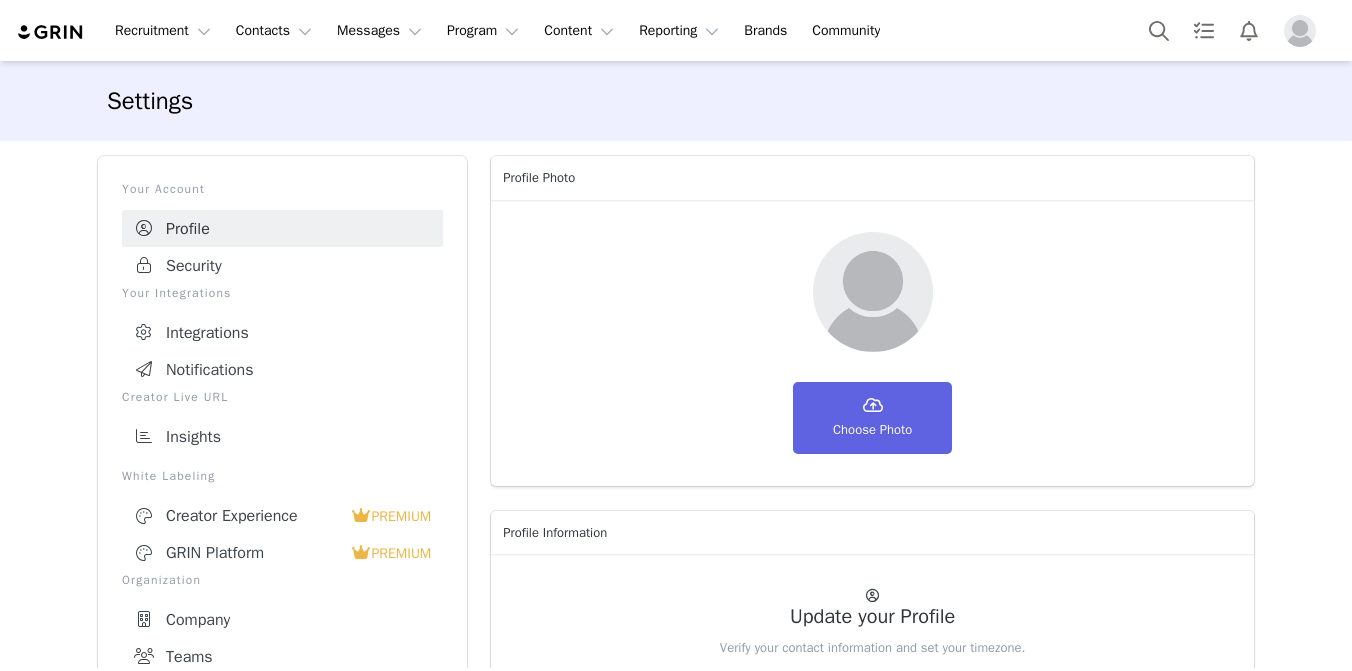 select on "UTC" 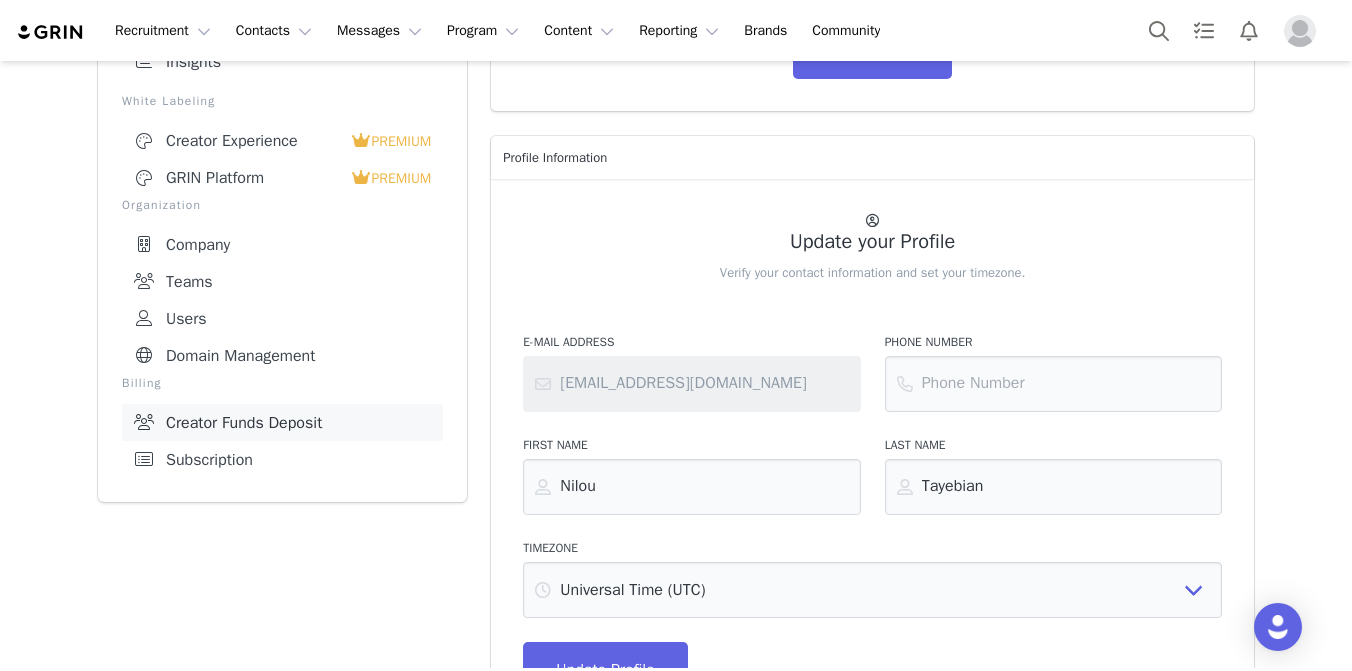 click on "Creator Funds Deposit" at bounding box center (282, 422) 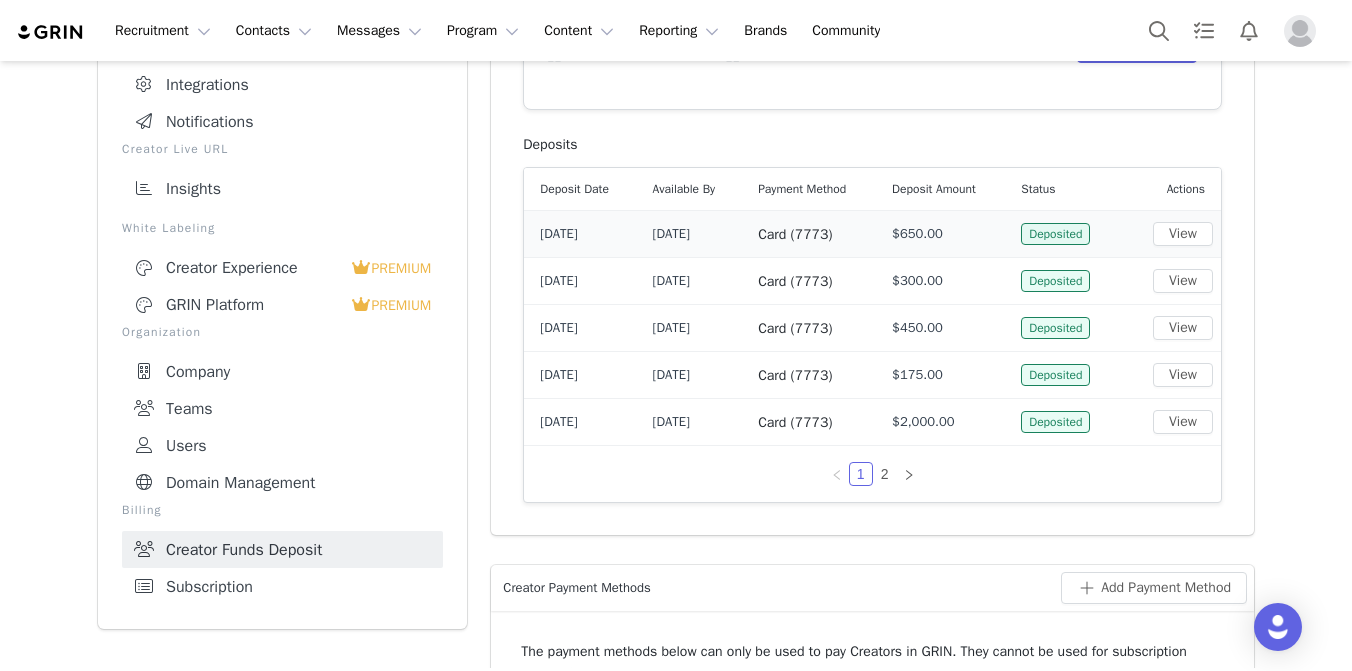 scroll, scrollTop: 118, scrollLeft: 0, axis: vertical 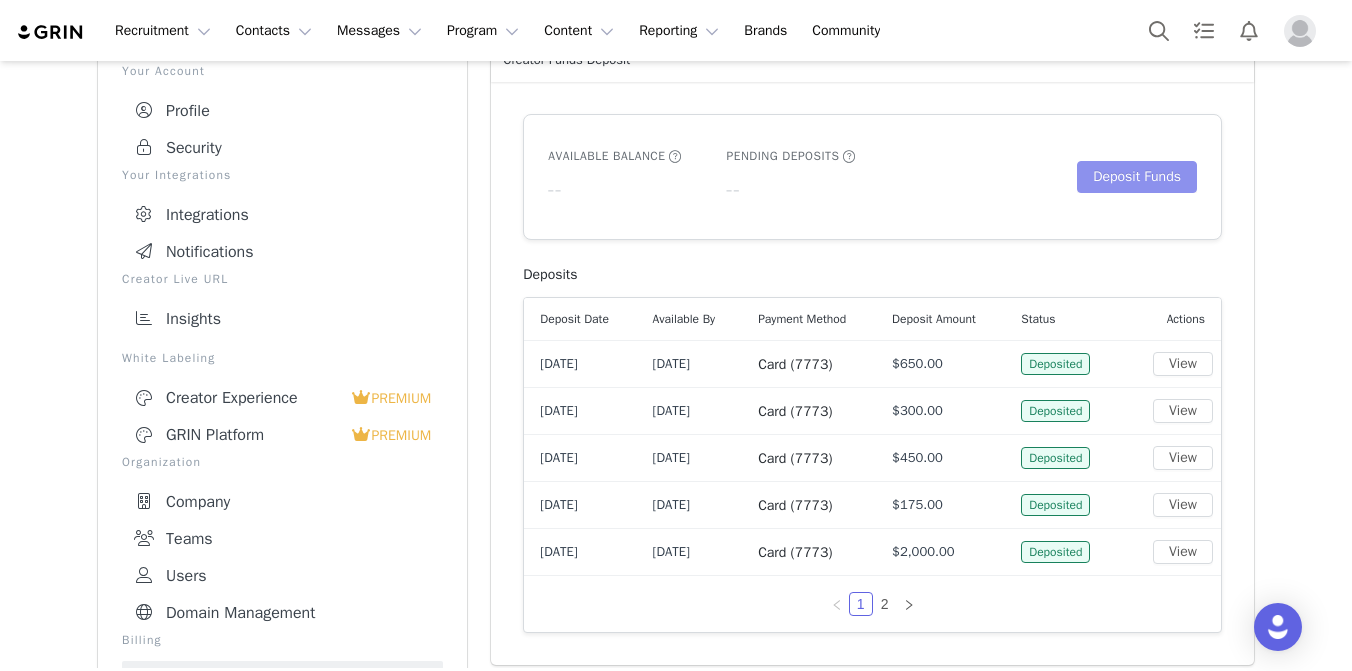 click on "Available Balance     -- Pending Deposits     --         Deposit Funds" at bounding box center [872, 177] 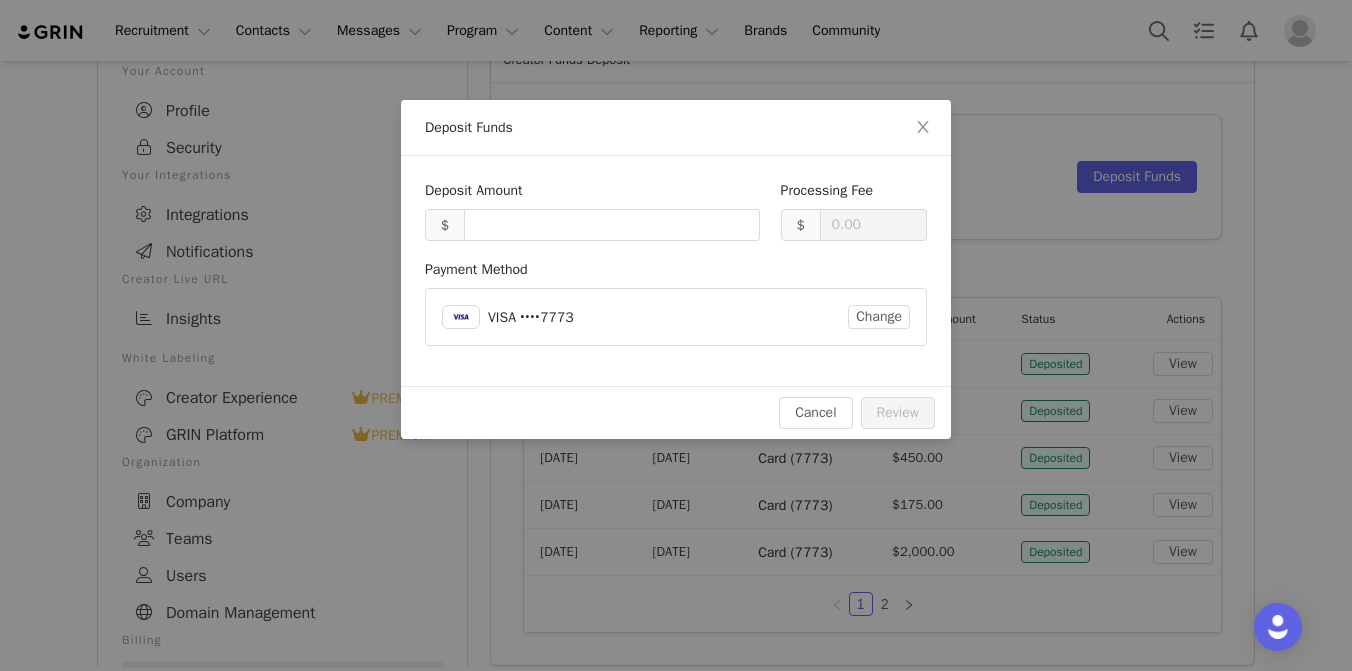 type on "0.30" 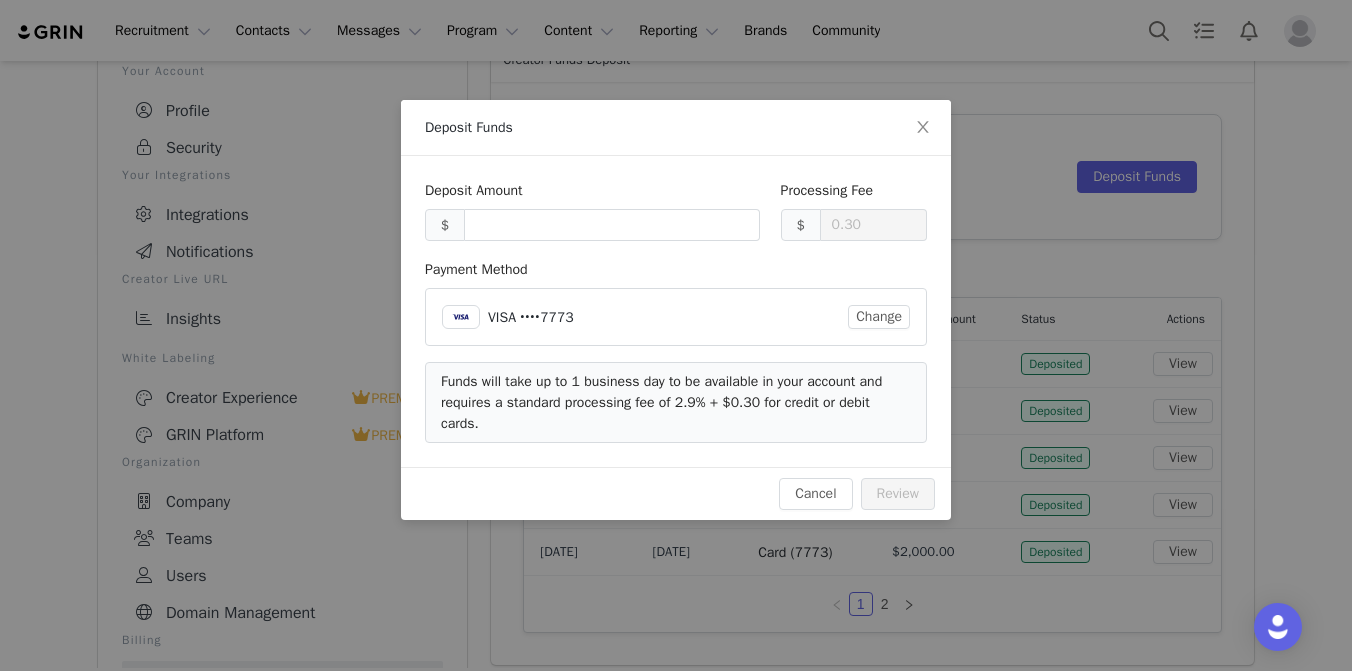 click at bounding box center [612, 225] 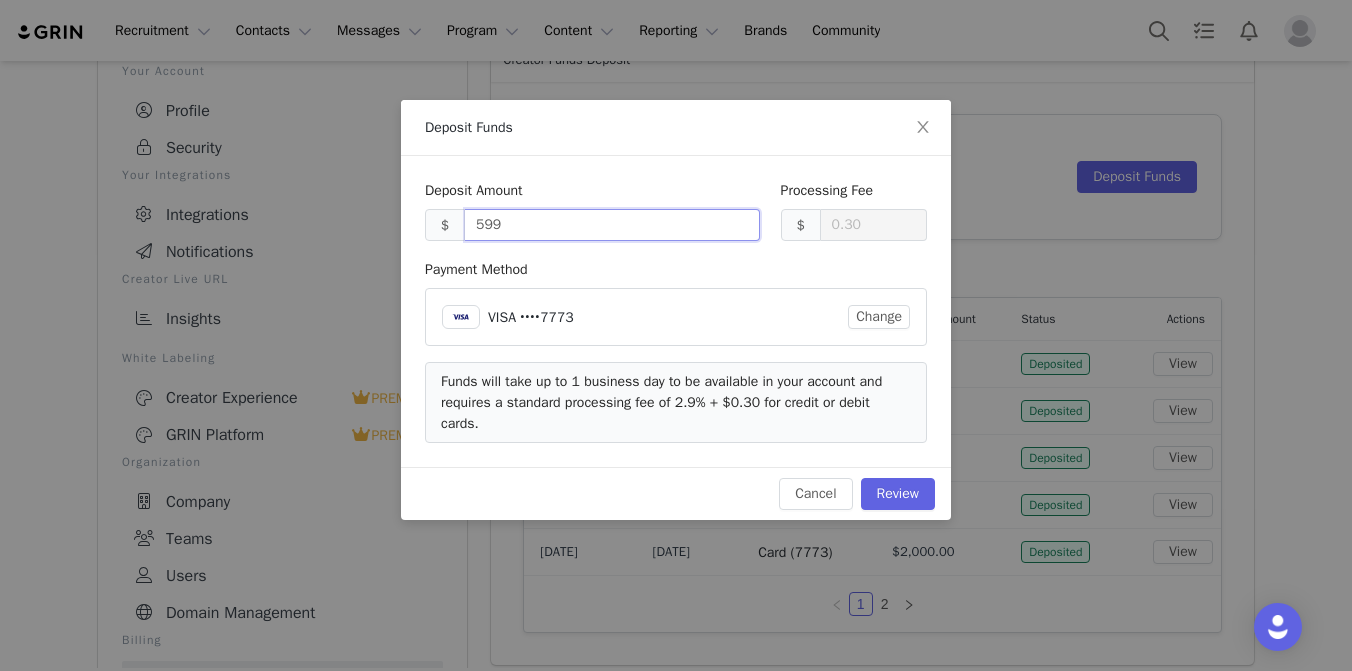 type on "59" 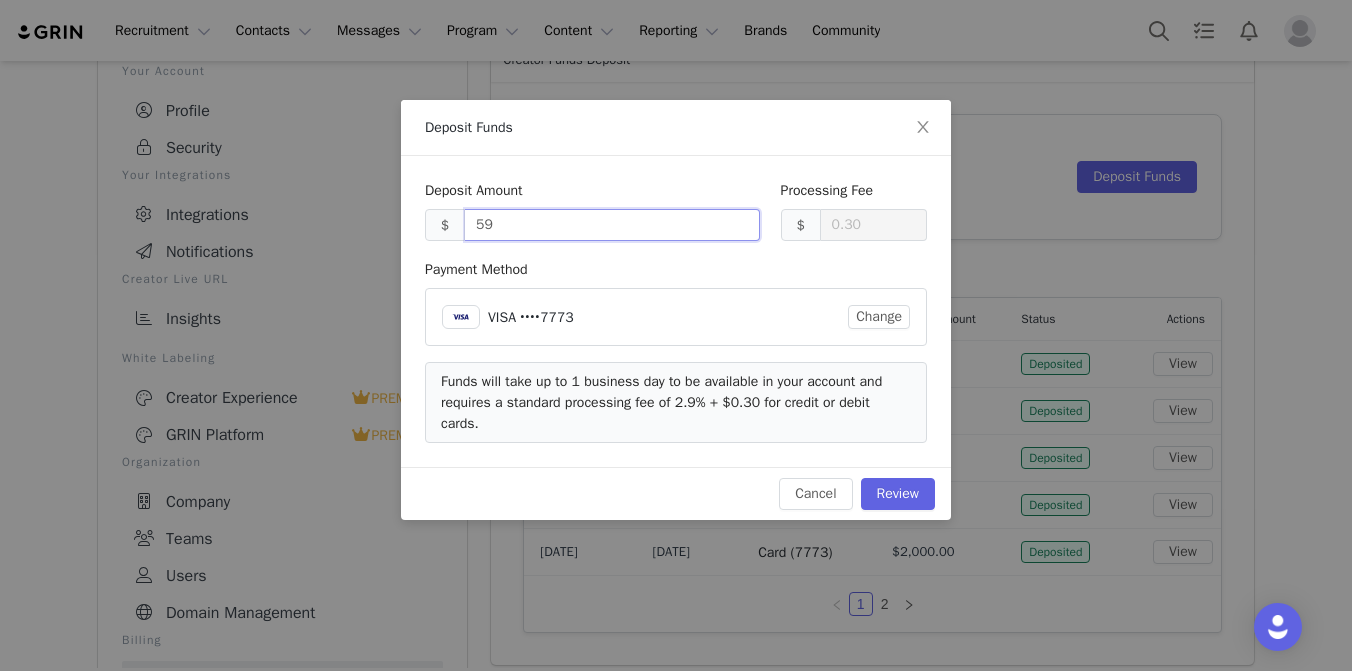 type on "17.67" 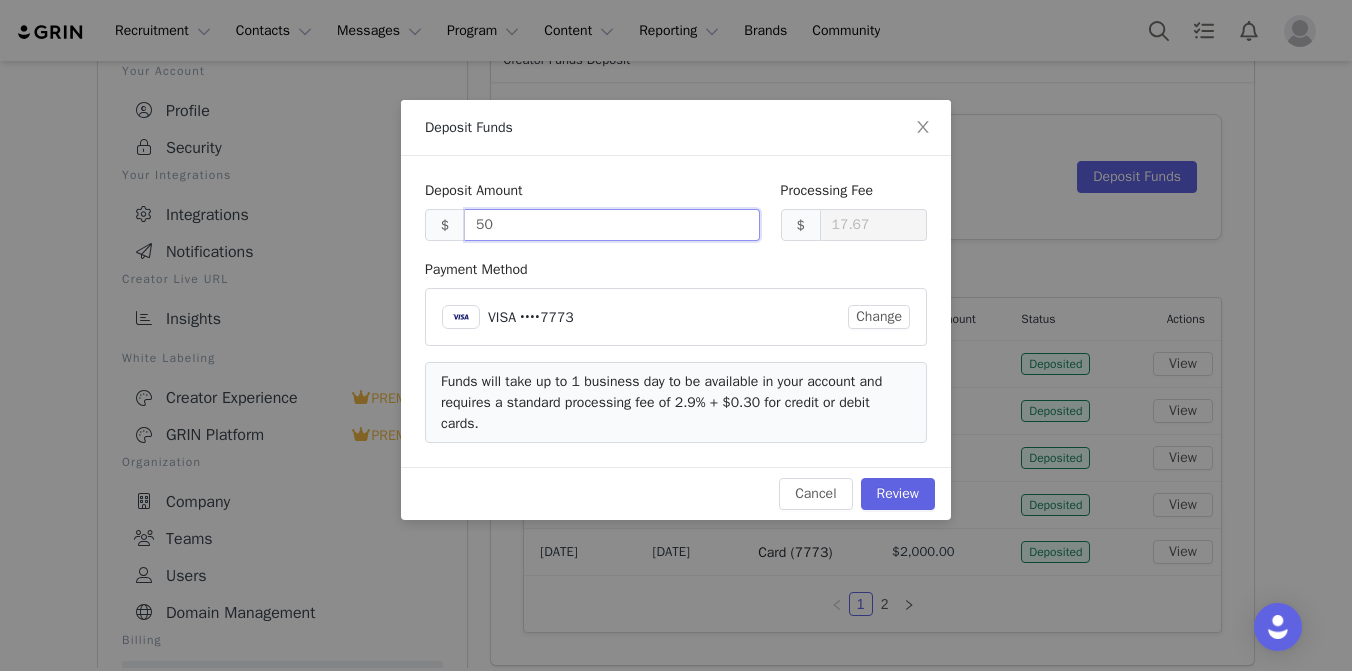 type on "500" 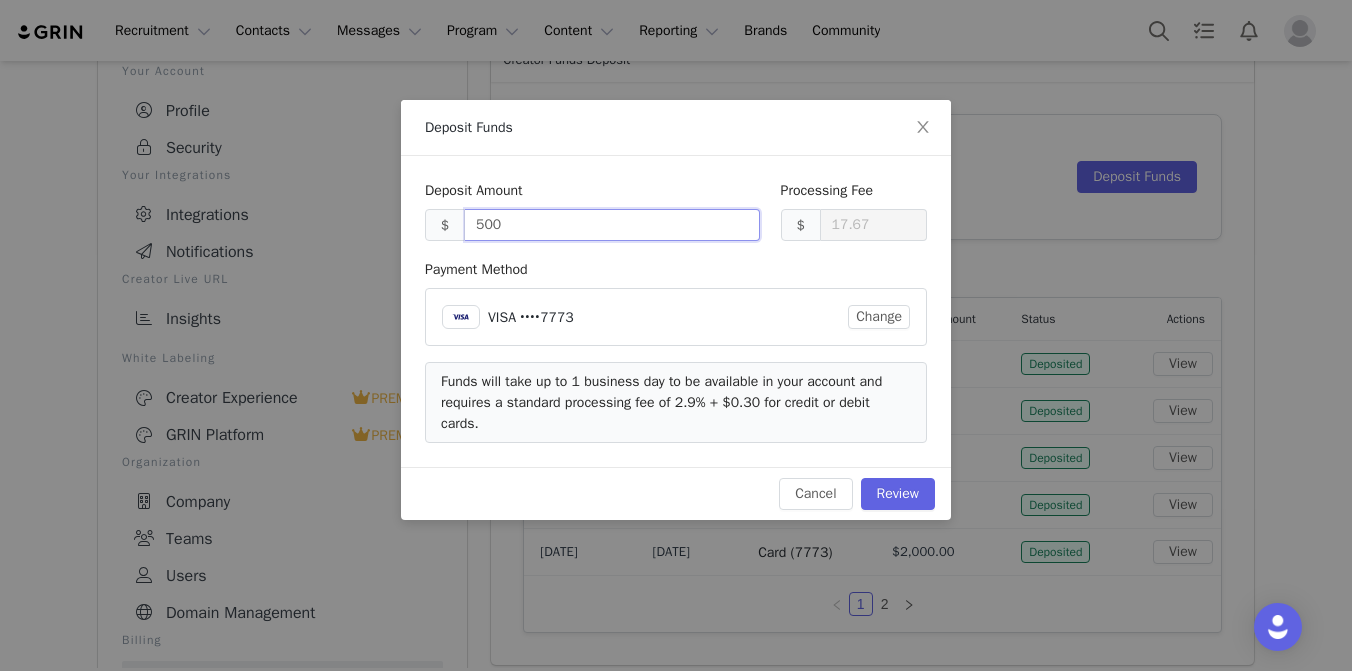 type on "14.80" 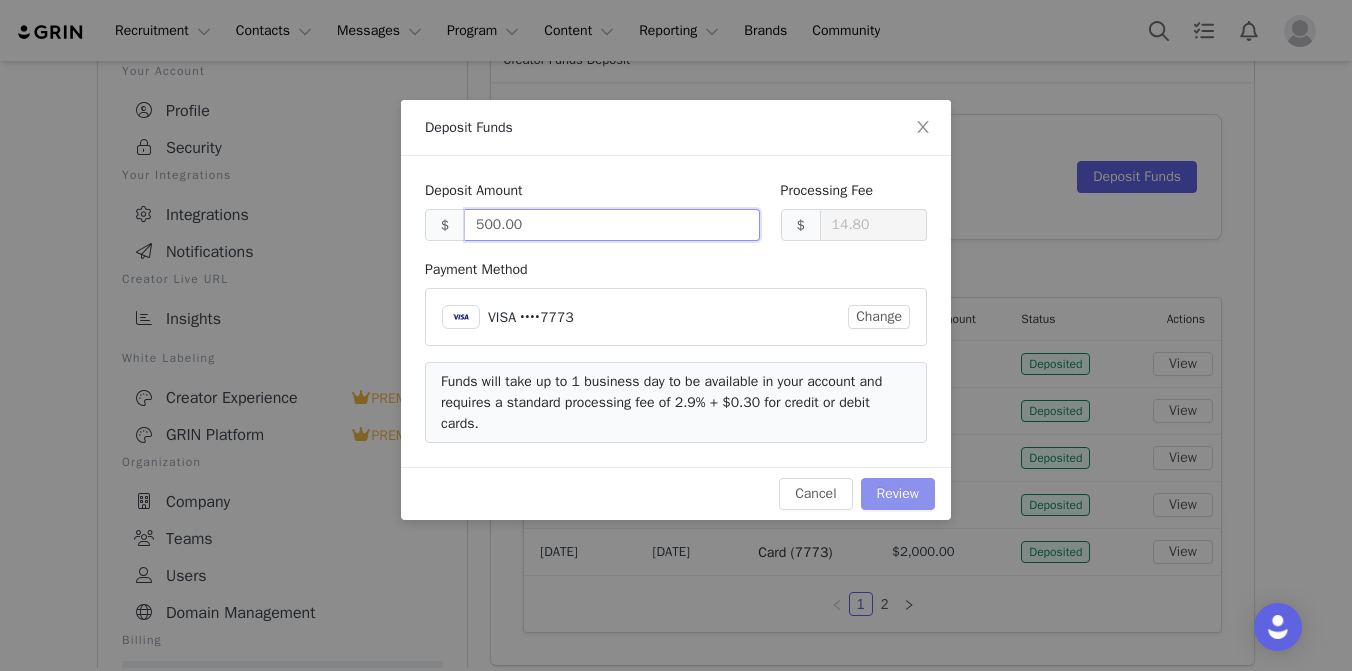 click on "Review" at bounding box center [898, 494] 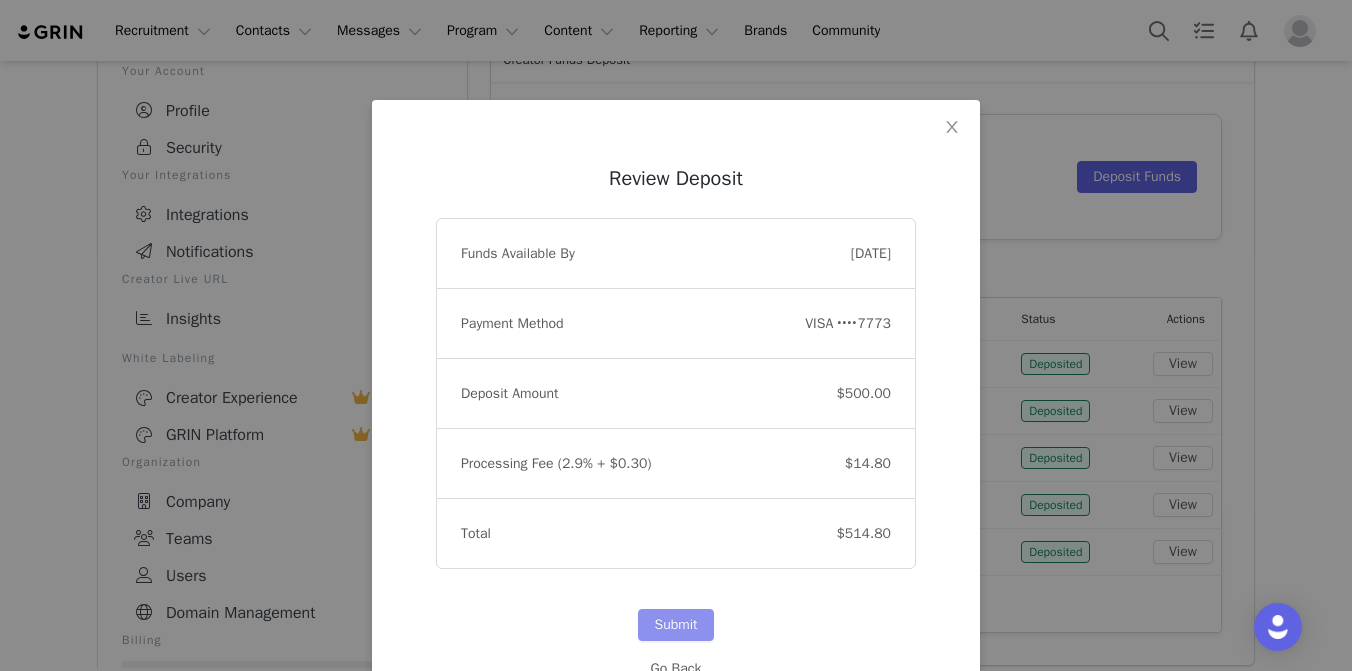 click on "Submit" at bounding box center [675, 625] 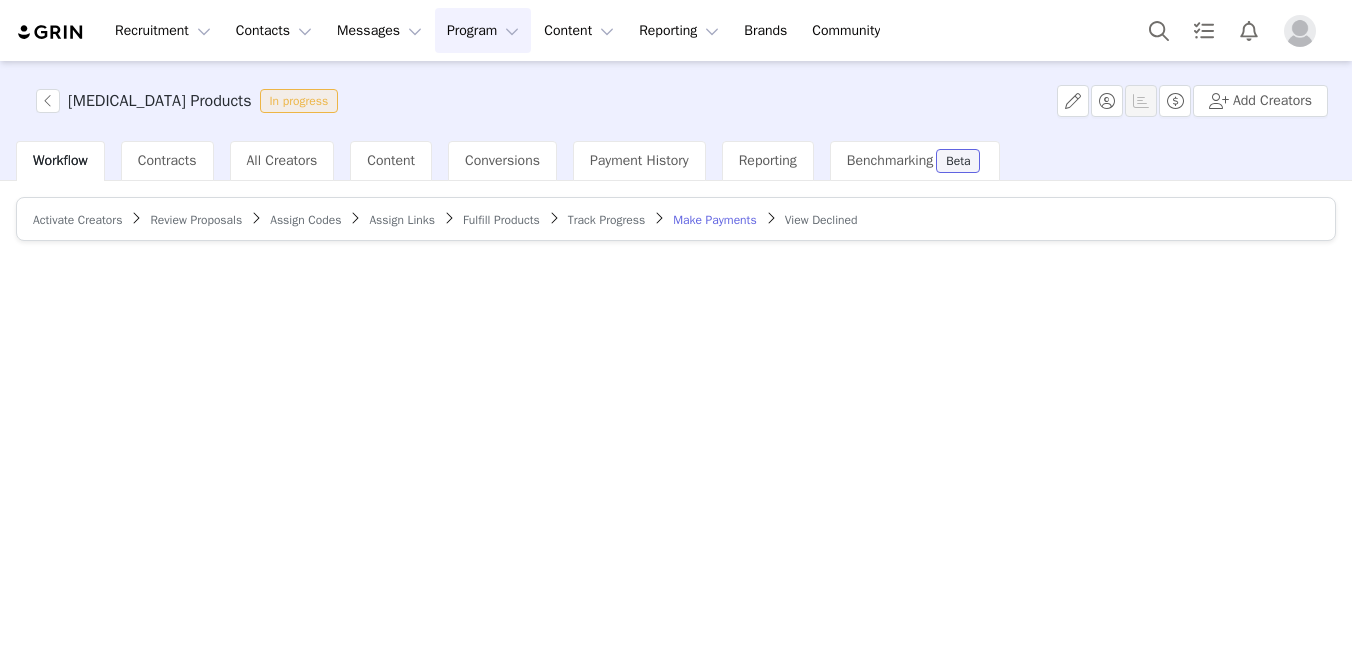 scroll, scrollTop: 0, scrollLeft: 0, axis: both 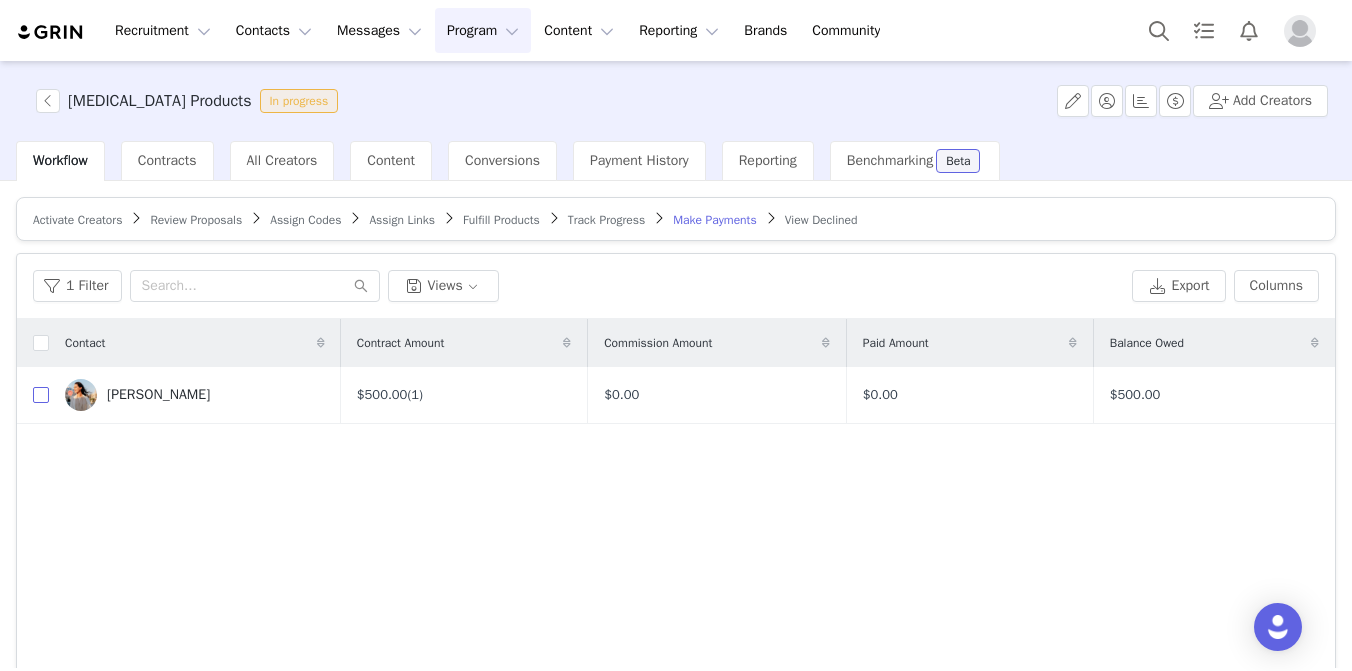 click at bounding box center [41, 395] 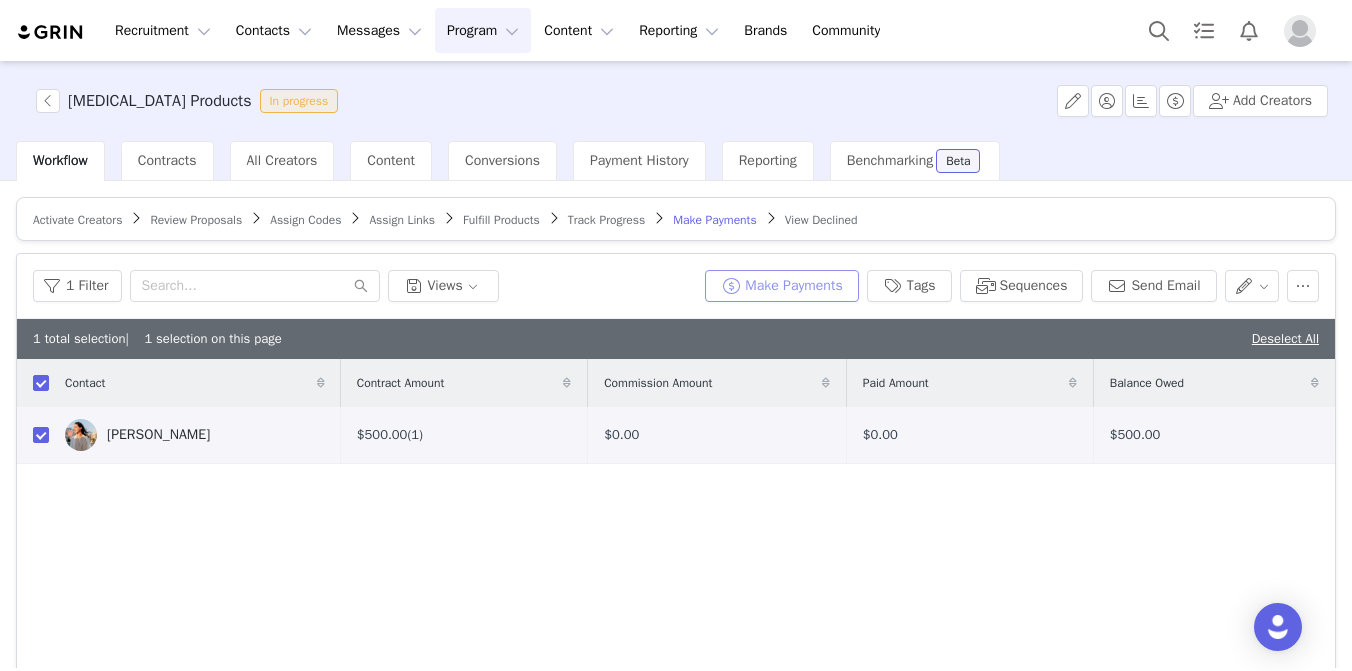 click on "Make Payments" at bounding box center (781, 286) 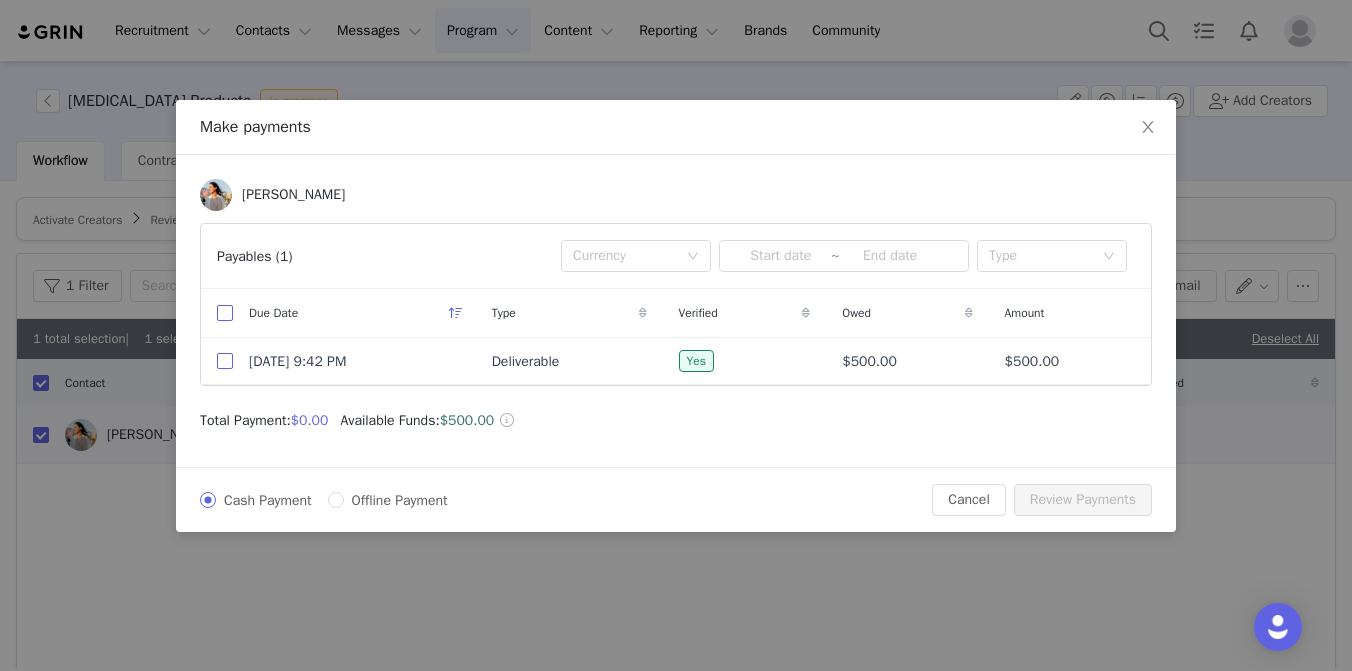 click at bounding box center (225, 361) 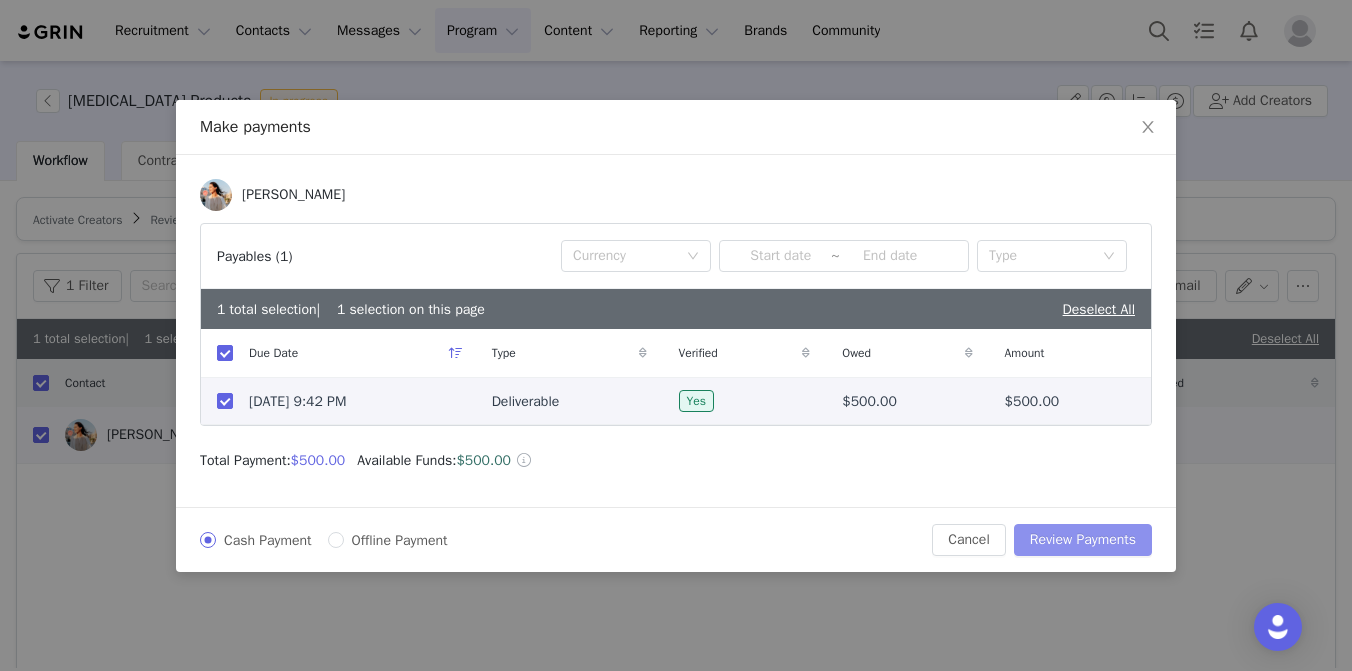 click on "Review Payments" at bounding box center [1083, 540] 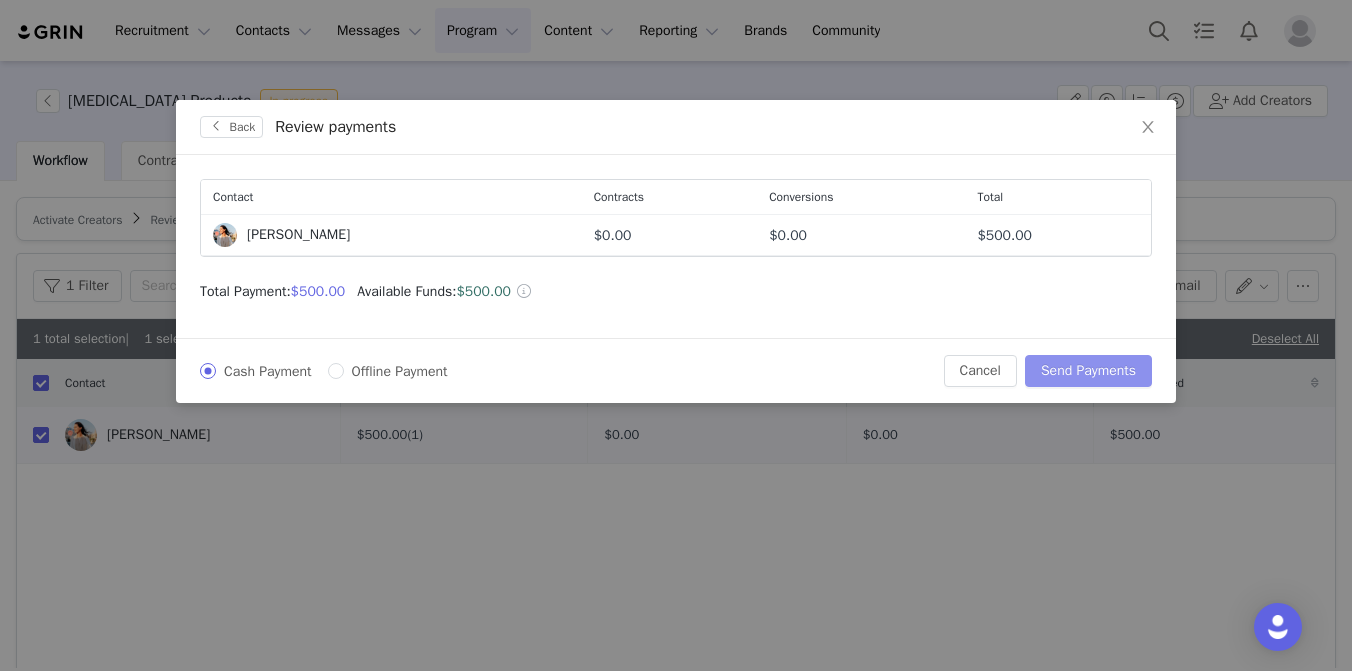 click on "Send Payments" at bounding box center [1088, 371] 